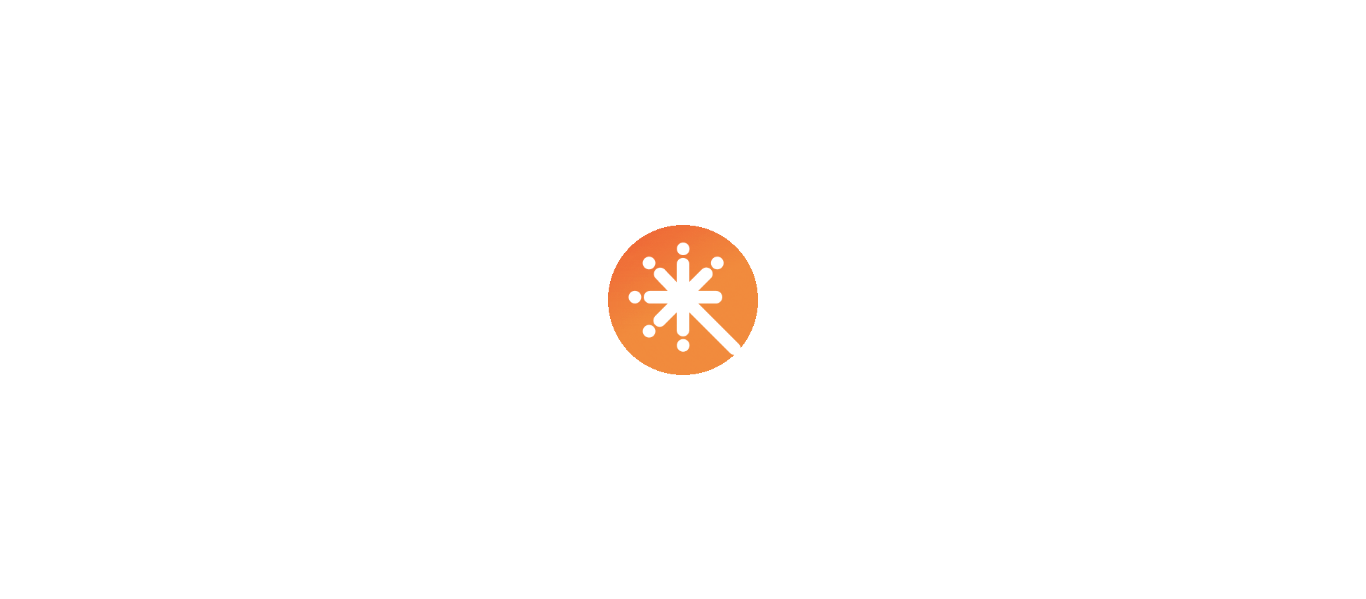 scroll, scrollTop: 0, scrollLeft: 0, axis: both 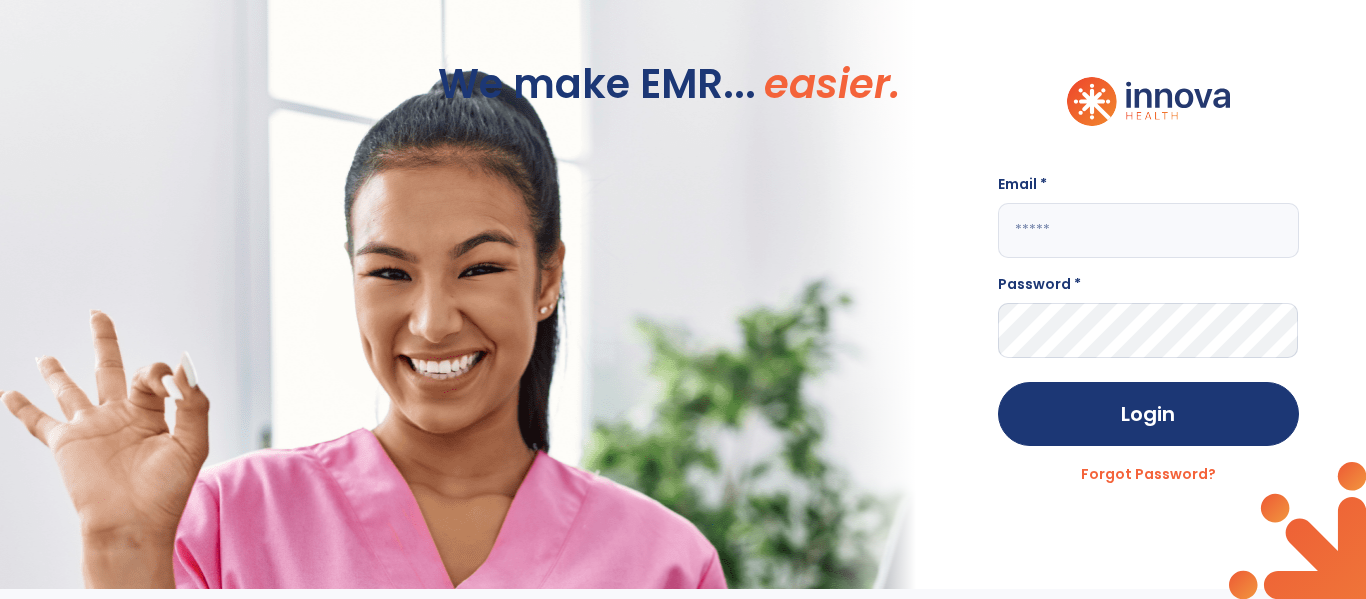 click 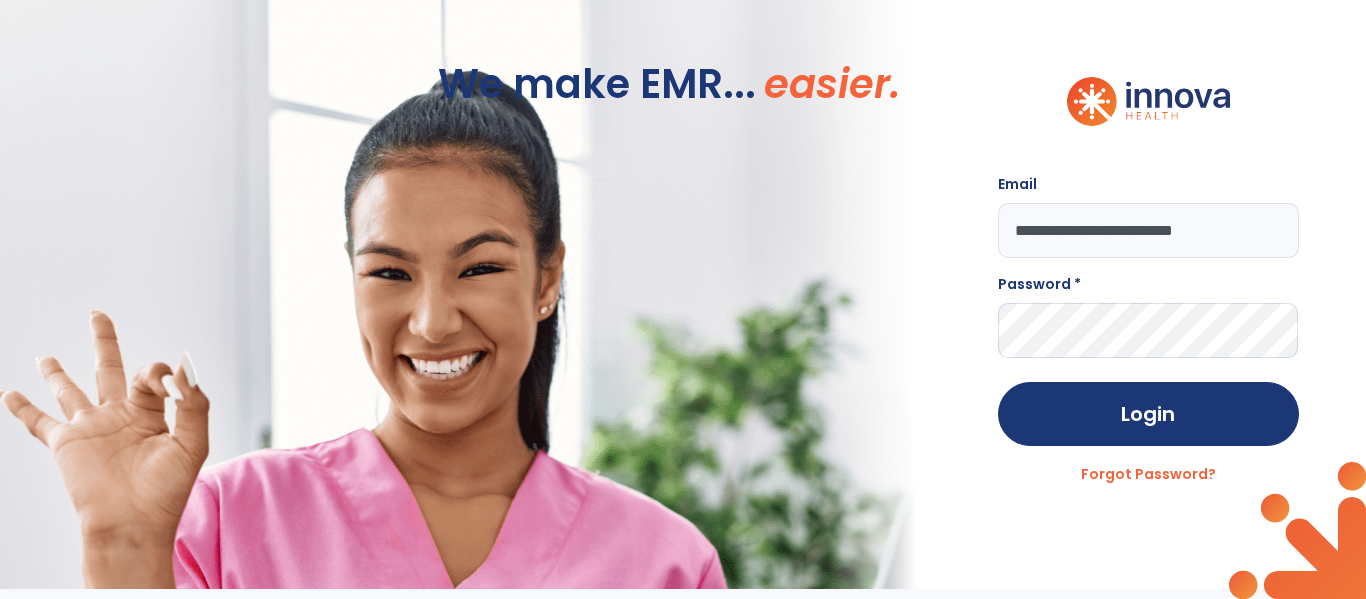 type on "**********" 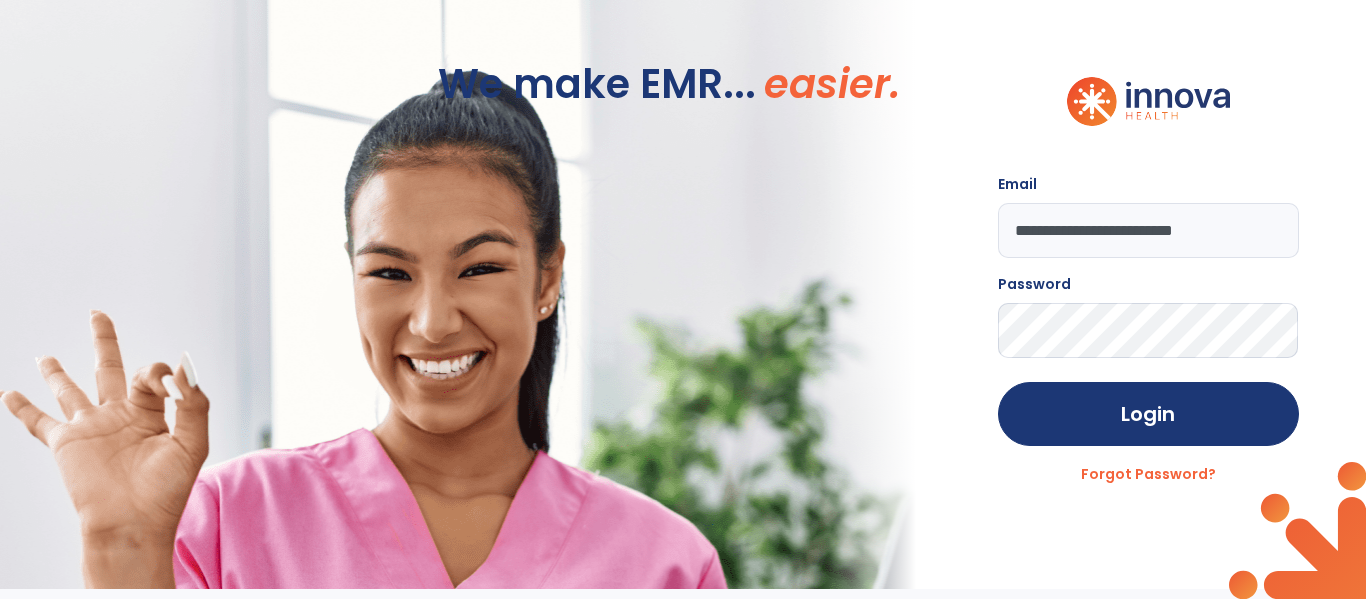 click on "Login" 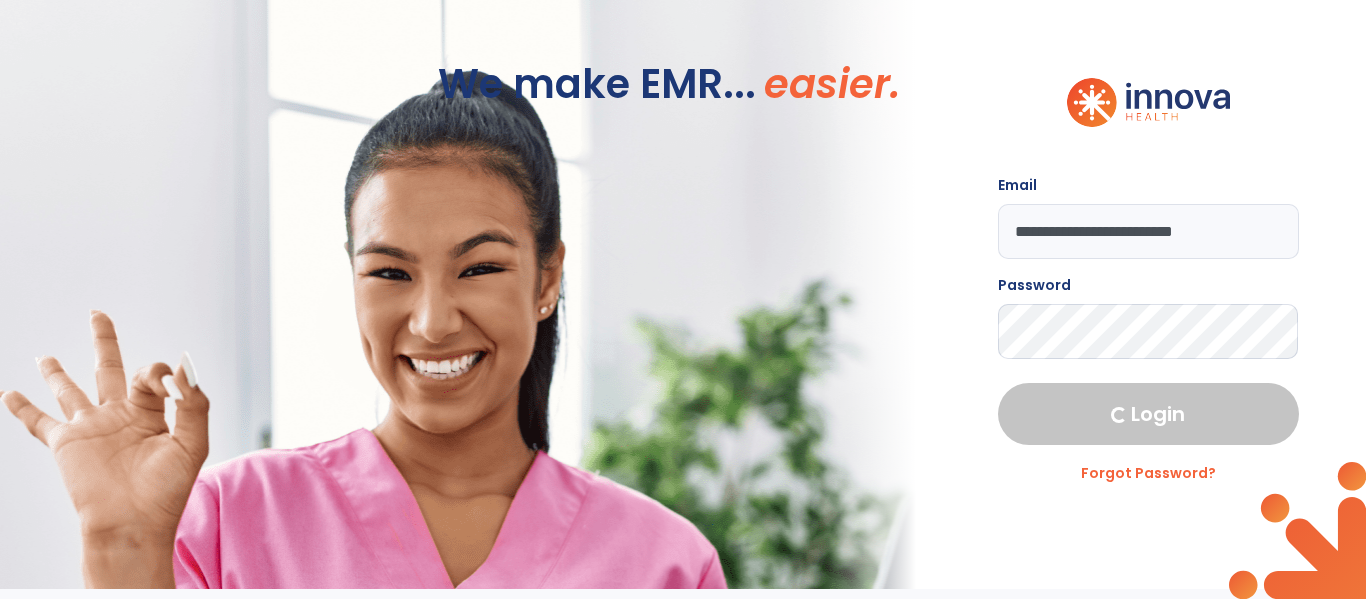 select on "****" 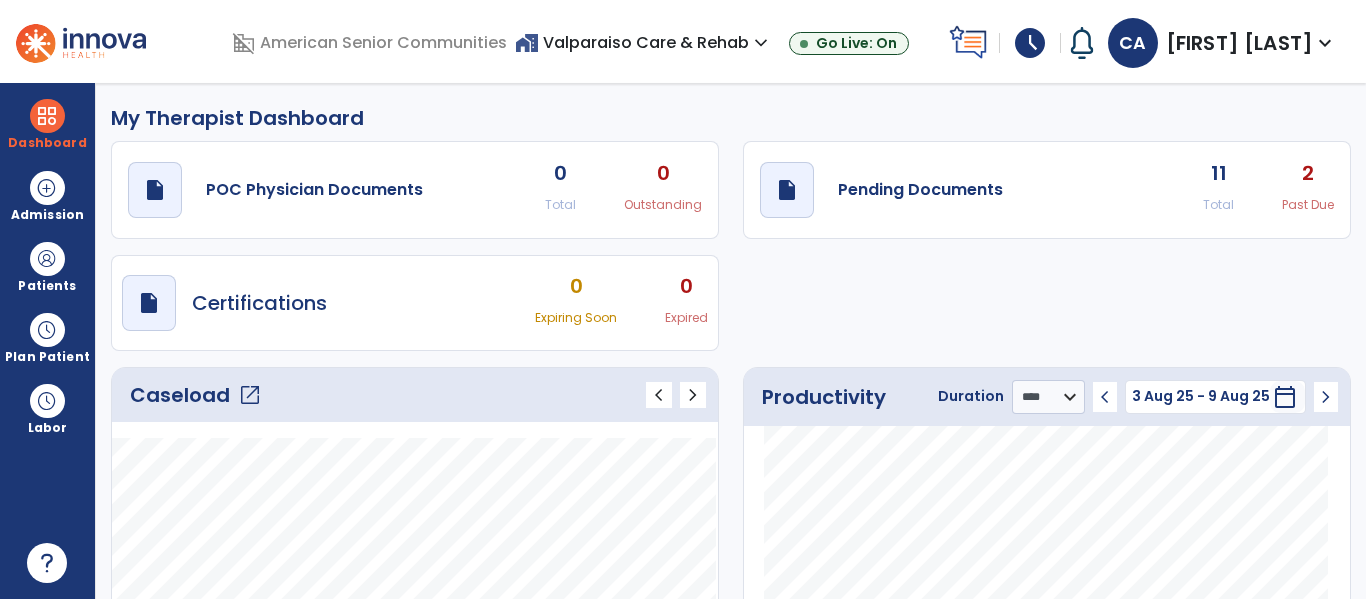 click on "draft   open_in_new  Pending Documents 11 Total 2 Past Due" 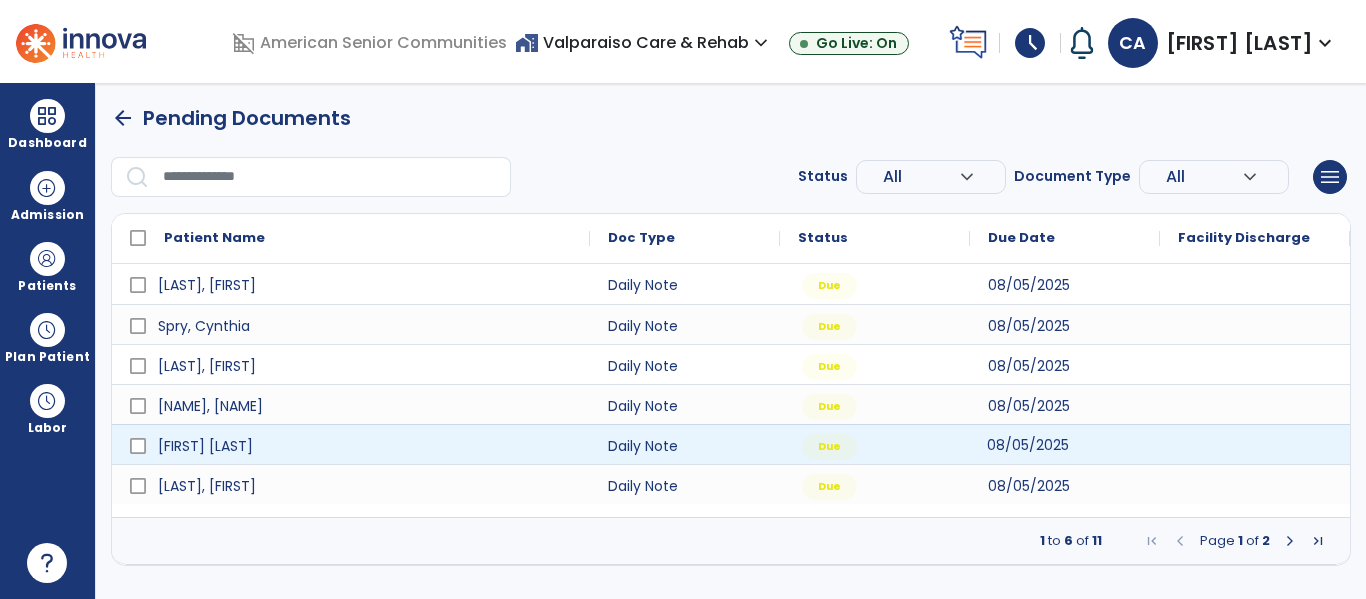 click on "08/05/2025" at bounding box center (1028, 445) 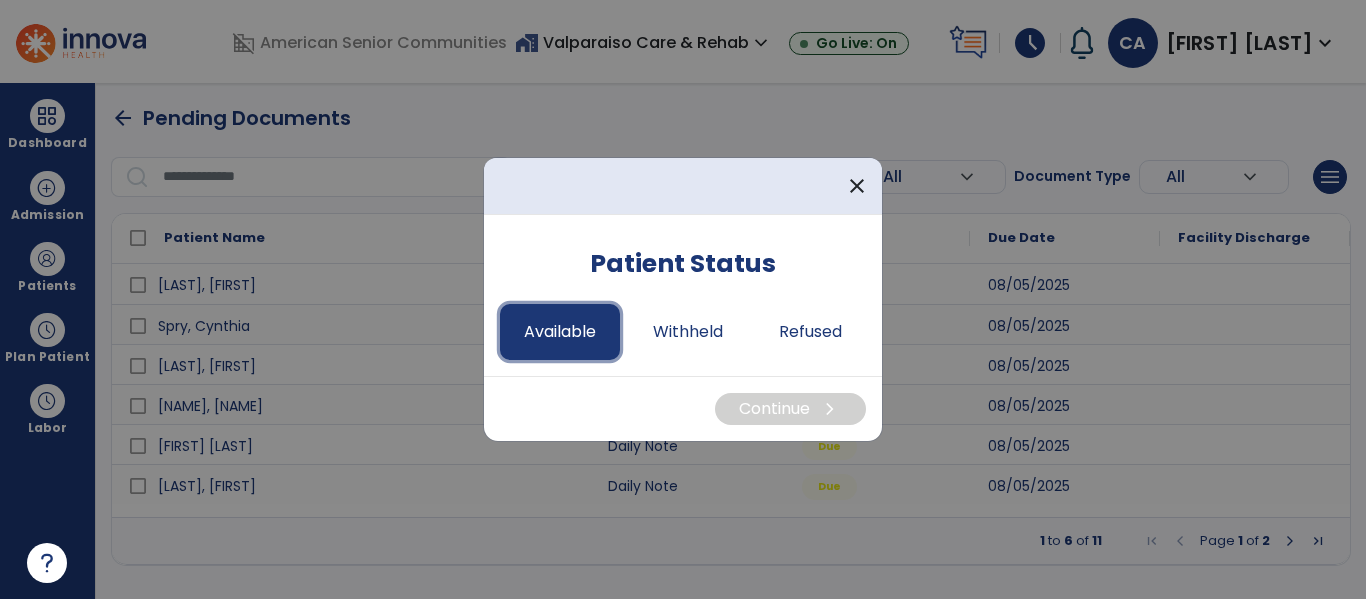 click on "Available" at bounding box center [560, 332] 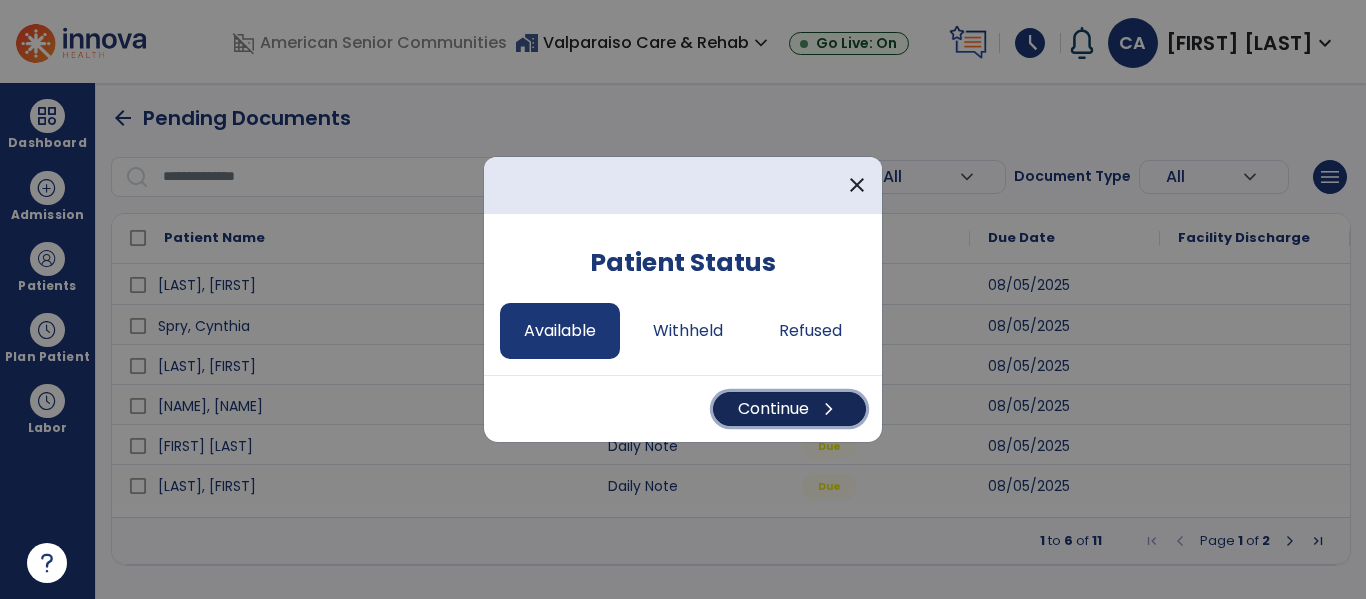 click on "Continue   chevron_right" at bounding box center [789, 409] 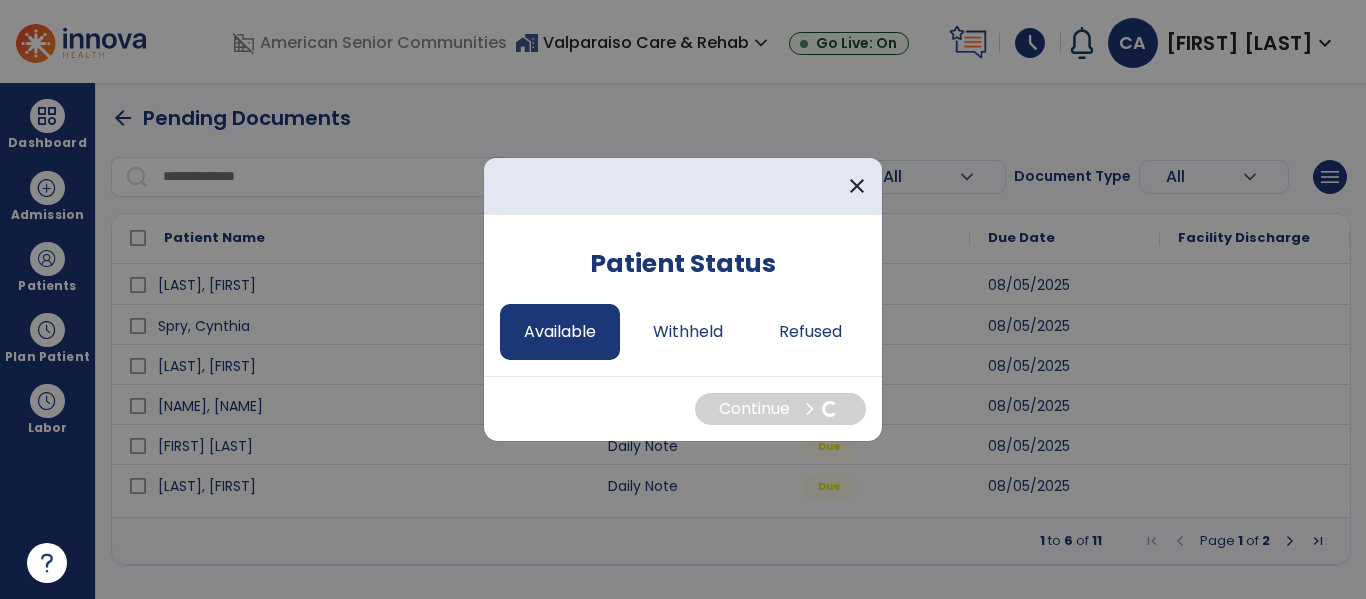 select on "*" 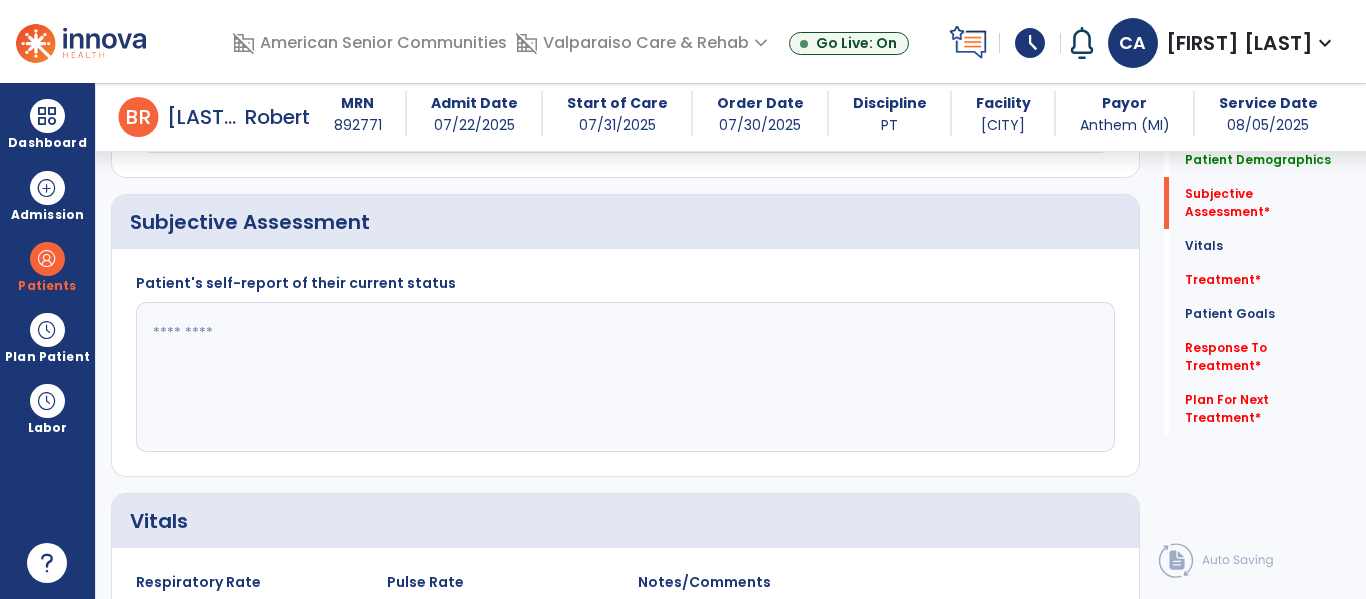 scroll, scrollTop: 445, scrollLeft: 0, axis: vertical 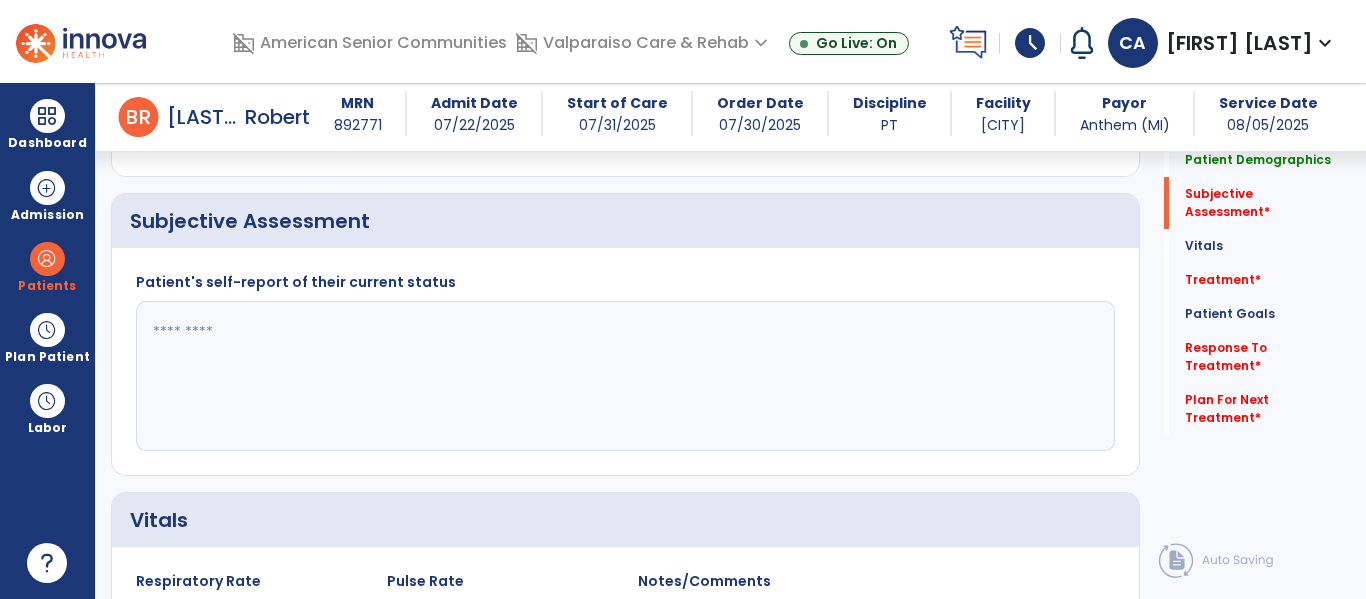 click 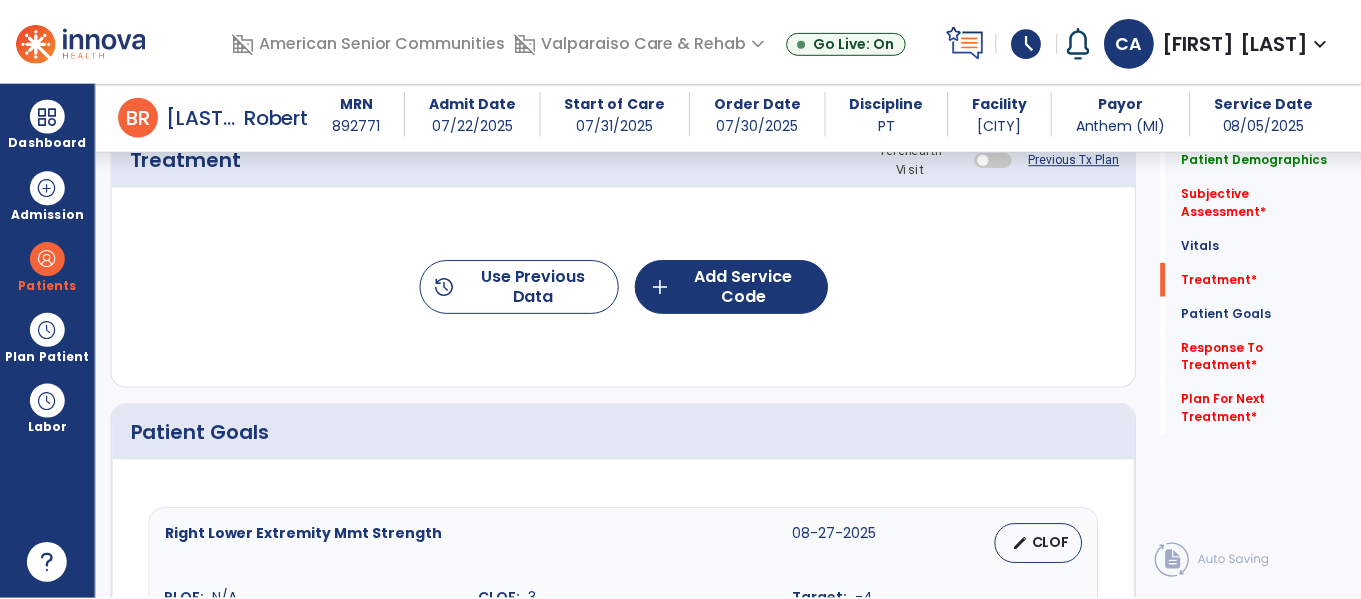 scroll, scrollTop: 1228, scrollLeft: 0, axis: vertical 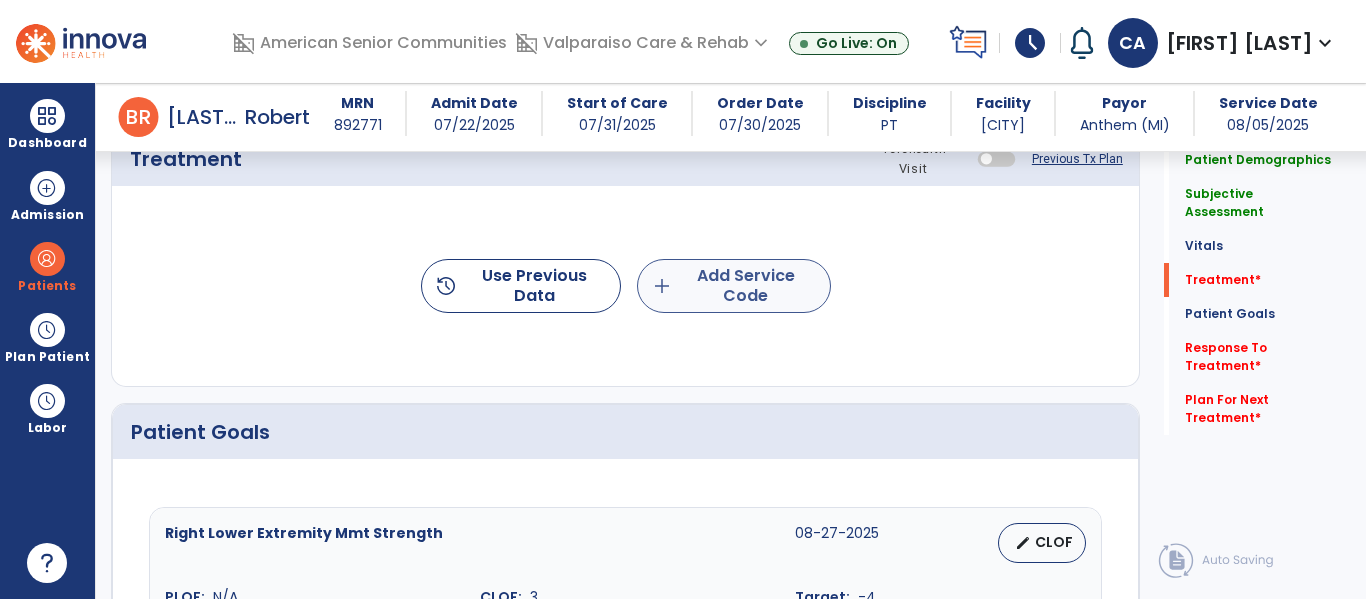 type on "**********" 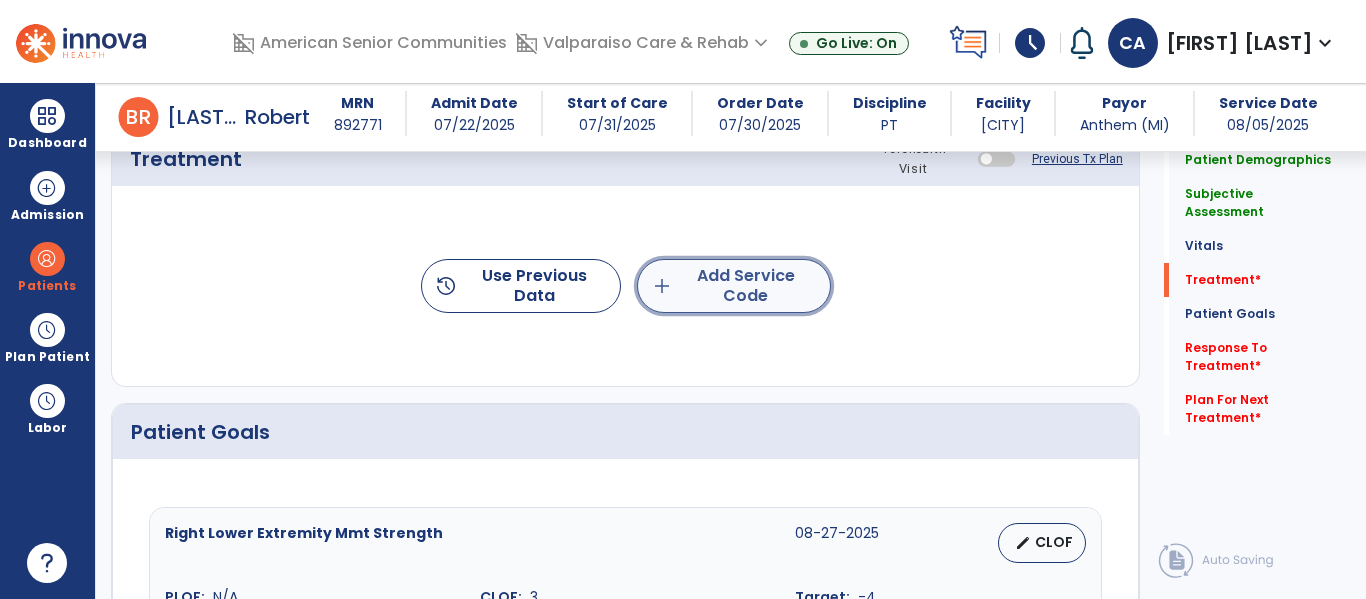 click on "add  Add Service Code" 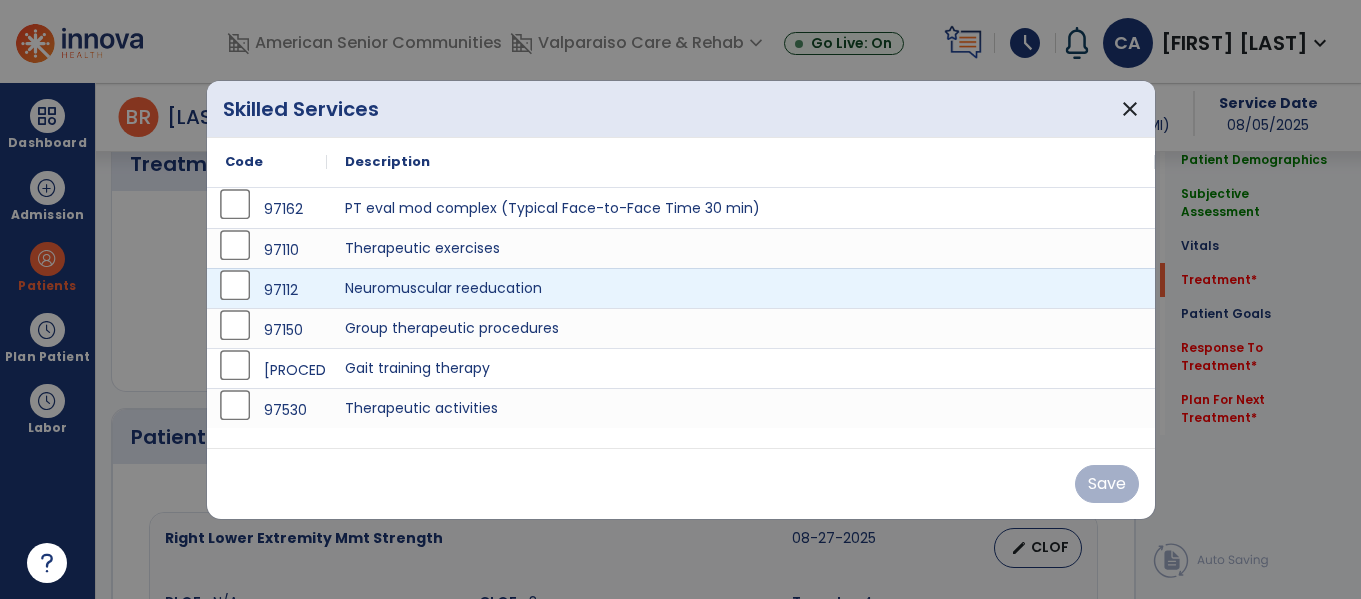 scroll, scrollTop: 1228, scrollLeft: 0, axis: vertical 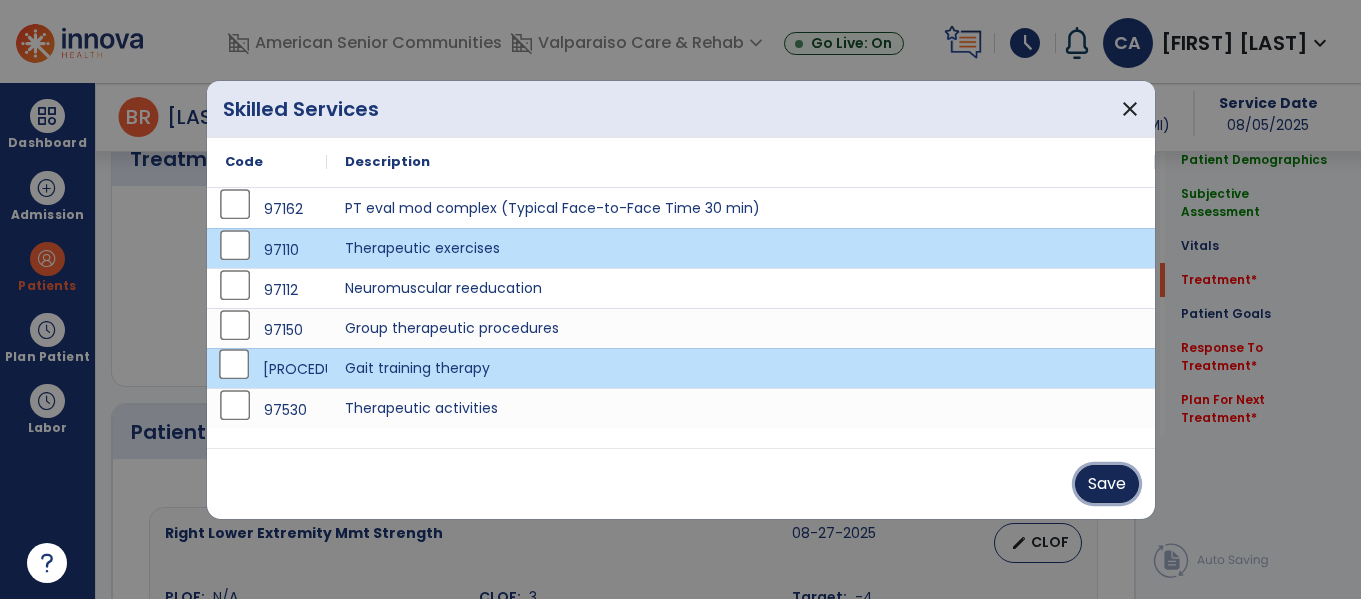 click on "Save" at bounding box center [1107, 484] 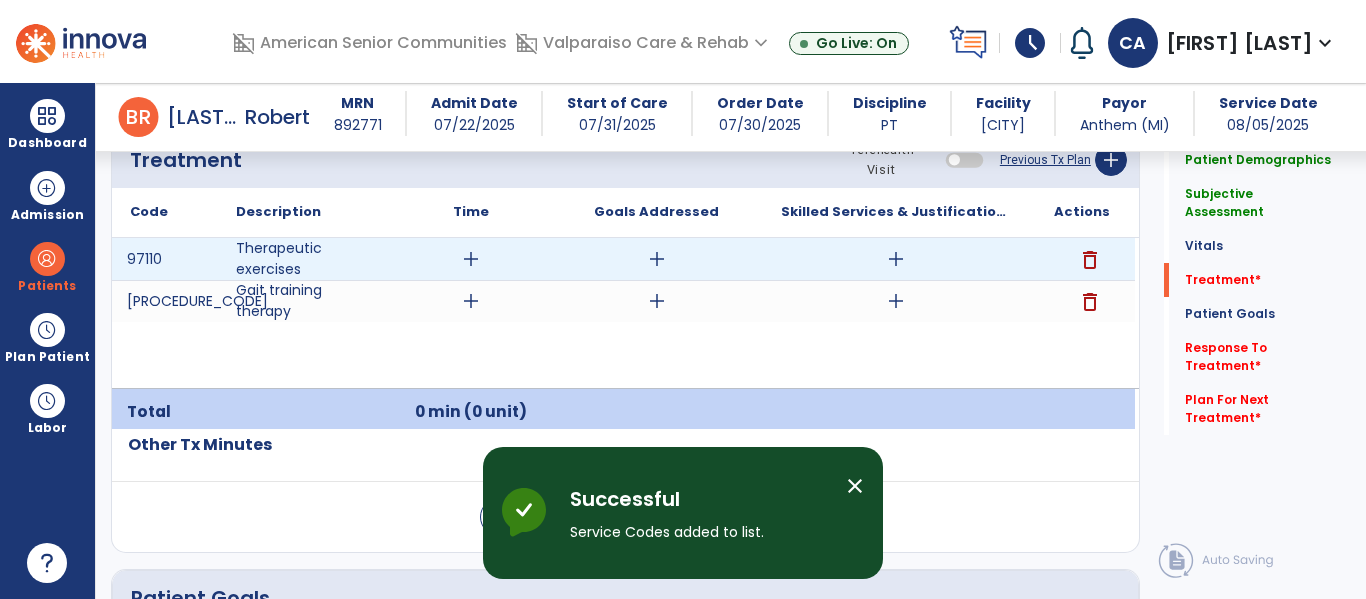 click on "add" at bounding box center (471, 259) 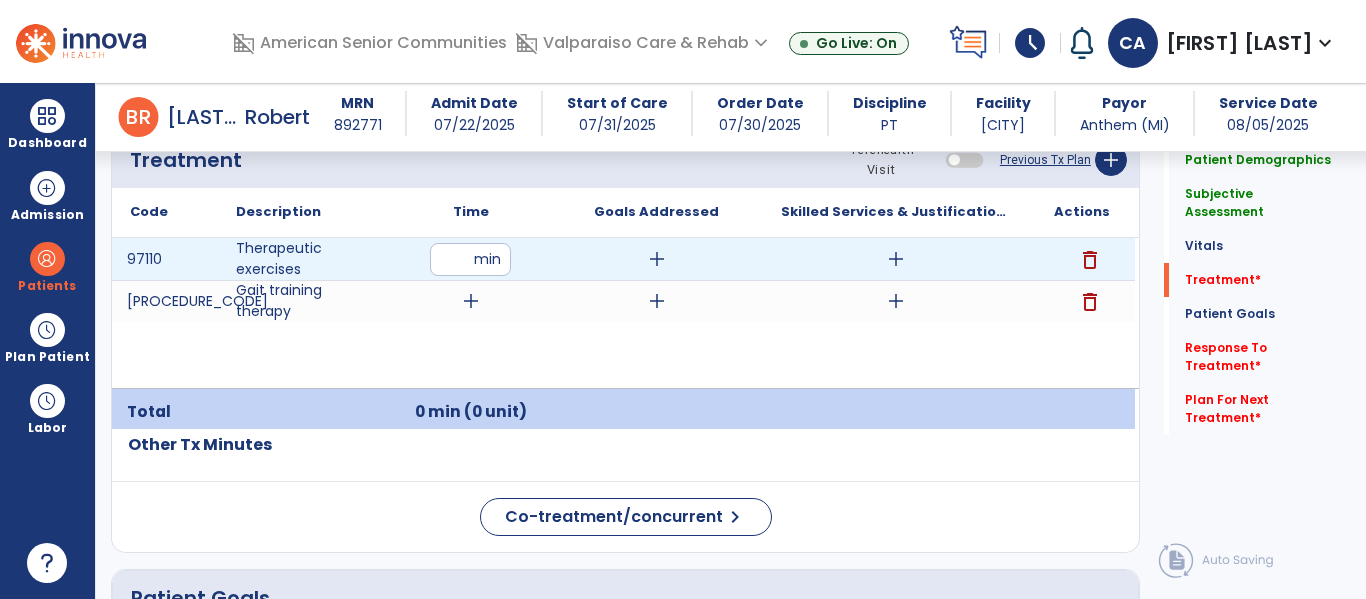 type on "**" 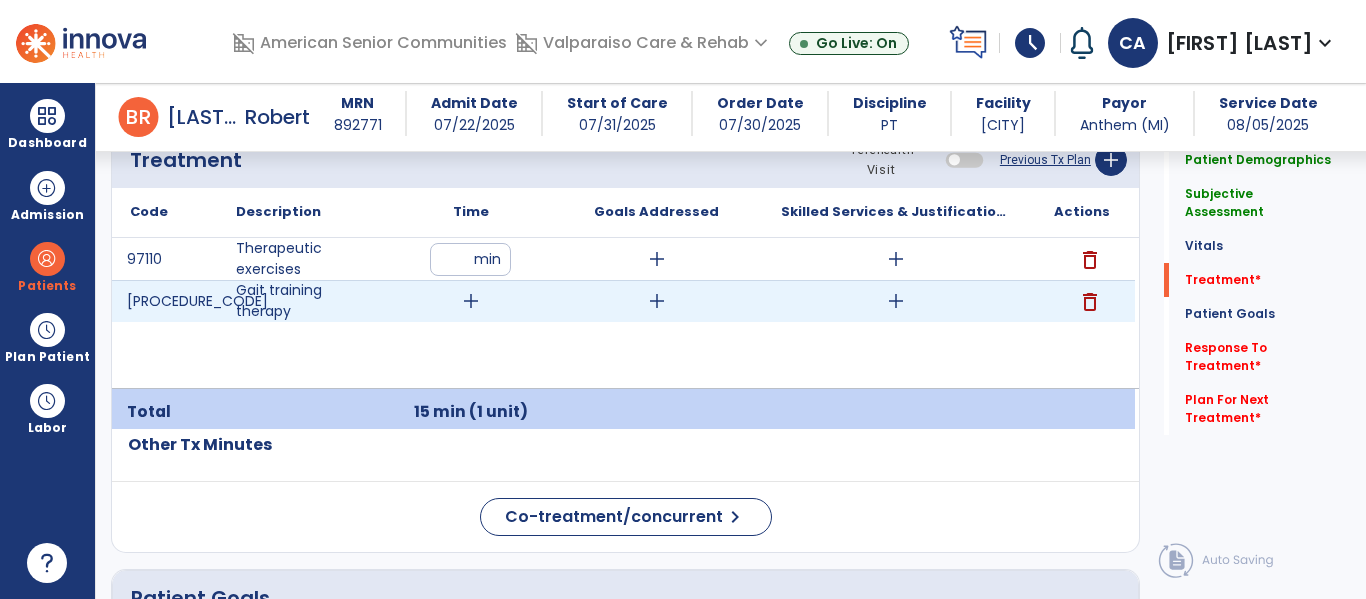 click on "add" at bounding box center (471, 301) 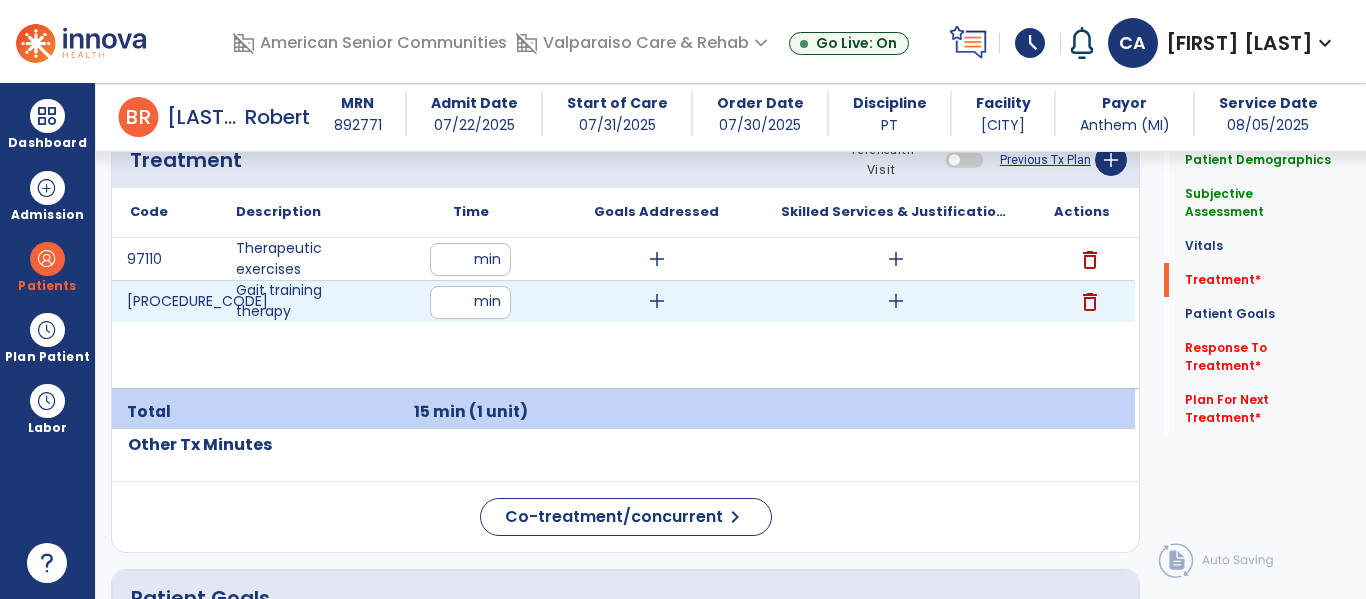 type on "**" 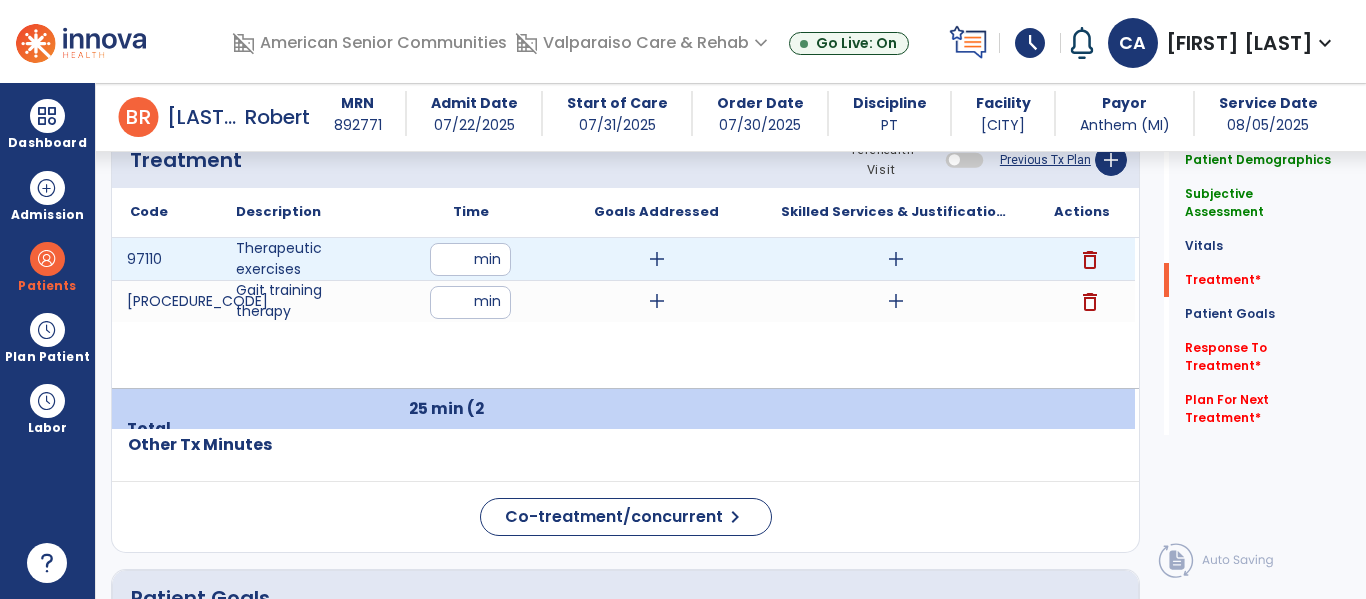 click on "add" at bounding box center (896, 259) 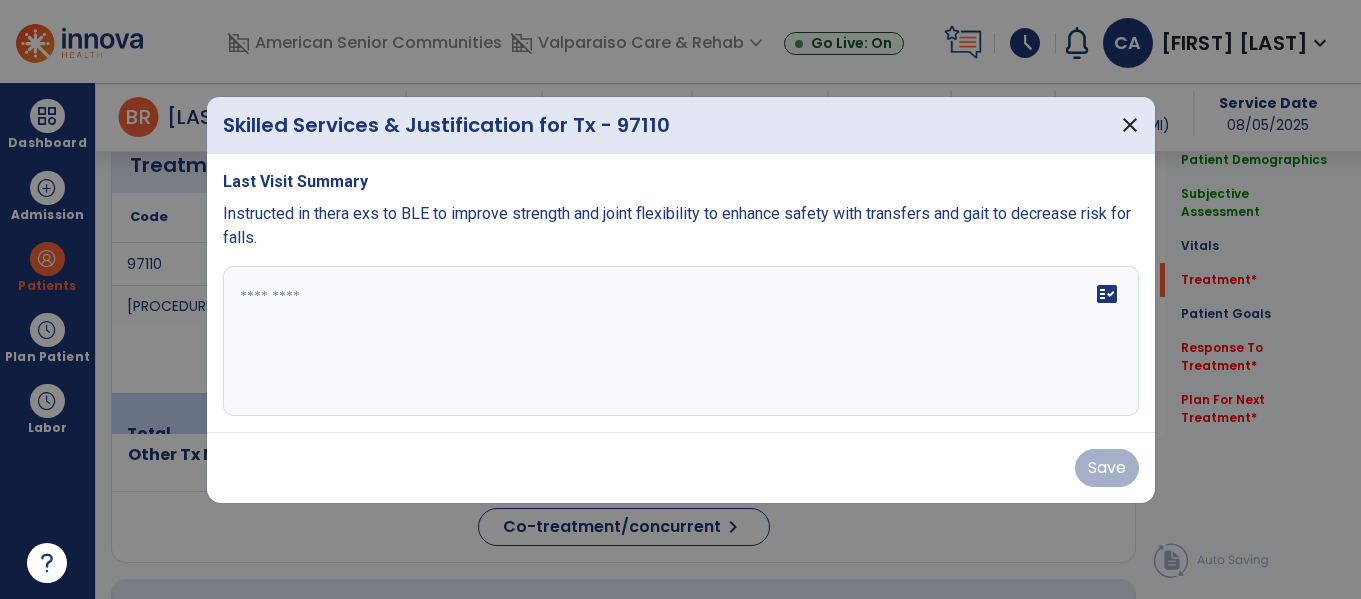 scroll, scrollTop: 1228, scrollLeft: 0, axis: vertical 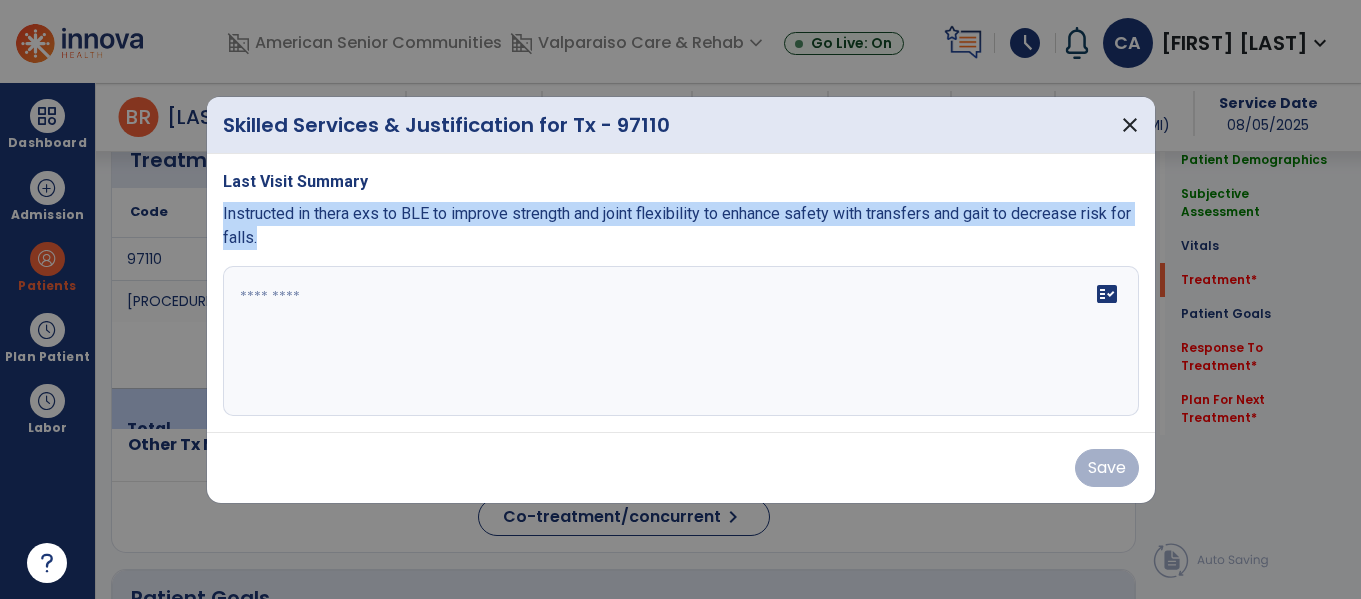 drag, startPoint x: 300, startPoint y: 243, endPoint x: 218, endPoint y: 214, distance: 86.977005 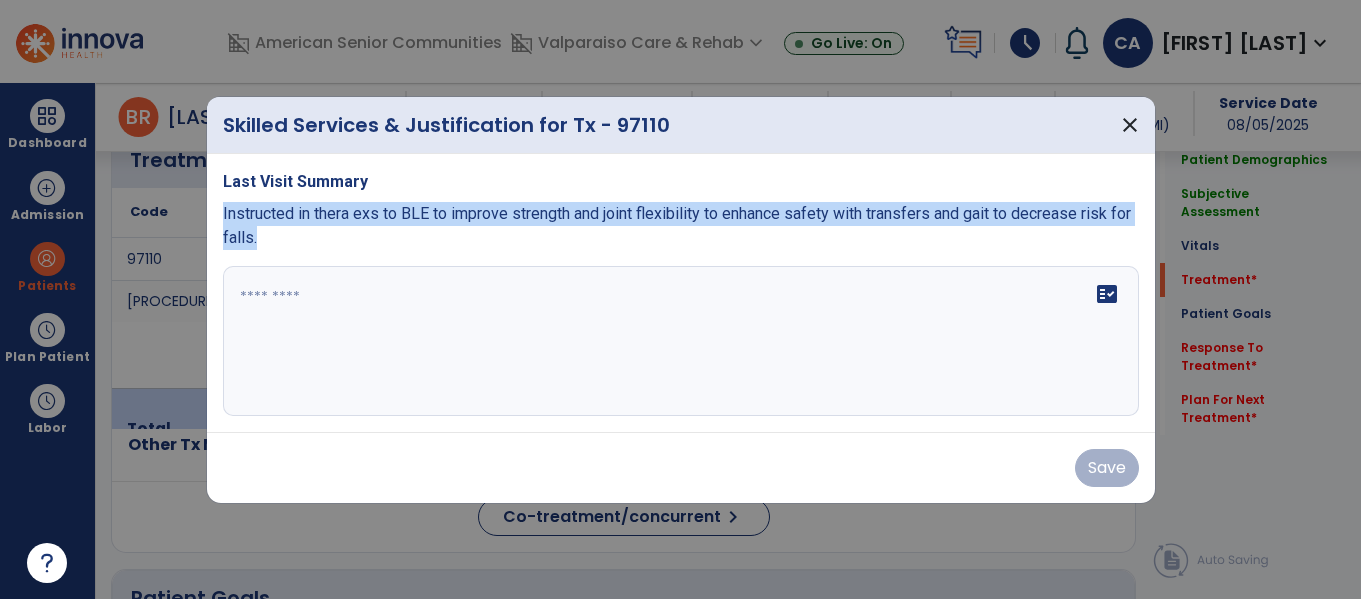 click on "Last Visit Summary Instructed in thera exs to BLE to improve strength and joint flexibility to enhance safety with transfers and gait to decrease risk for falls.   fact_check" at bounding box center [681, 293] 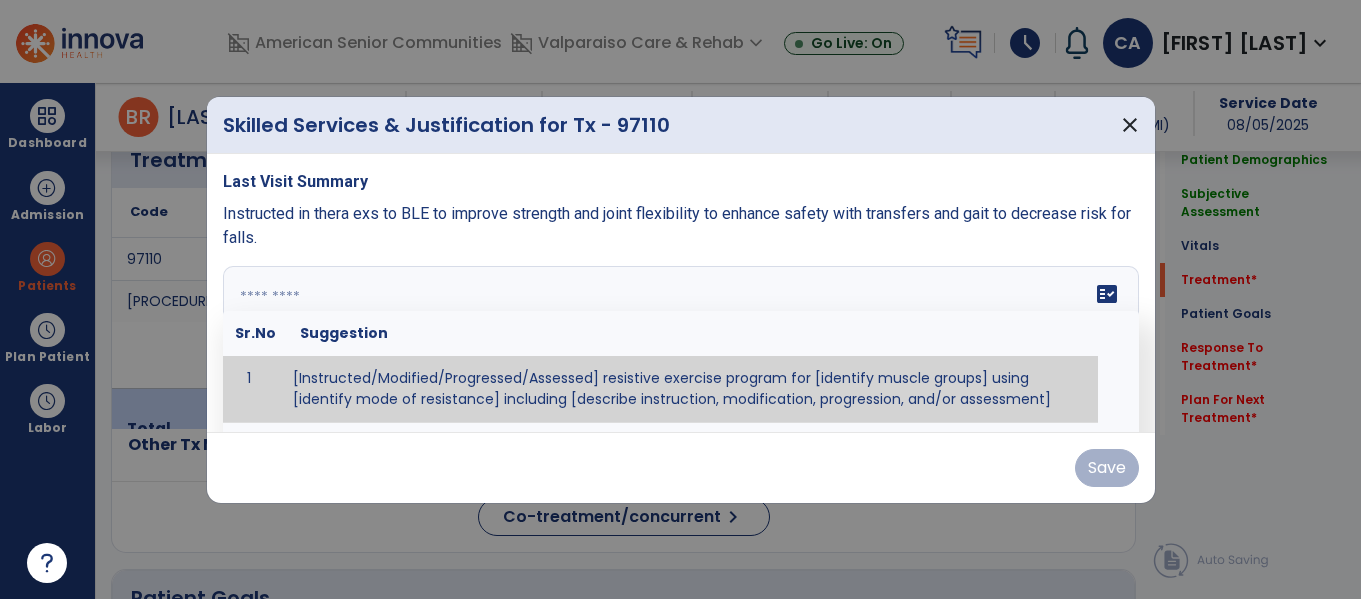 paste on "**********" 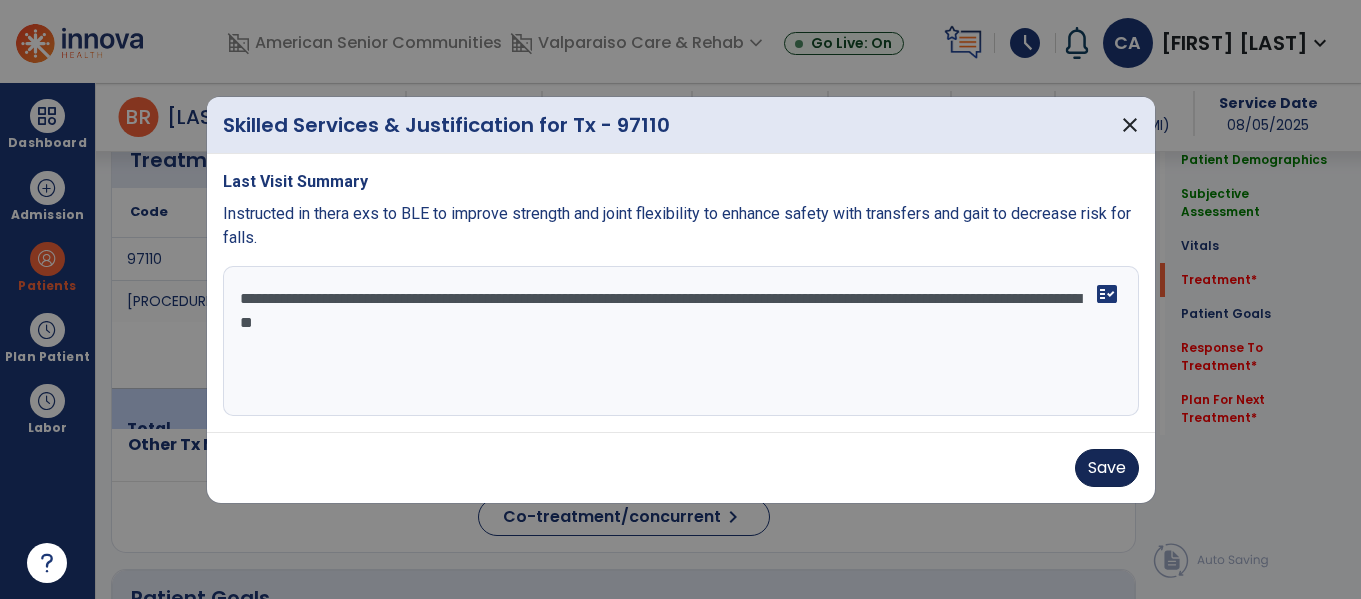 type on "**********" 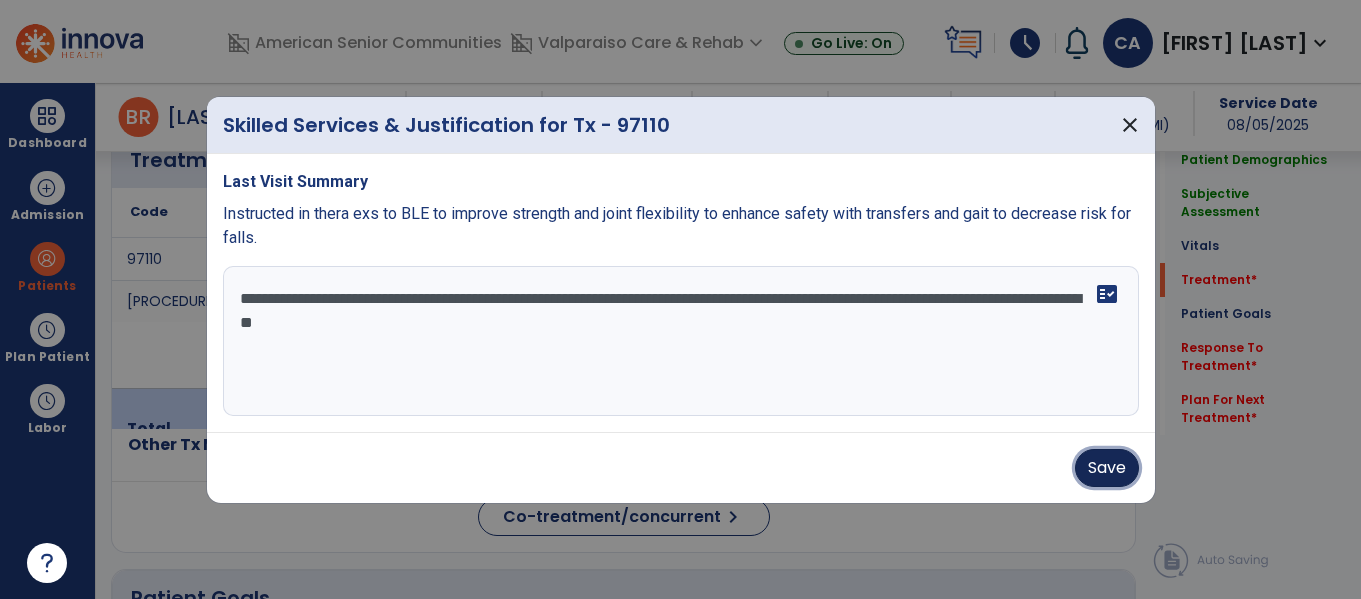 click on "Save" at bounding box center [1107, 468] 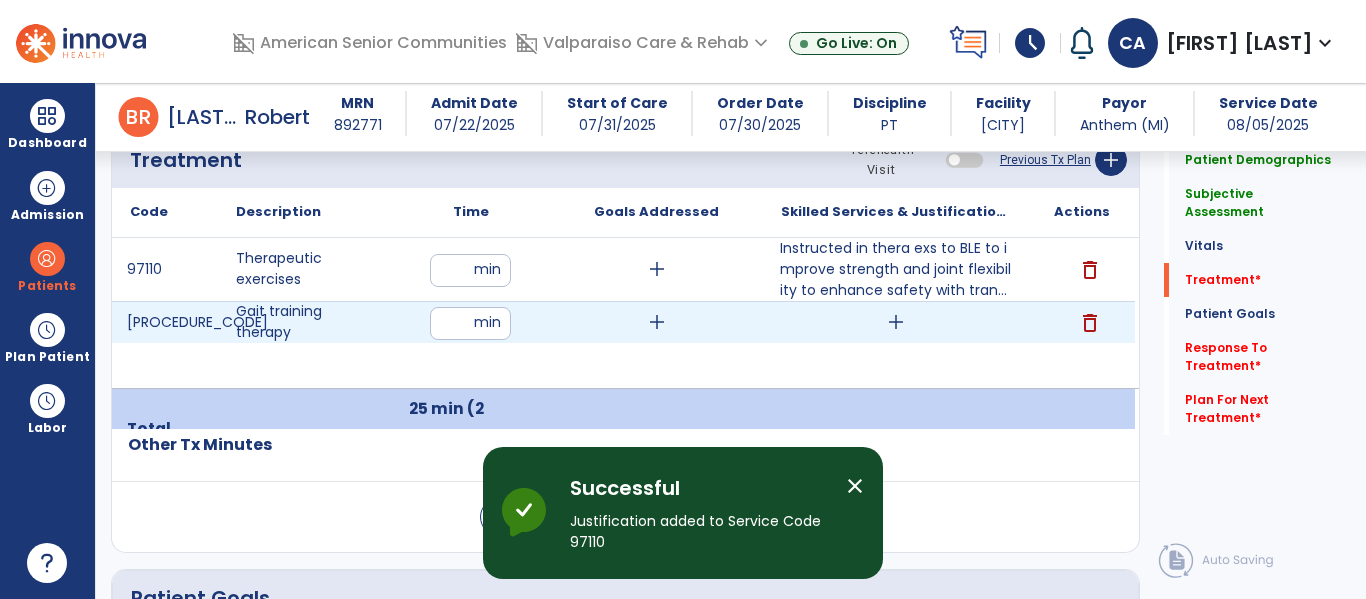 click on "add" at bounding box center [896, 322] 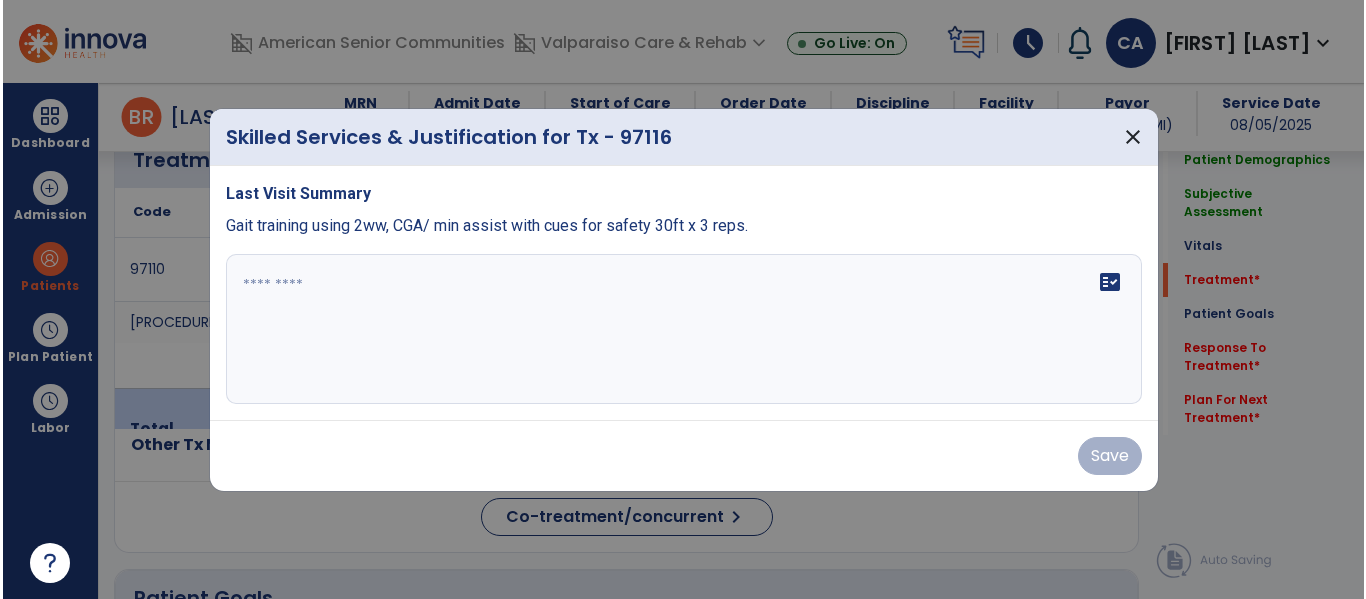 scroll, scrollTop: 1228, scrollLeft: 0, axis: vertical 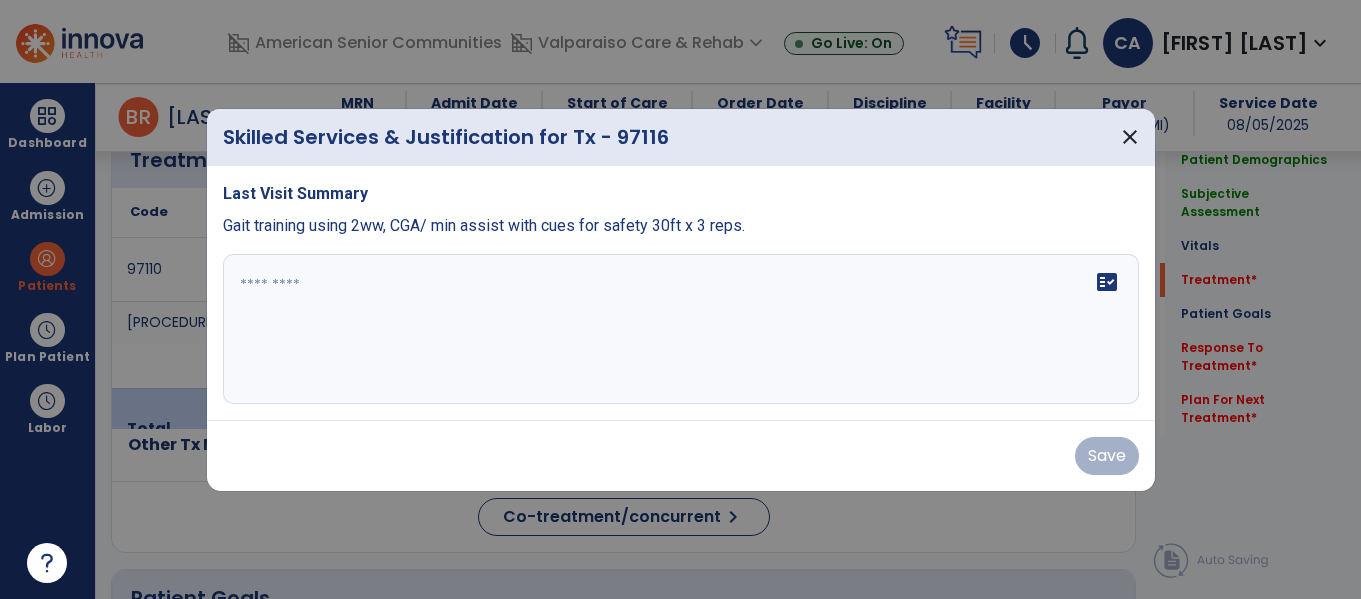 click on "fact_check" at bounding box center (681, 329) 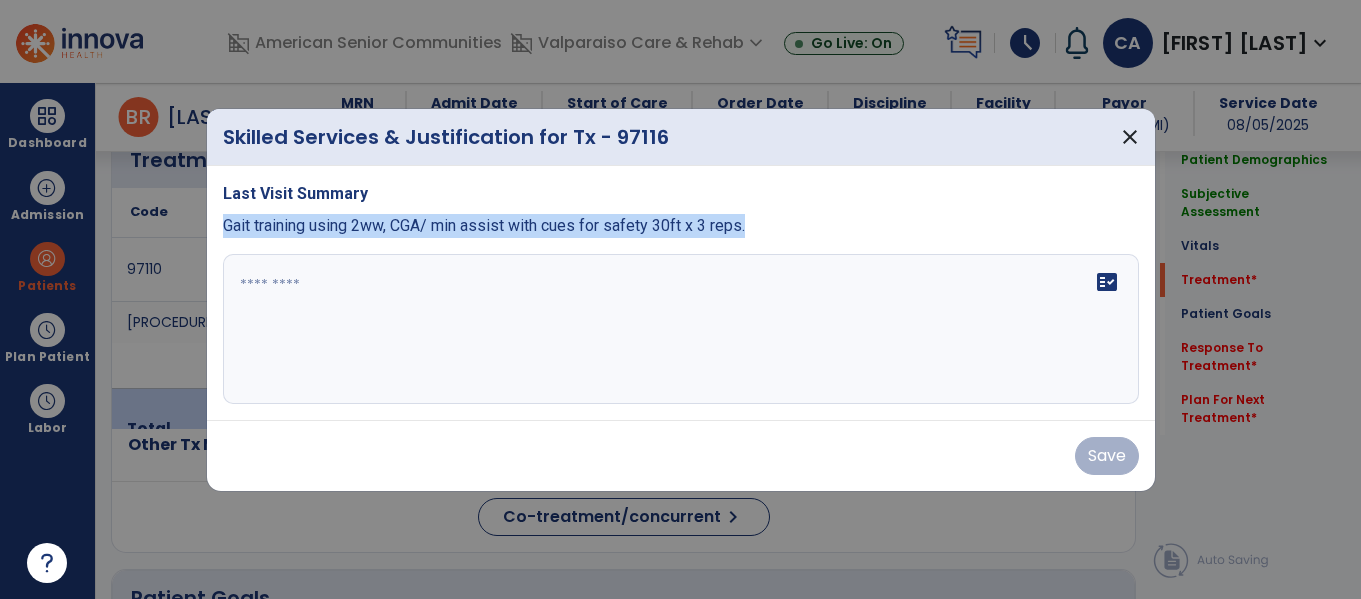 drag, startPoint x: 780, startPoint y: 228, endPoint x: 216, endPoint y: 217, distance: 564.10724 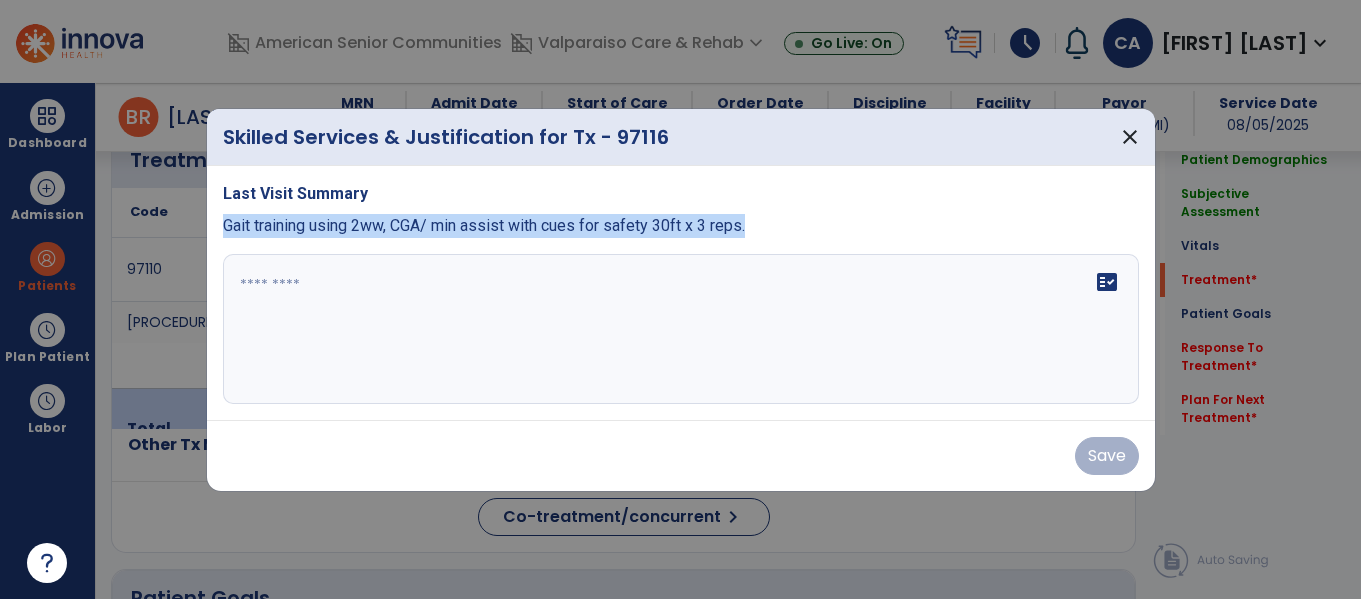 click on "Last Visit Summary Gait training using 2ww, CGA/ min assist with cues for safety 30ft x 3 reps.    fact_check" at bounding box center [681, 293] 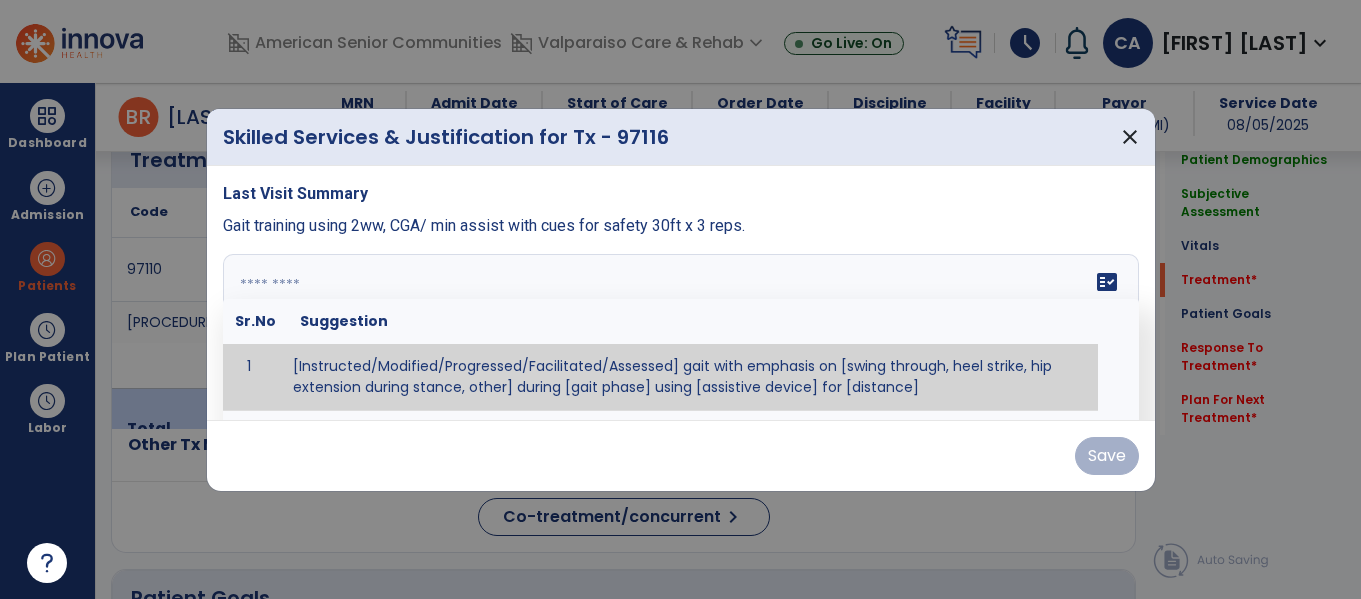 paste on "**********" 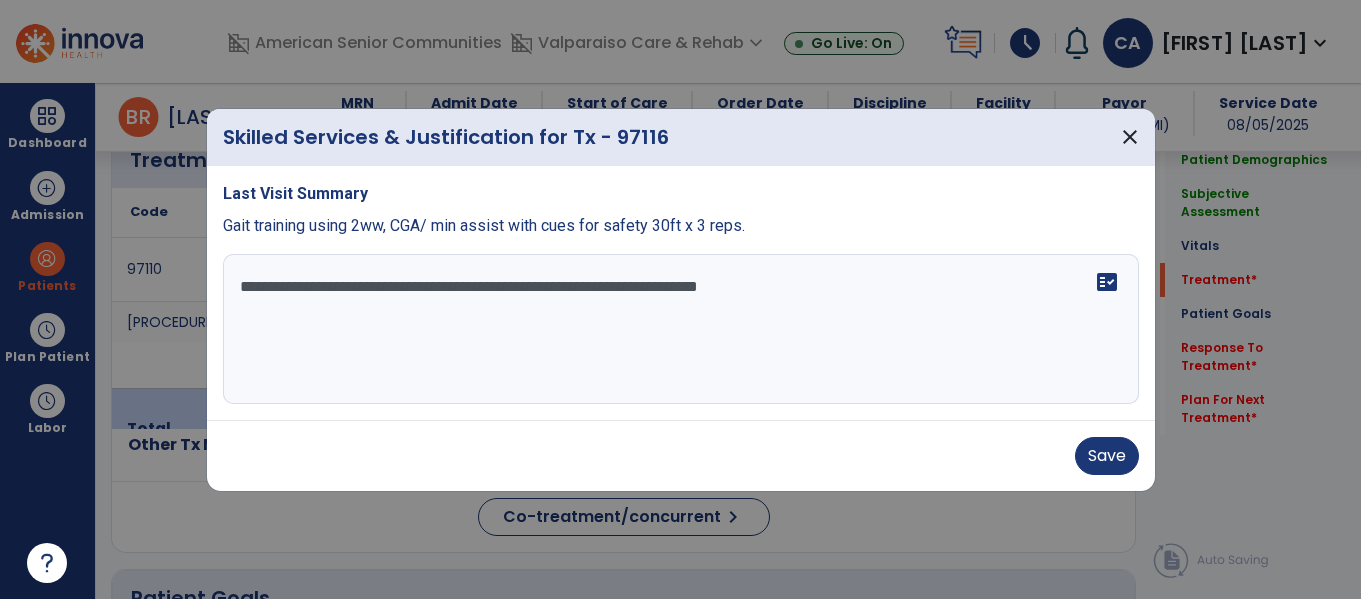 drag, startPoint x: 783, startPoint y: 285, endPoint x: 727, endPoint y: 280, distance: 56.22277 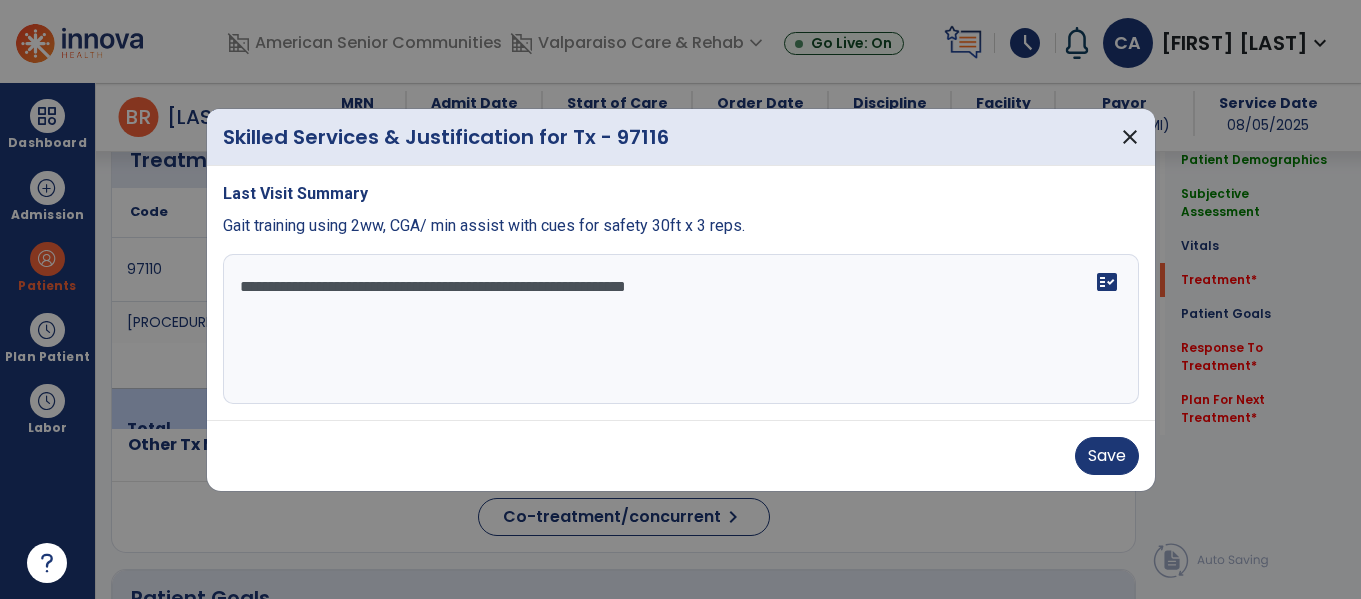 click on "**********" at bounding box center [681, 329] 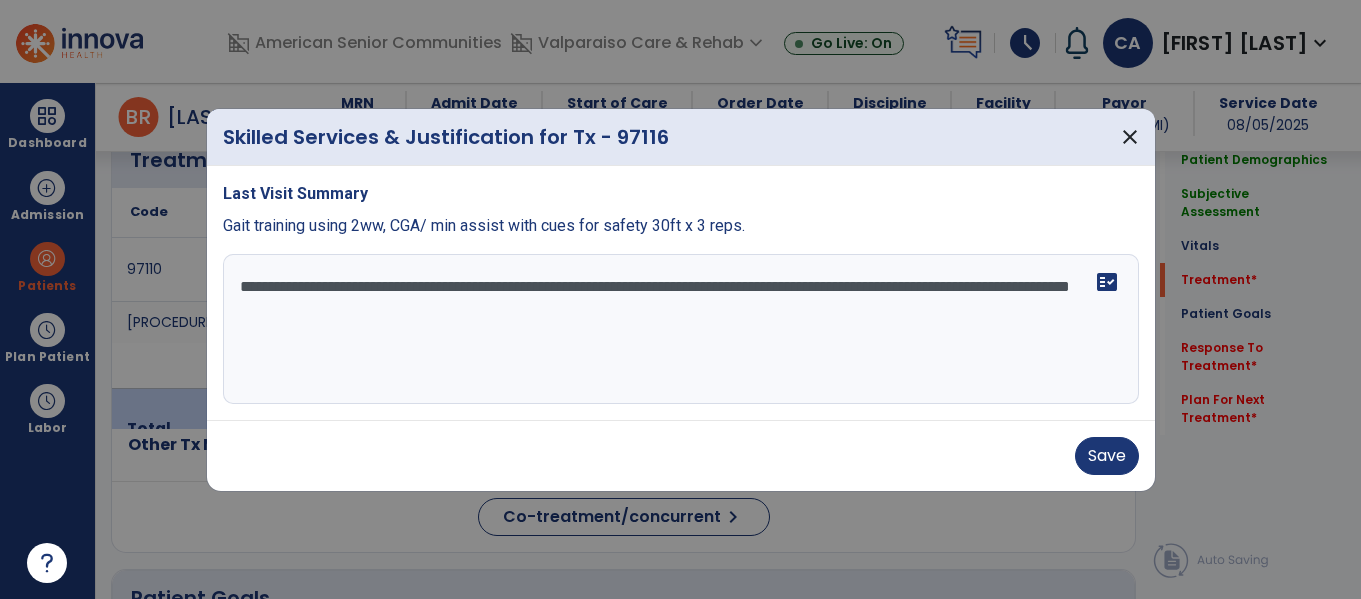 click on "**********" at bounding box center (681, 329) 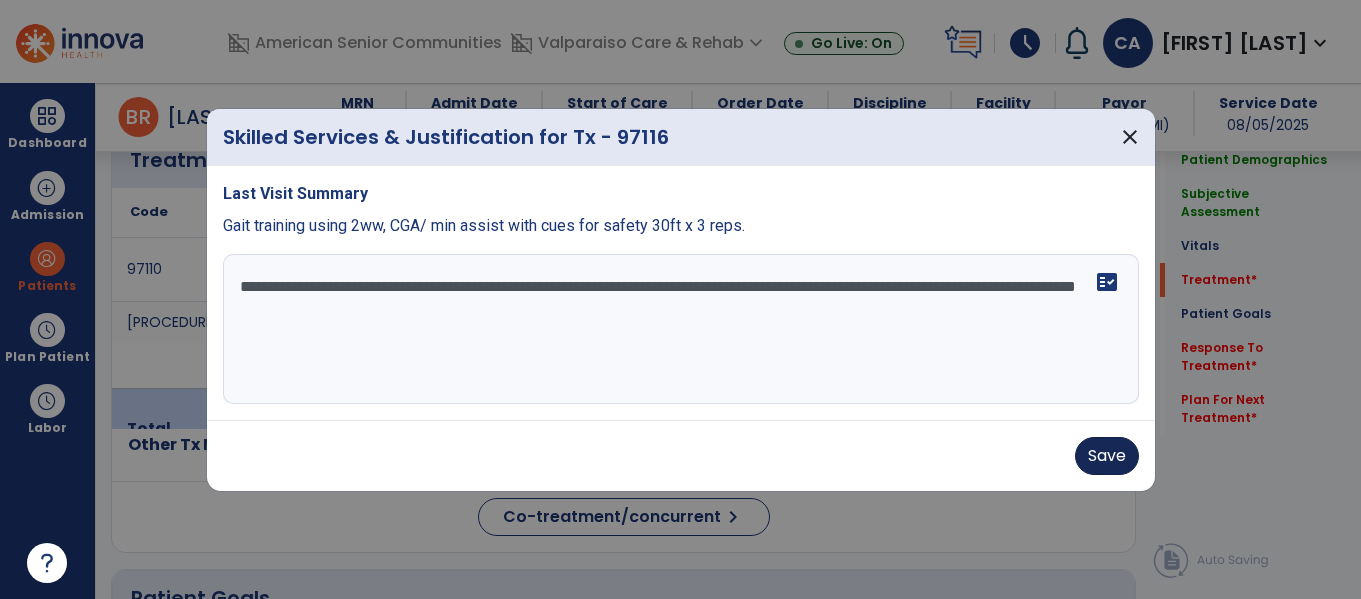 type on "**********" 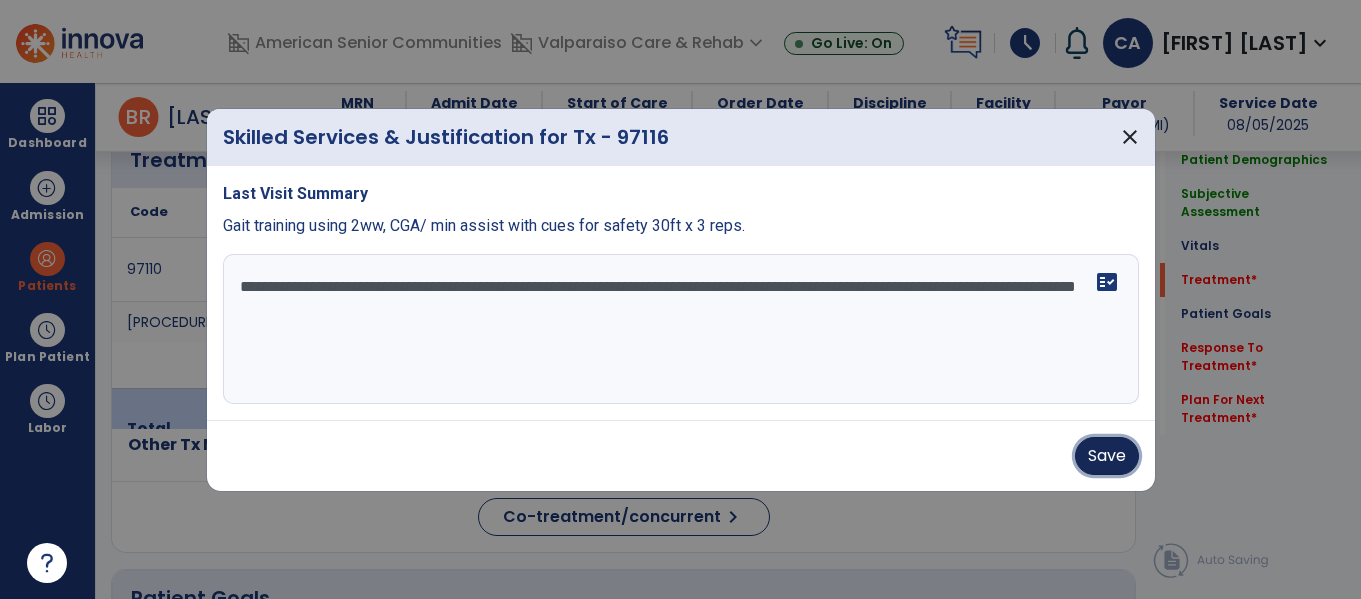 click on "Save" at bounding box center (1107, 456) 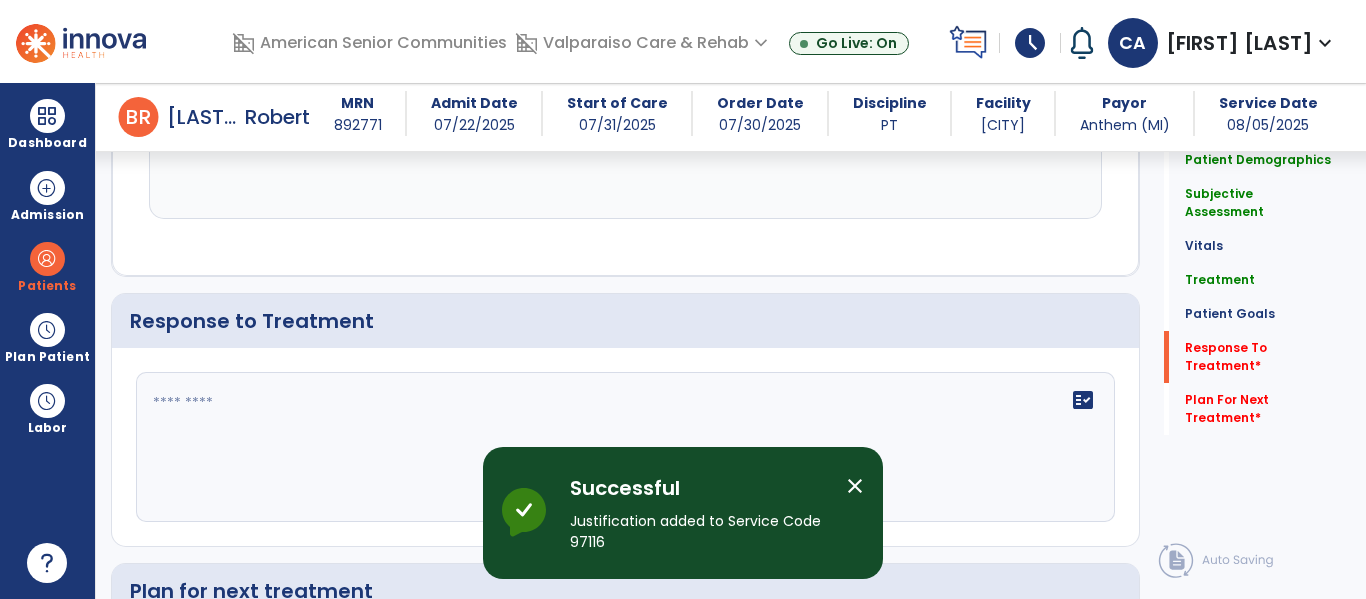 scroll, scrollTop: 3428, scrollLeft: 0, axis: vertical 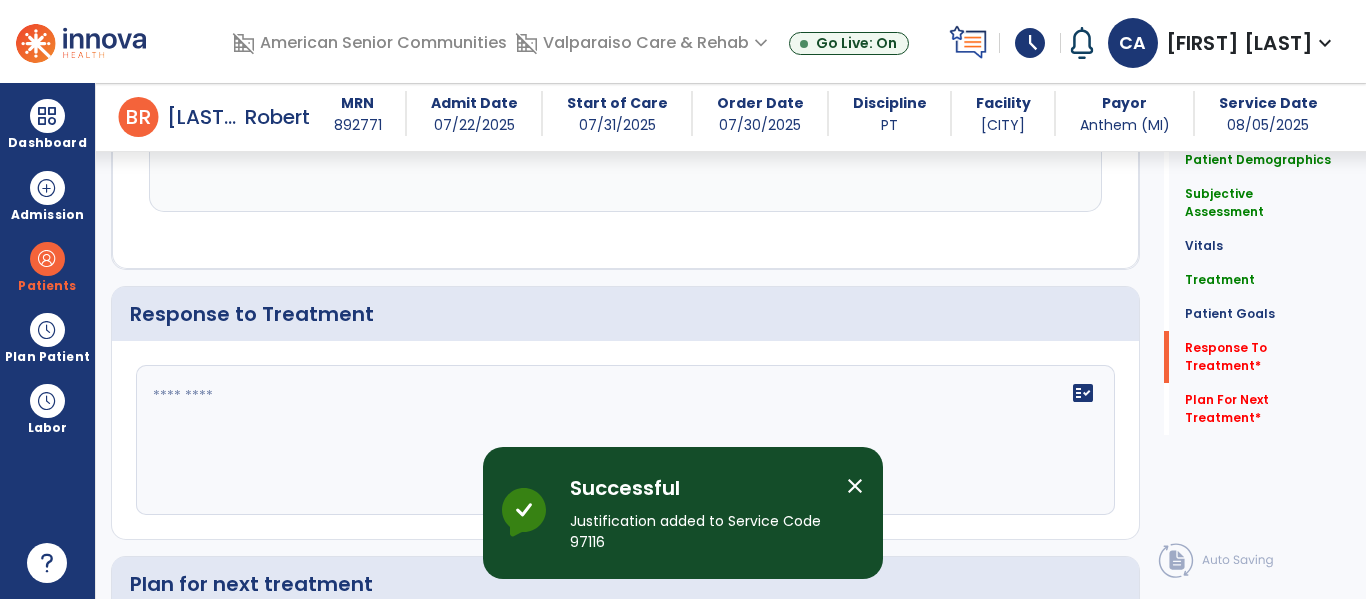 click on "fact_check" 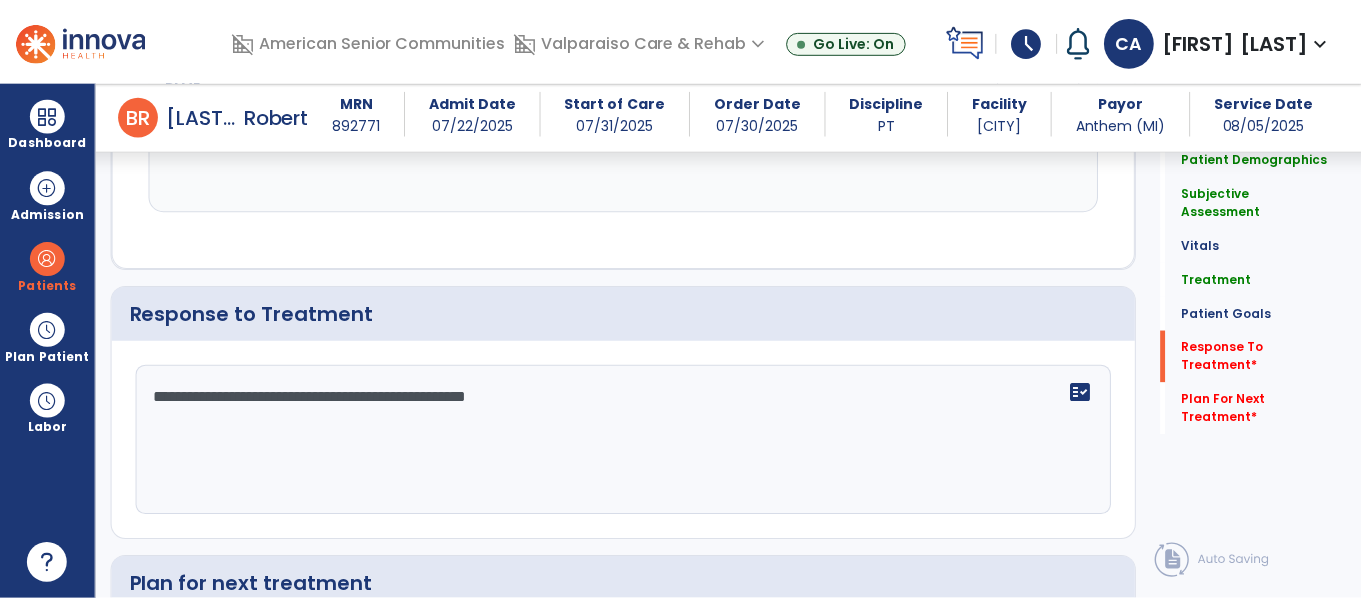 scroll, scrollTop: 3703, scrollLeft: 0, axis: vertical 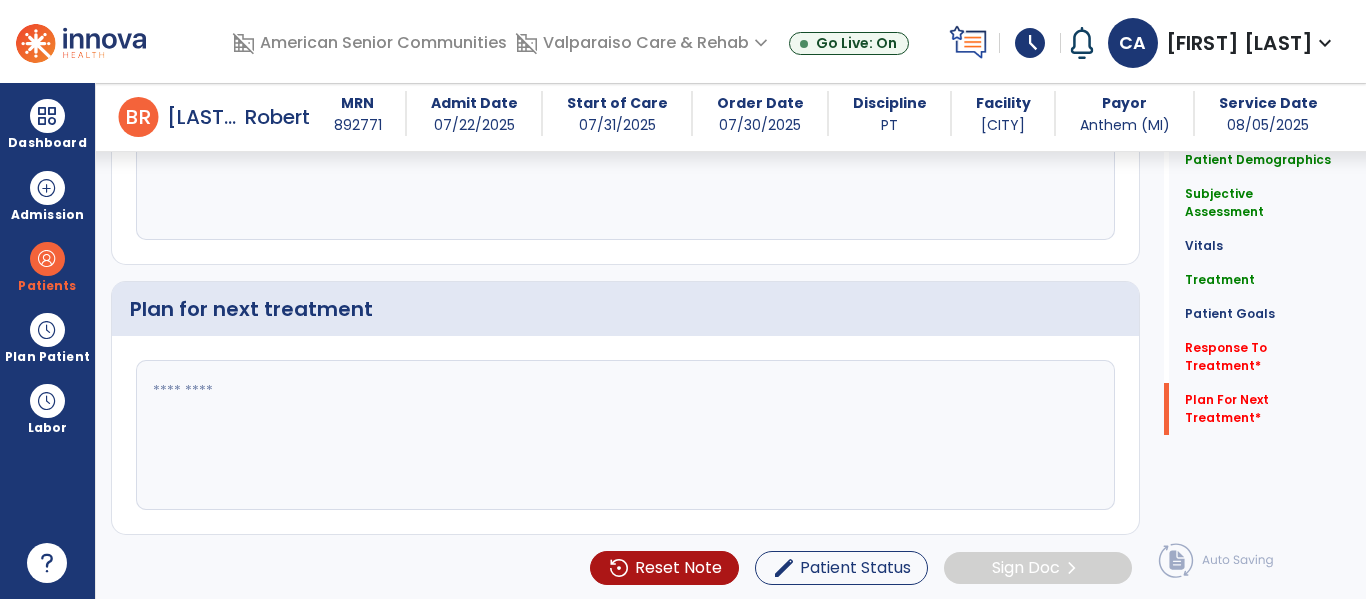type on "**********" 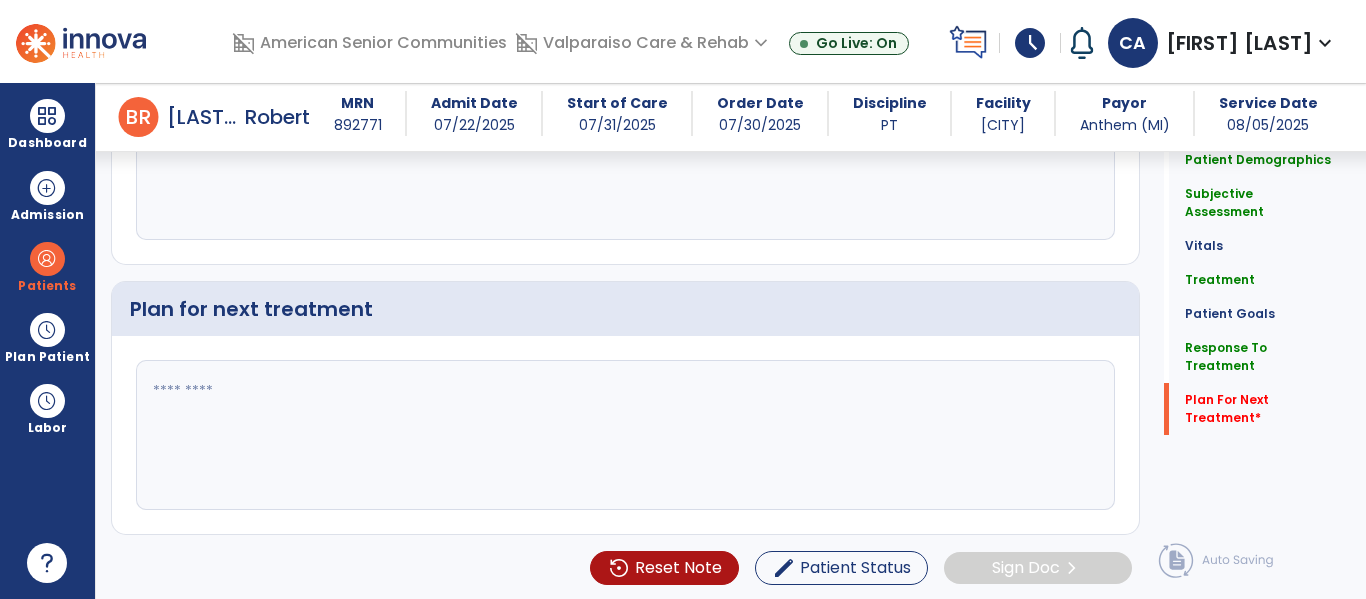 click 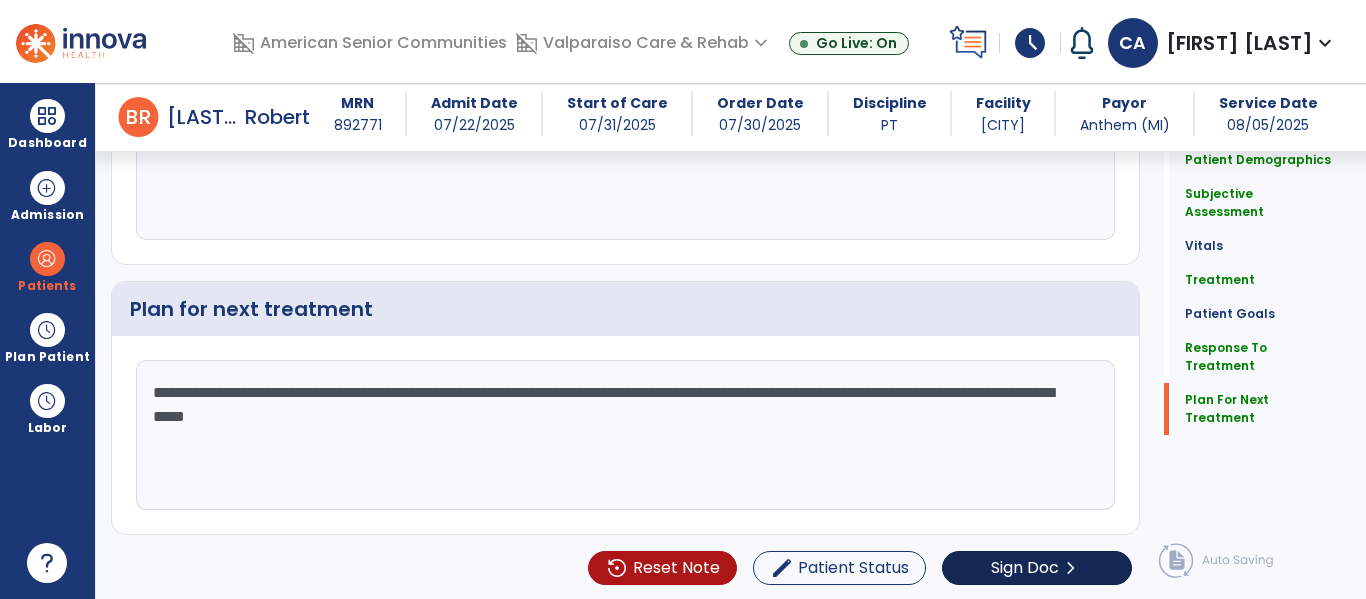 type on "**********" 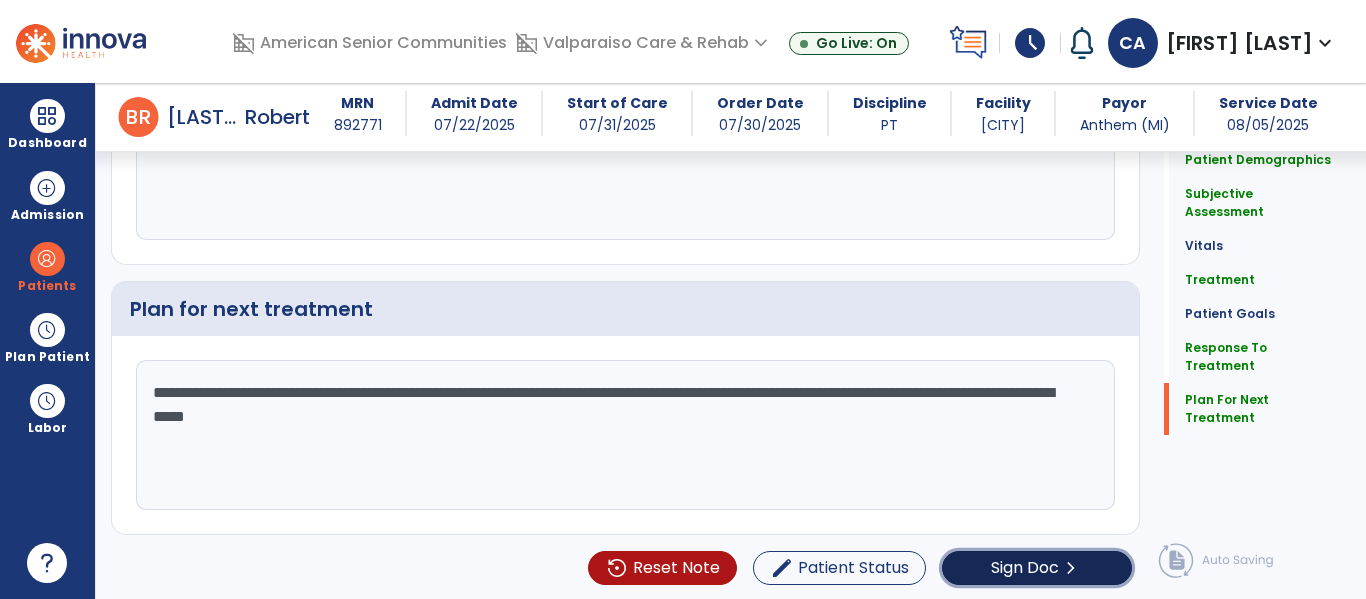click on "Sign Doc  chevron_right" 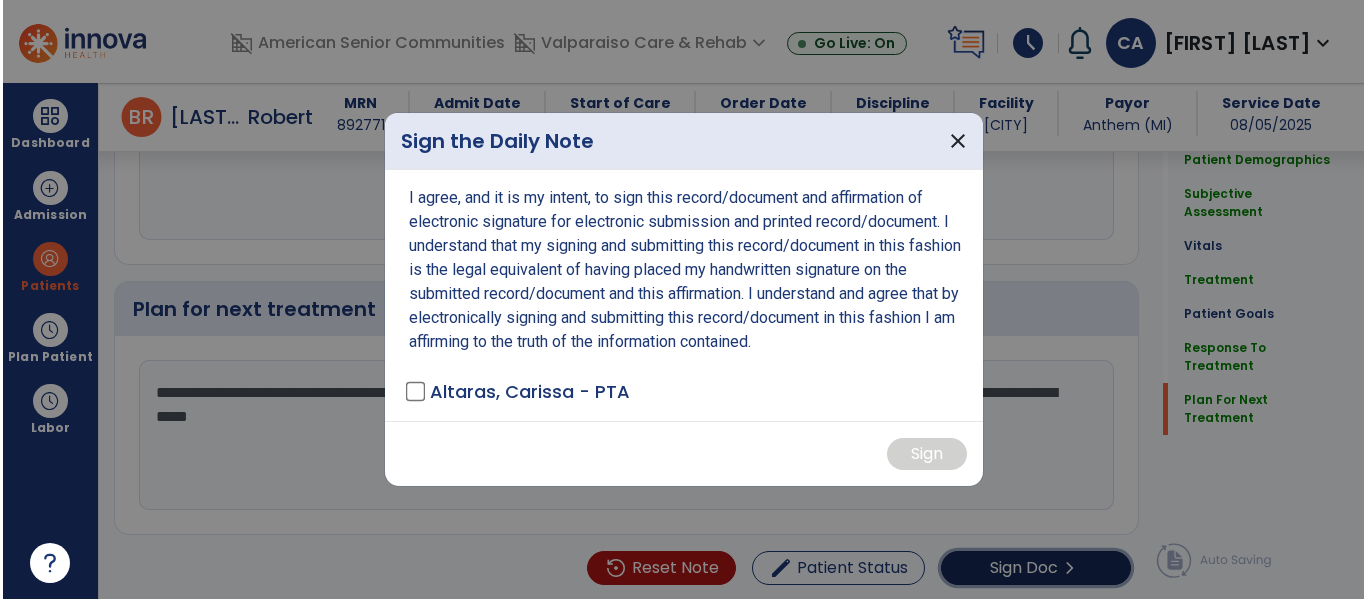 scroll, scrollTop: 3703, scrollLeft: 0, axis: vertical 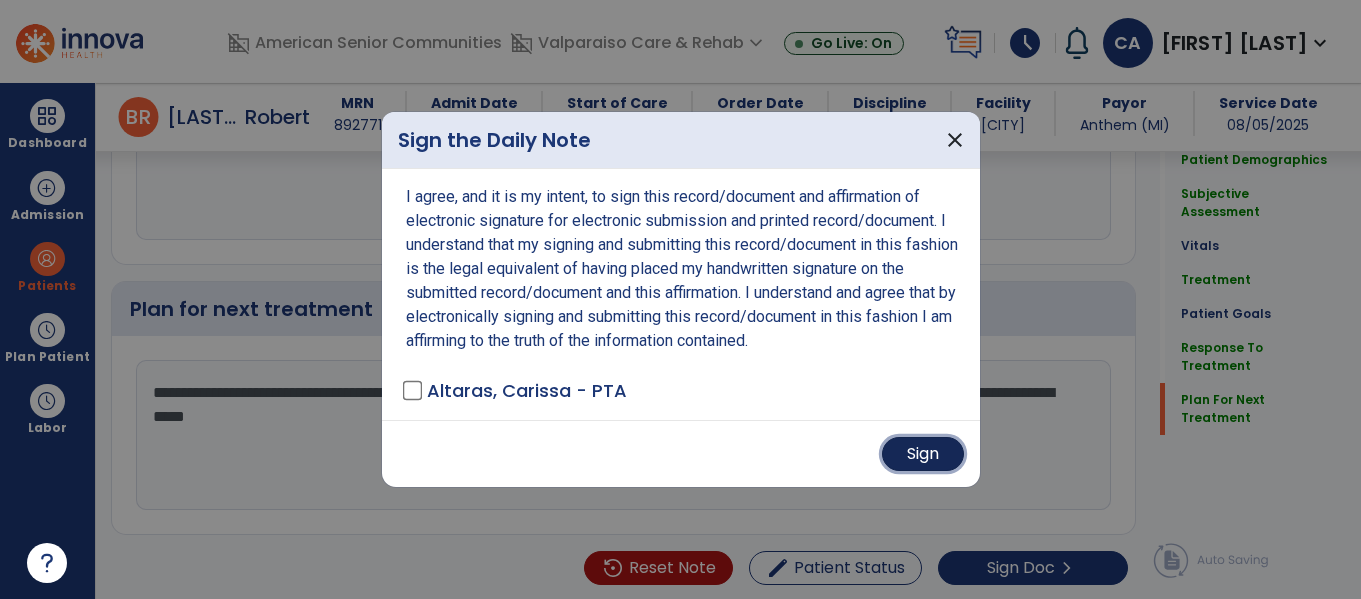 click on "Sign" at bounding box center (923, 454) 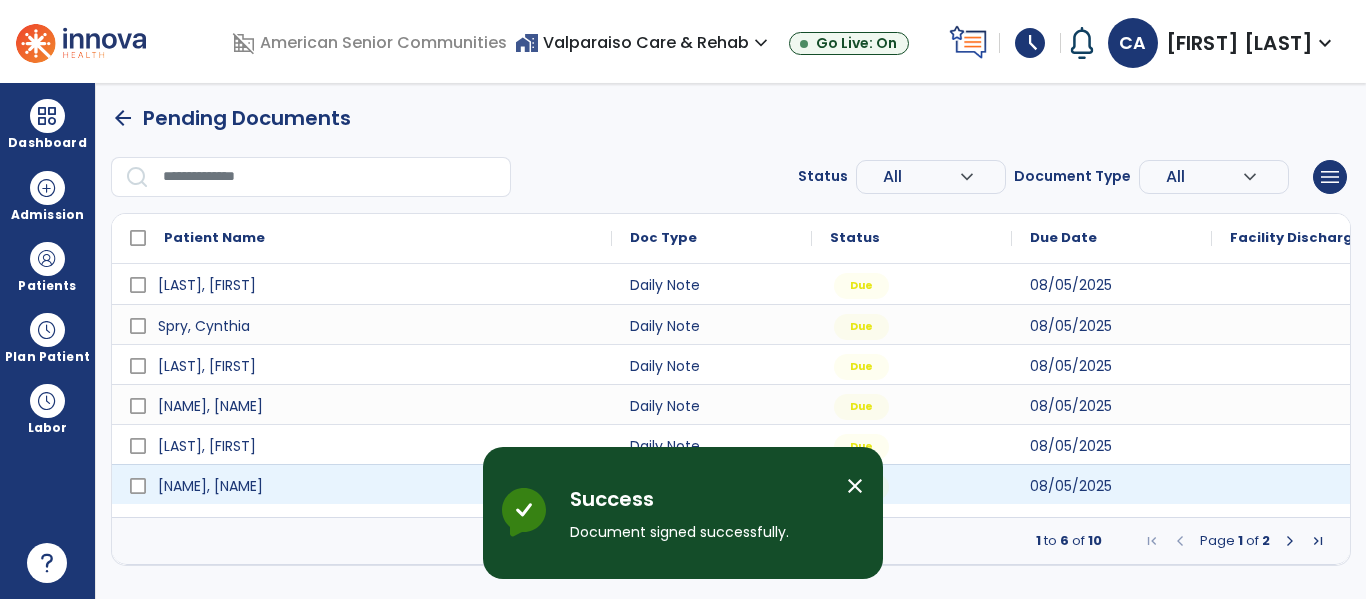 scroll, scrollTop: 0, scrollLeft: 0, axis: both 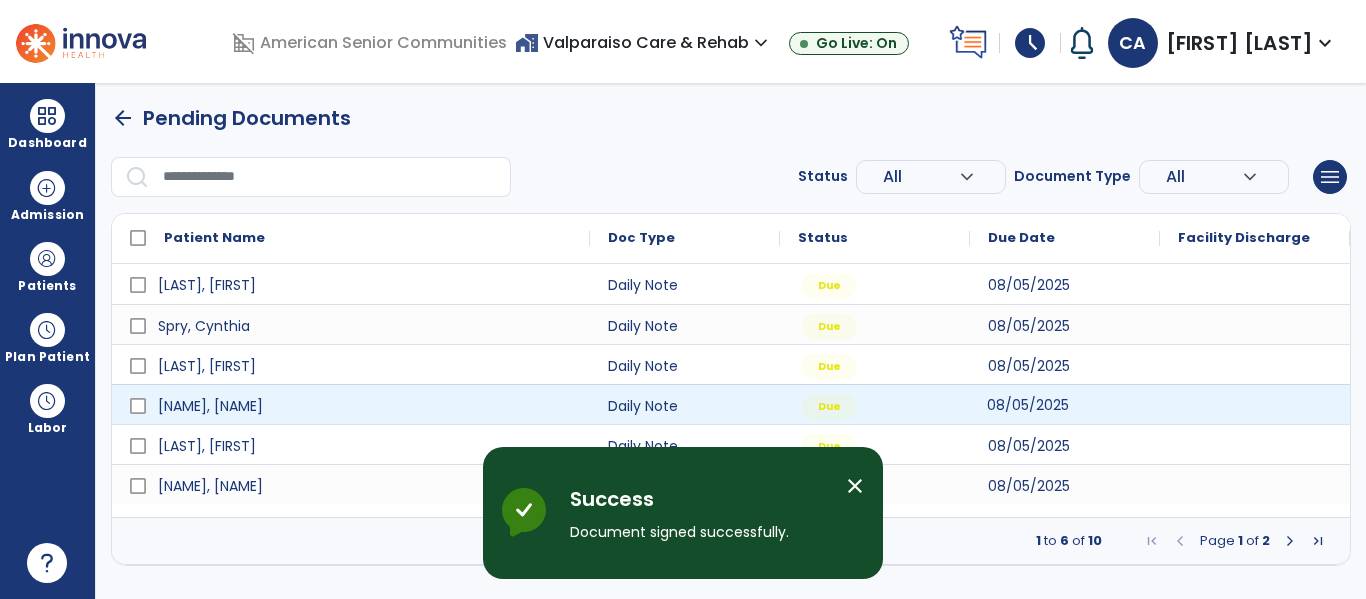 click on "08/05/2025" at bounding box center (1028, 405) 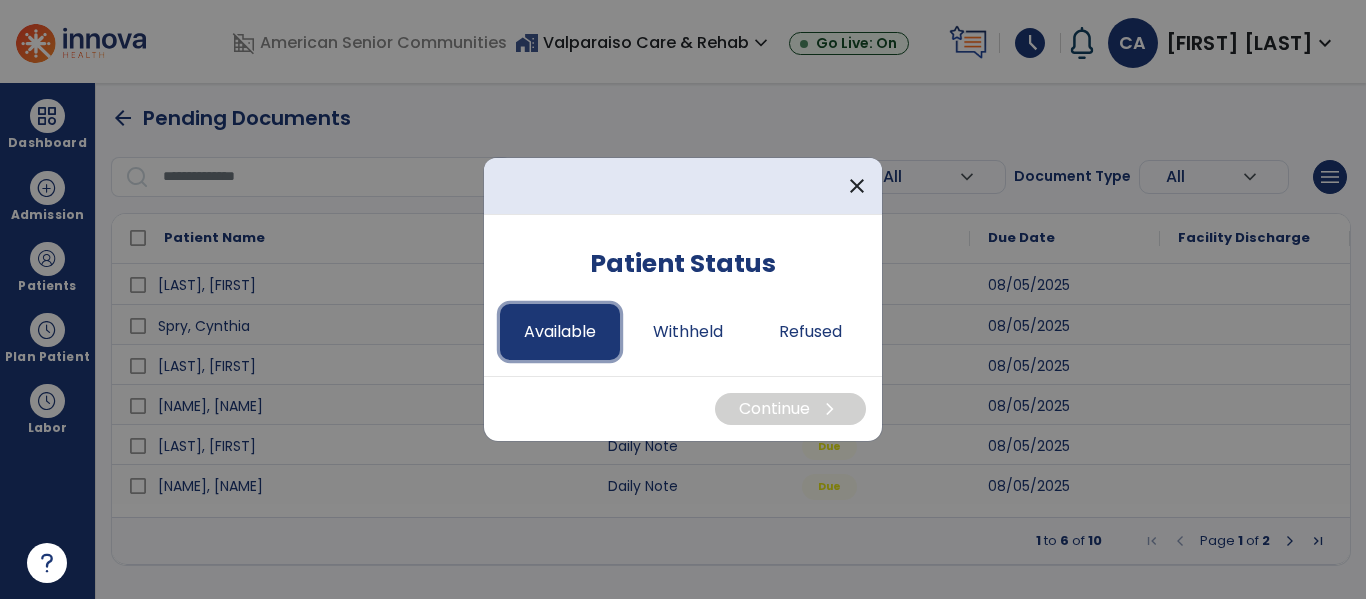 click on "Available" at bounding box center (560, 332) 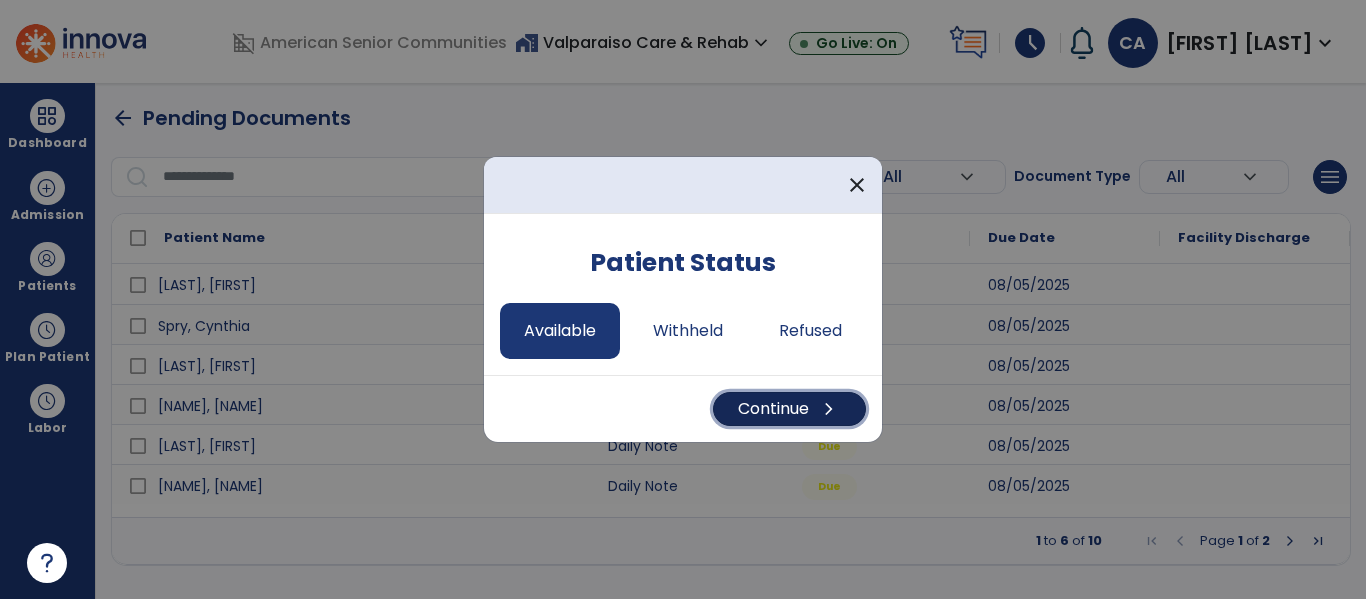 click on "Continue   chevron_right" at bounding box center [789, 409] 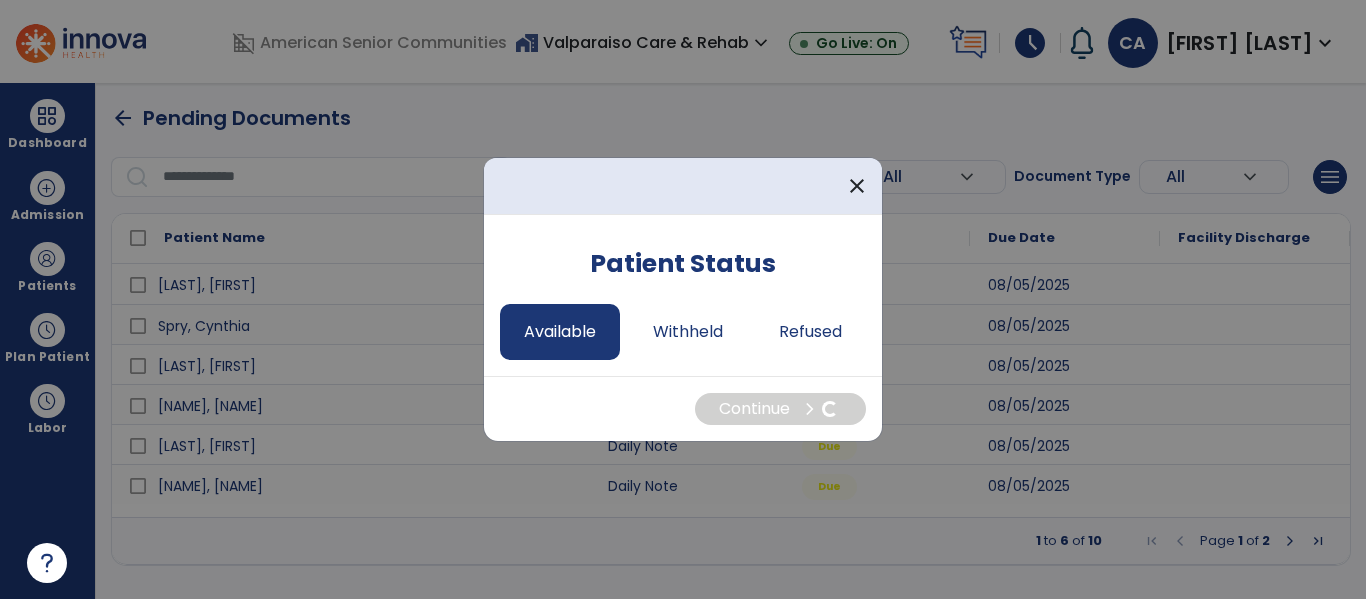 select on "*" 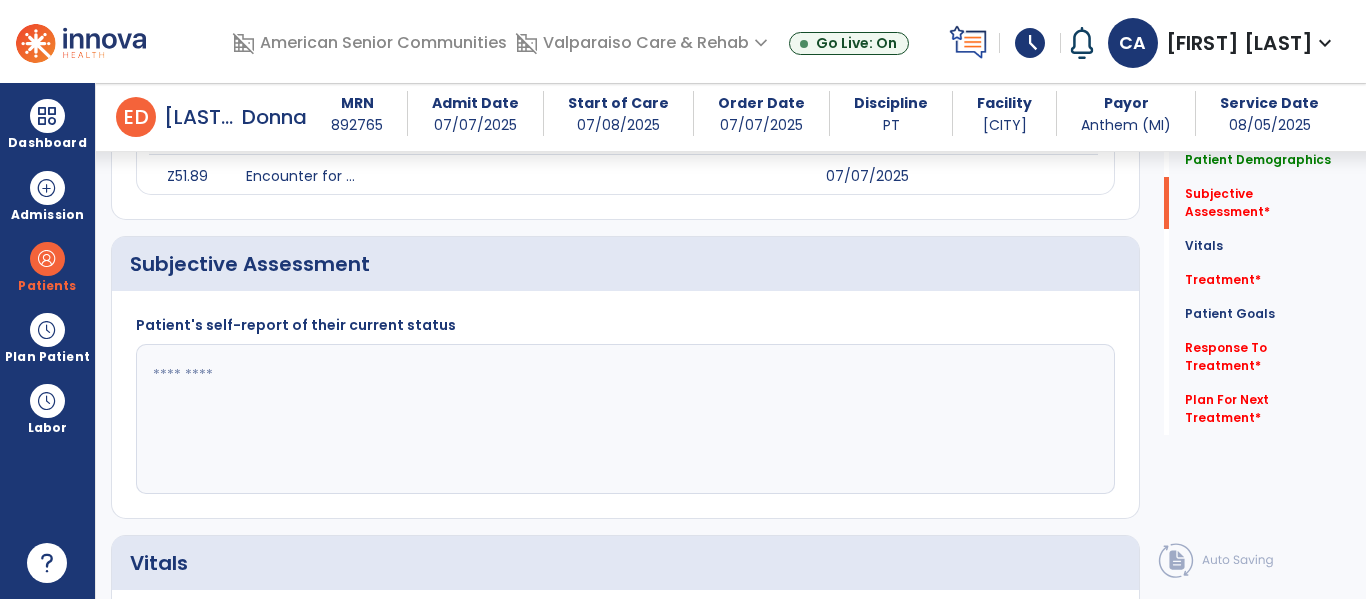 scroll, scrollTop: 694, scrollLeft: 0, axis: vertical 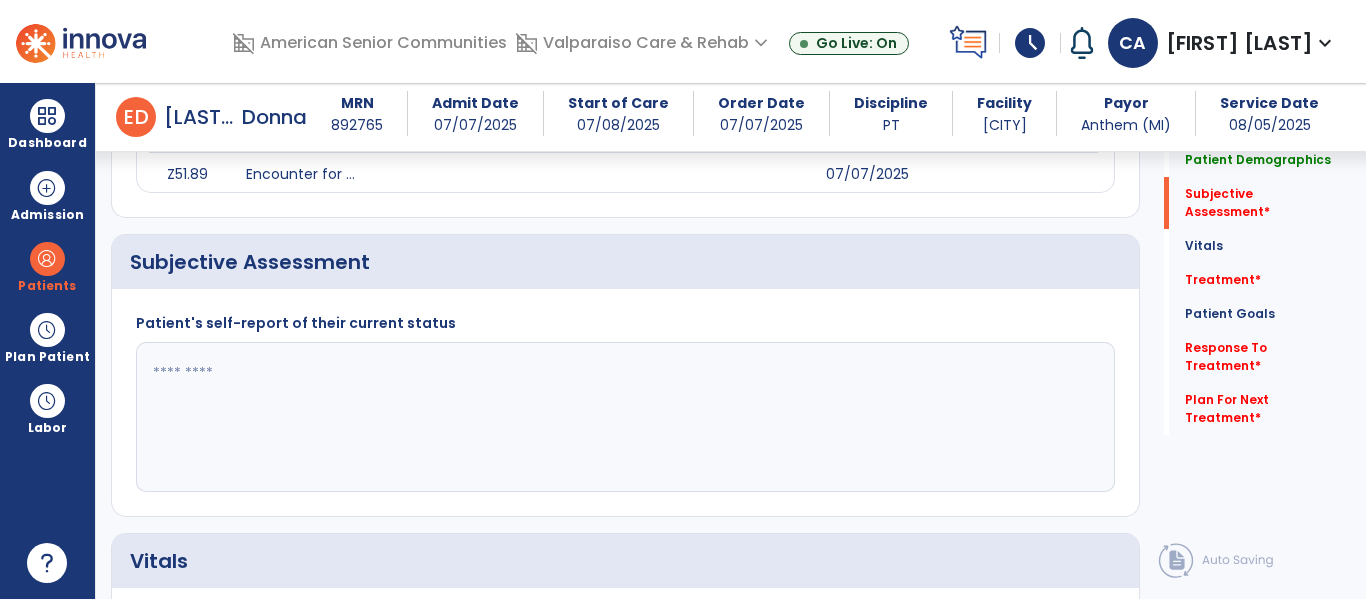 click 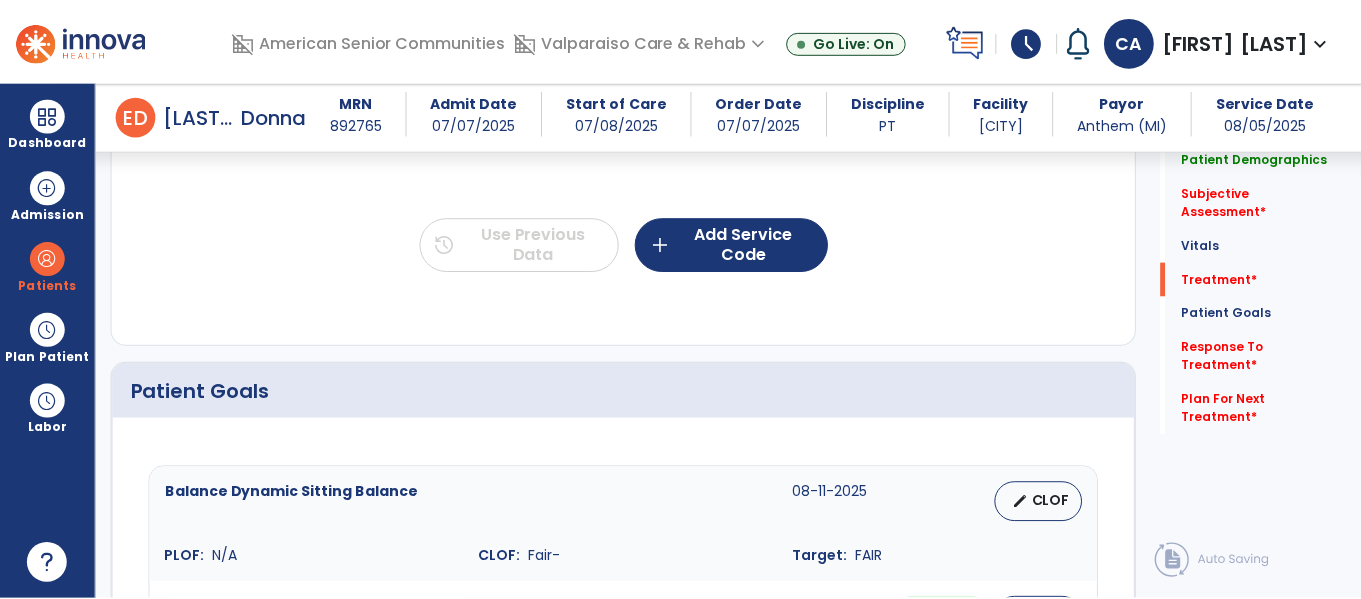 scroll, scrollTop: 1567, scrollLeft: 0, axis: vertical 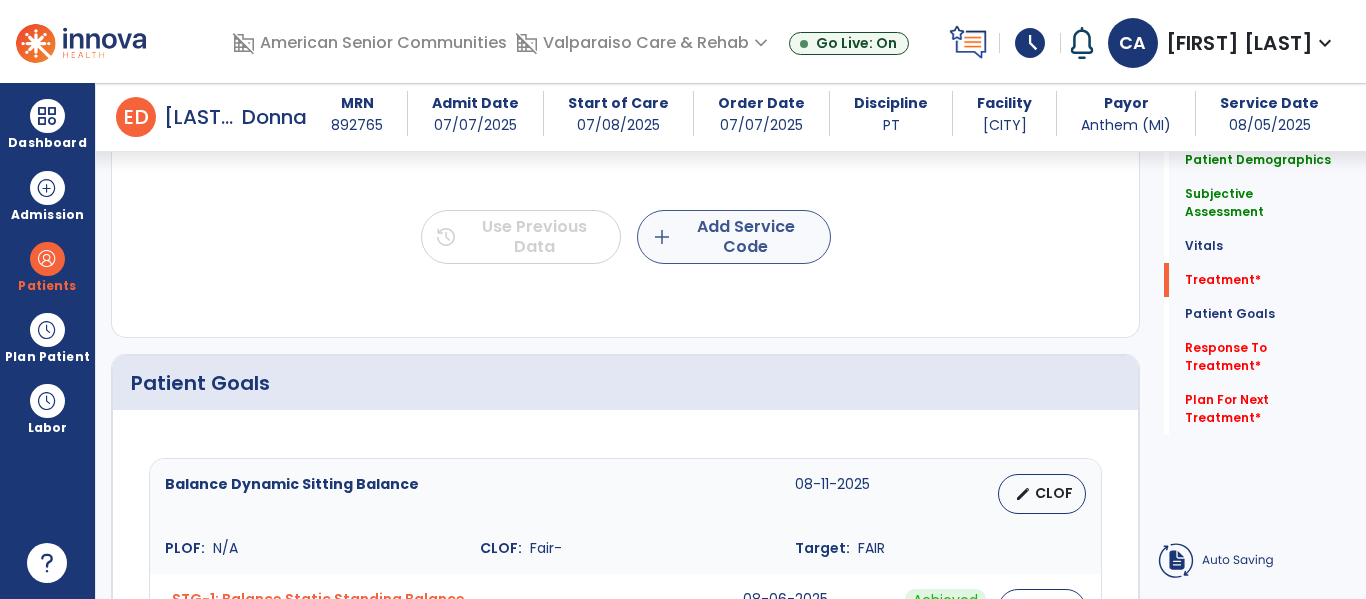 type on "**********" 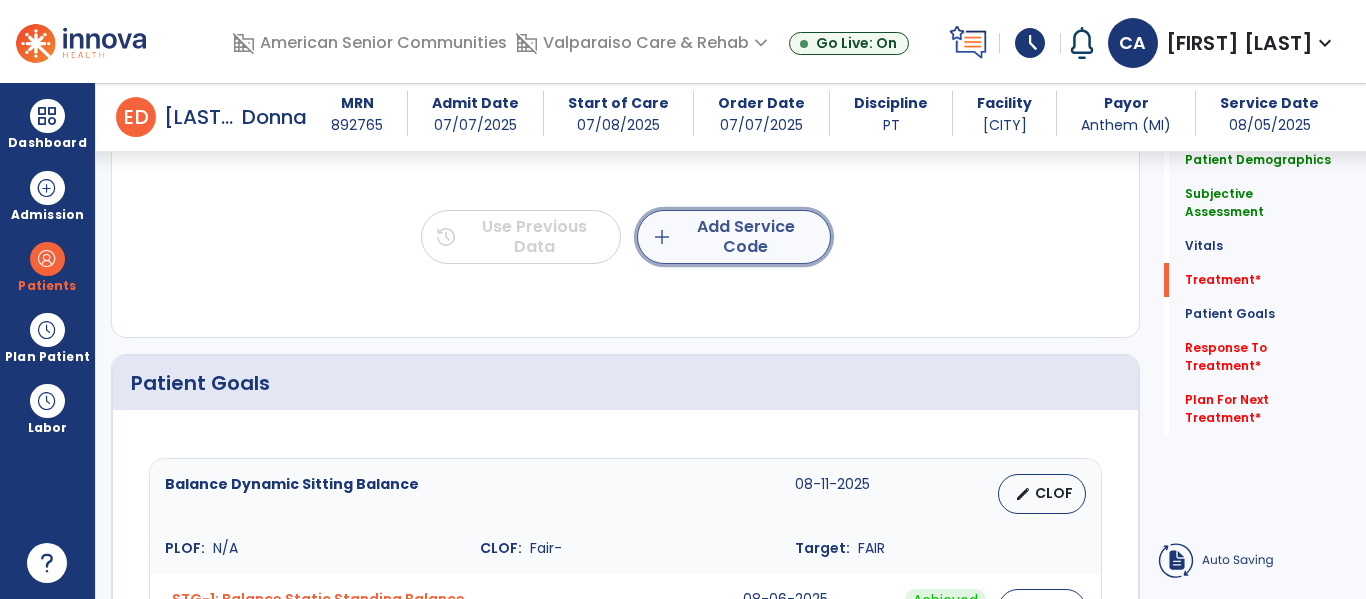 click on "add  Add Service Code" 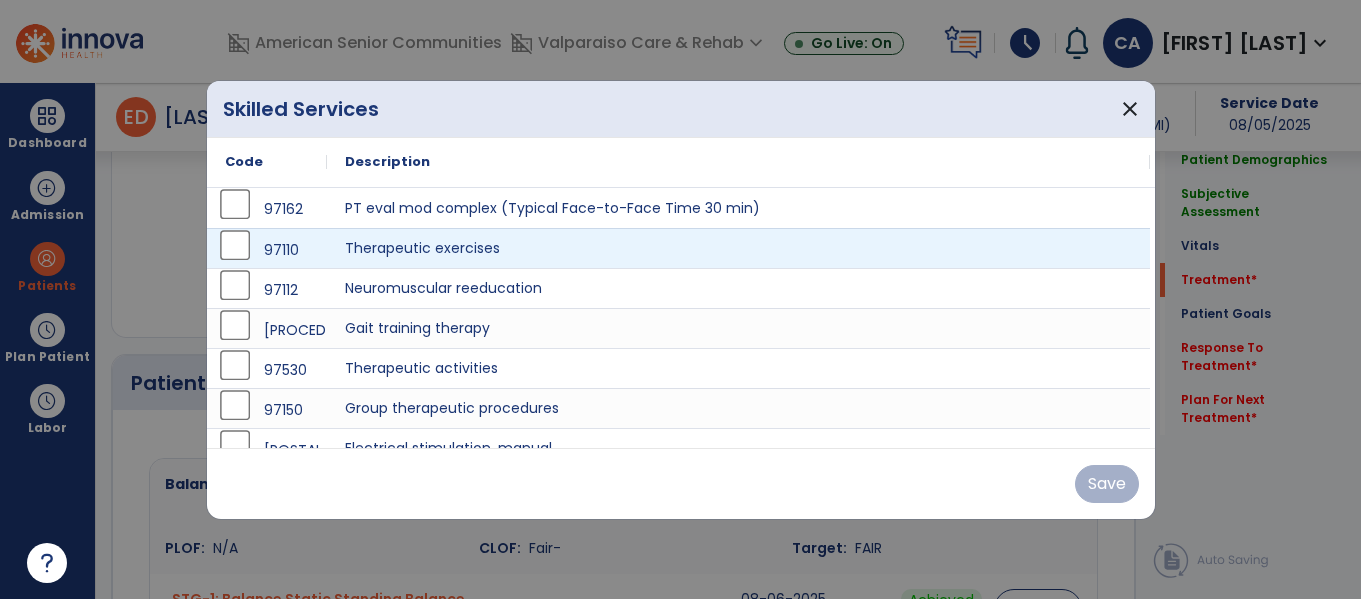 scroll, scrollTop: 1567, scrollLeft: 0, axis: vertical 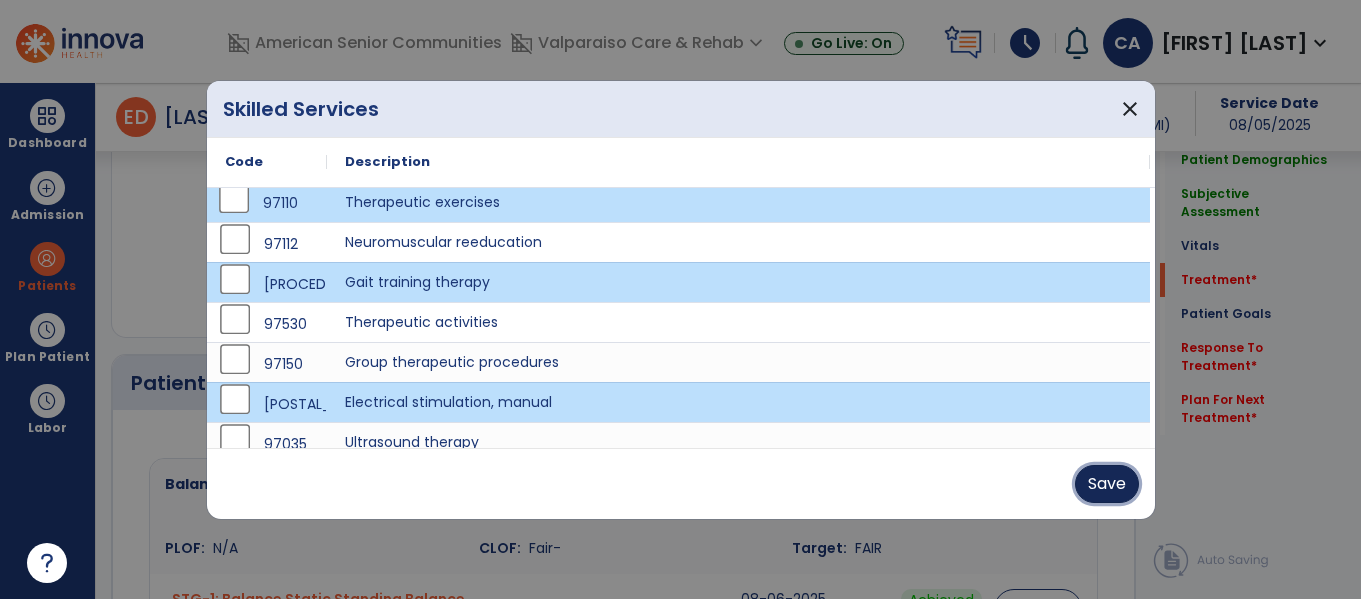 click on "Save" at bounding box center (1107, 484) 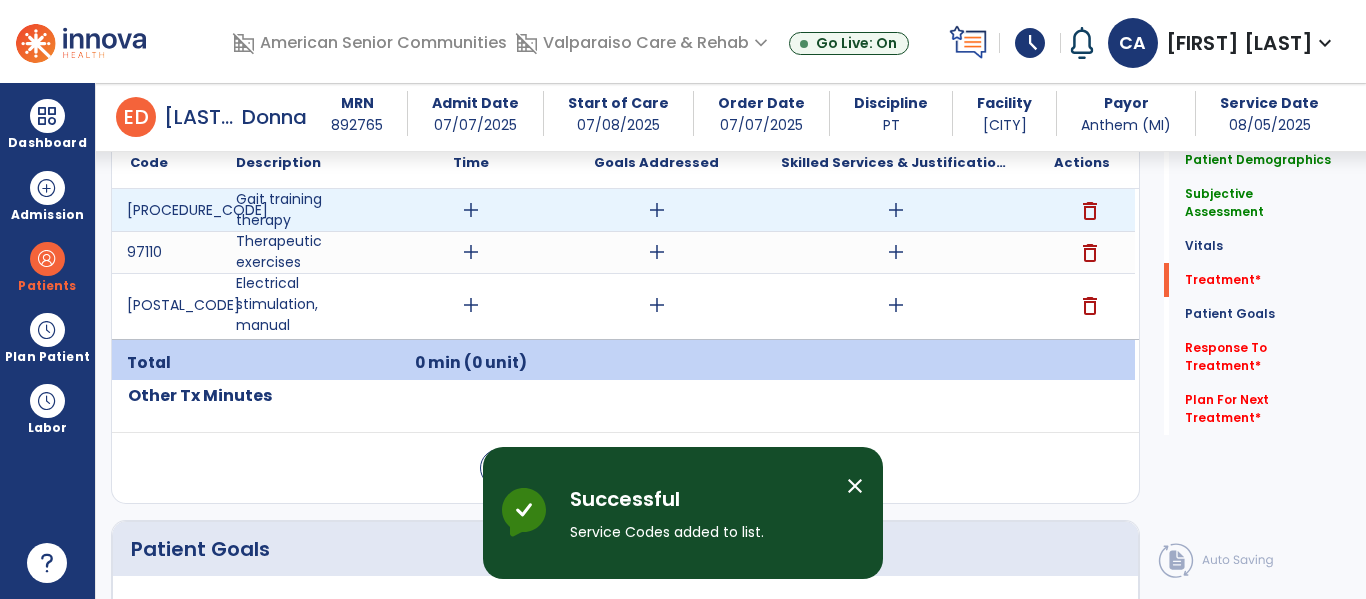 click on "add" at bounding box center [471, 210] 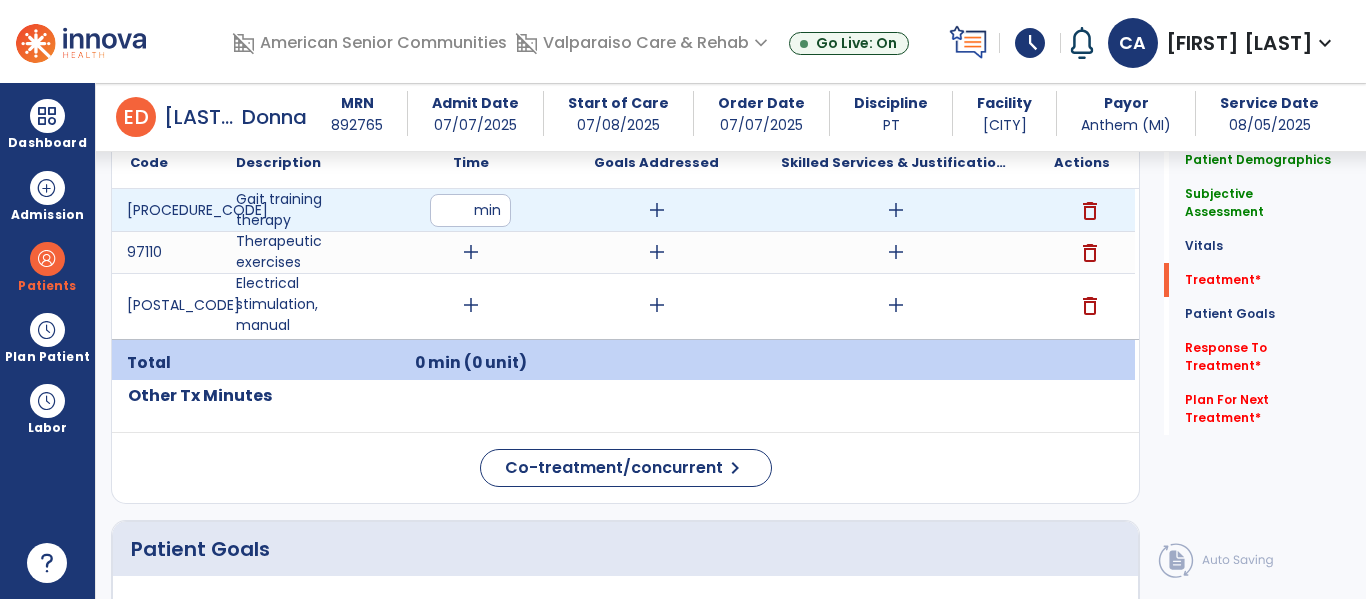 type on "**" 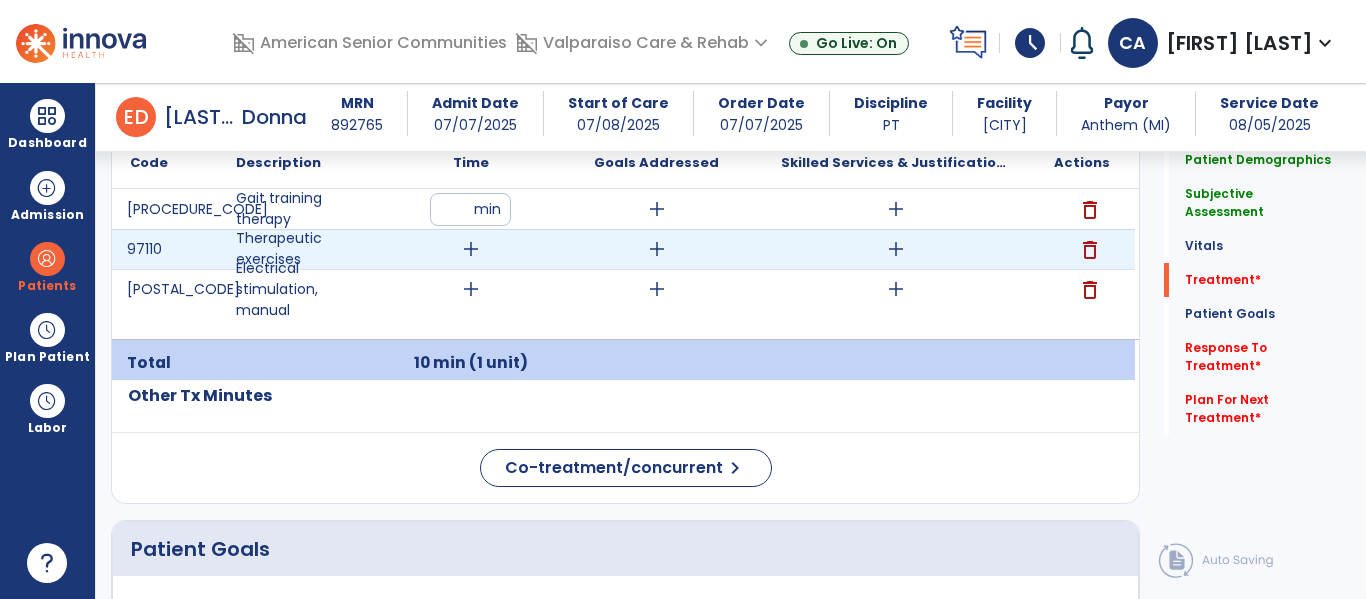 click on "add" at bounding box center (471, 249) 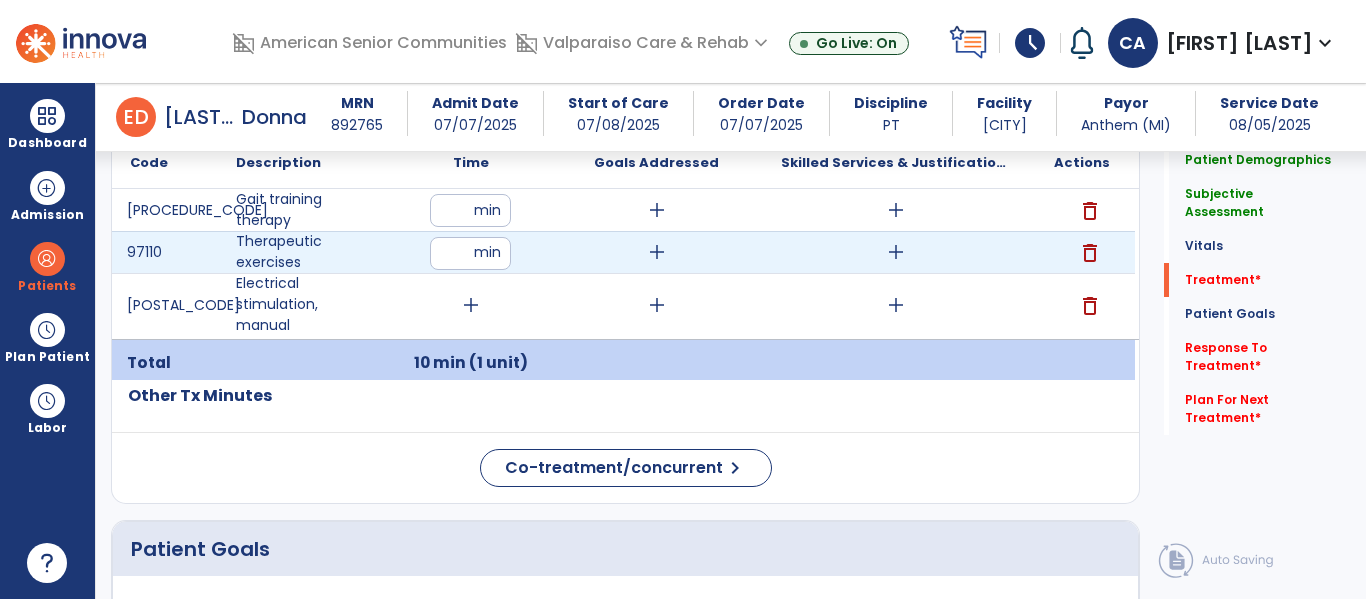 type on "**" 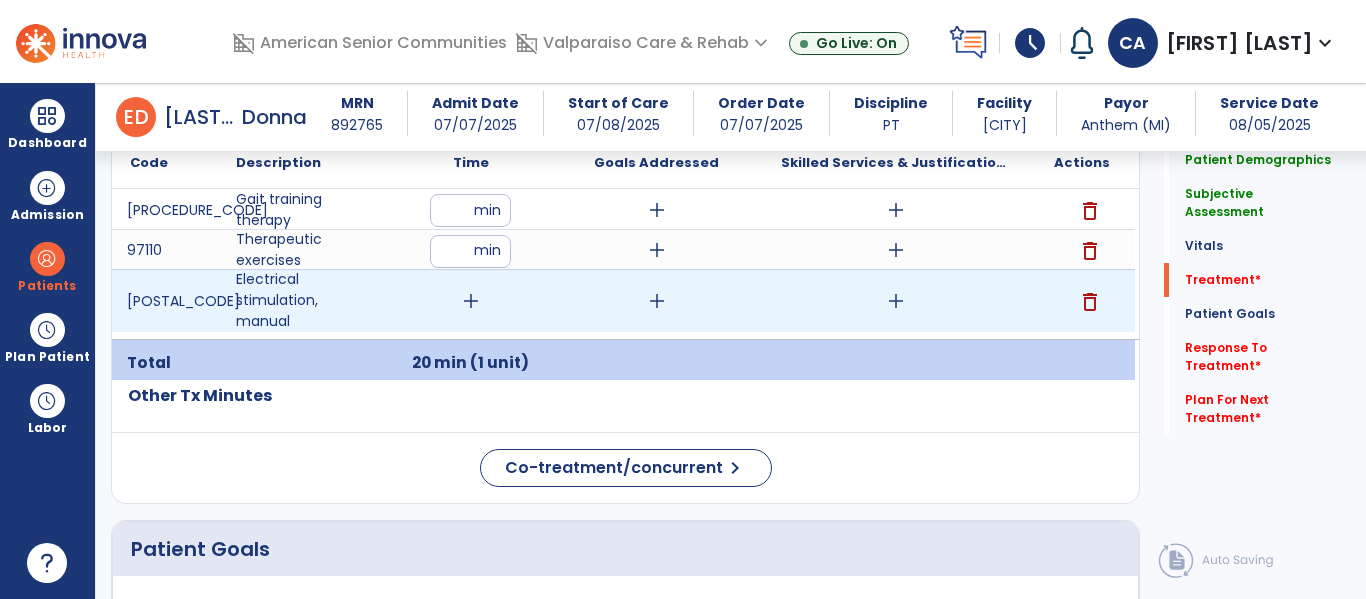 click on "add" at bounding box center (471, 301) 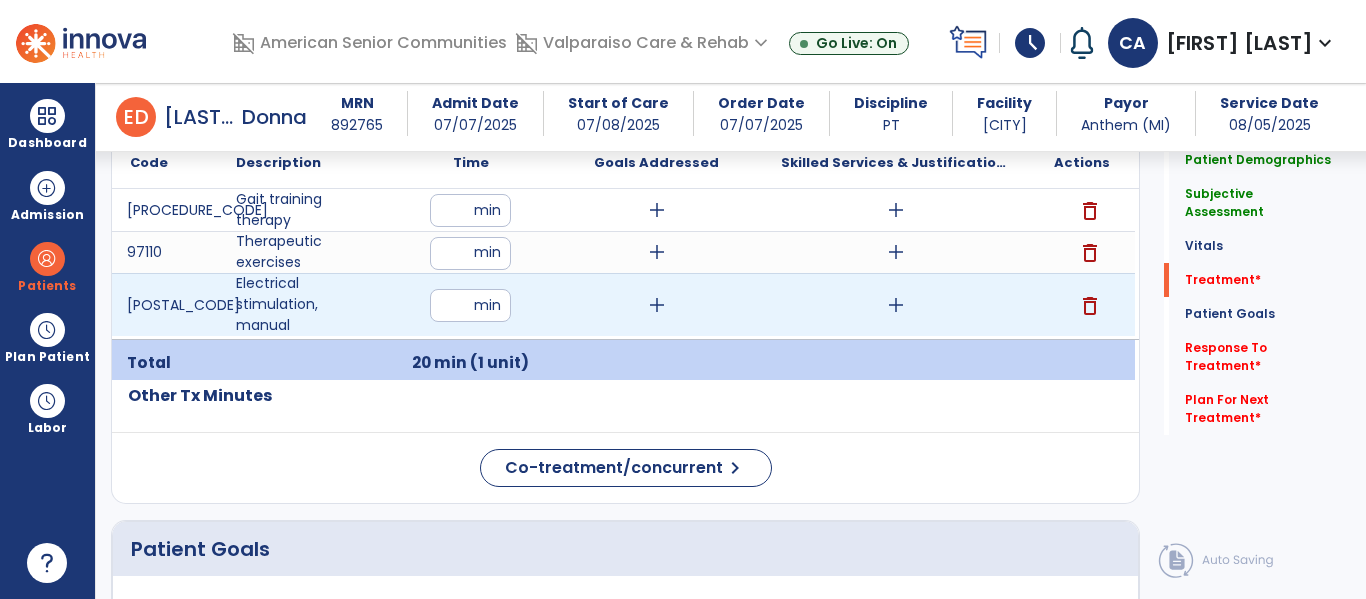 type on "**" 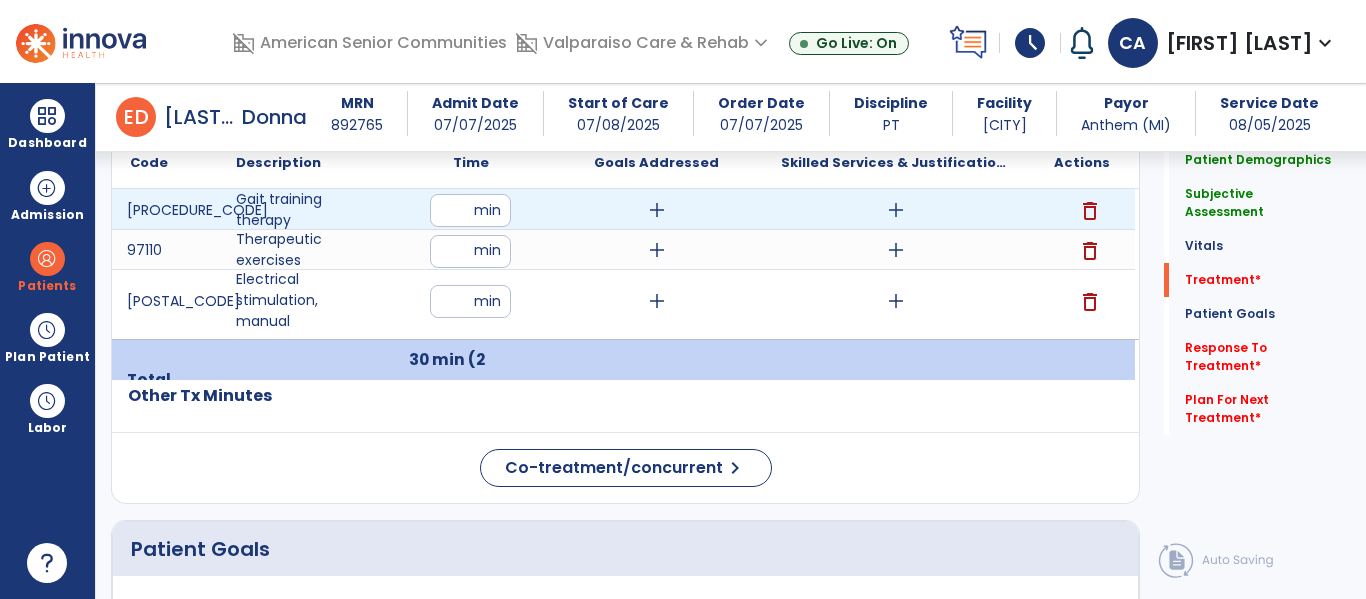 type on "**" 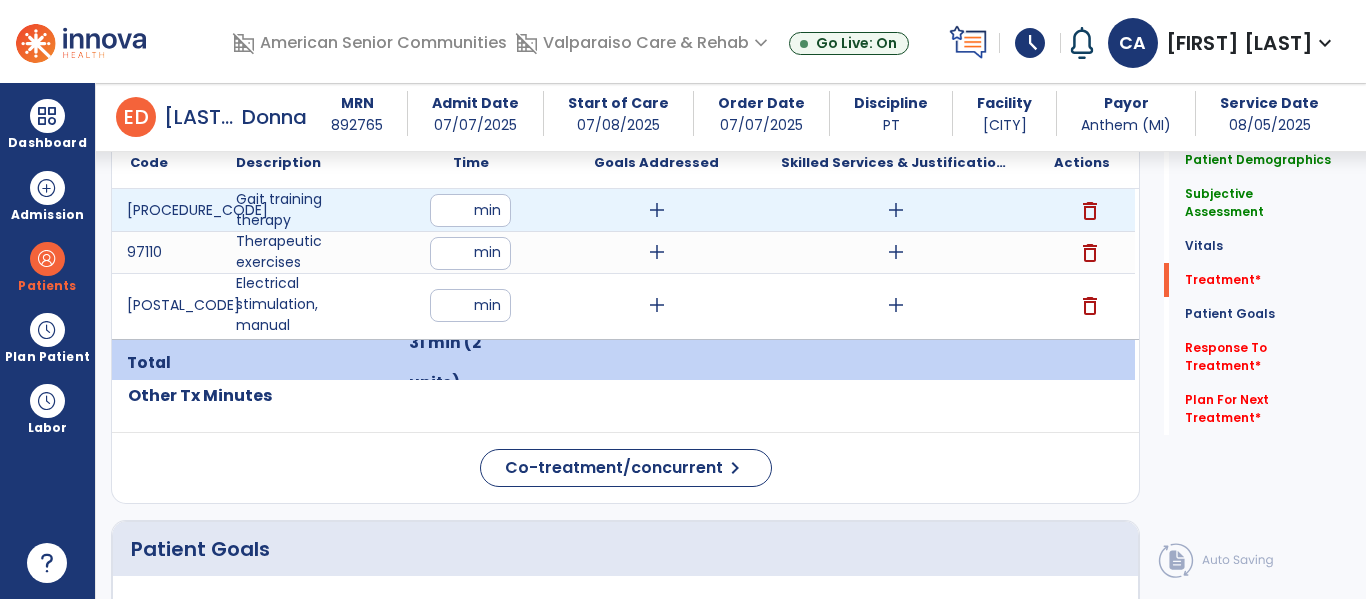 click on "add" at bounding box center [896, 210] 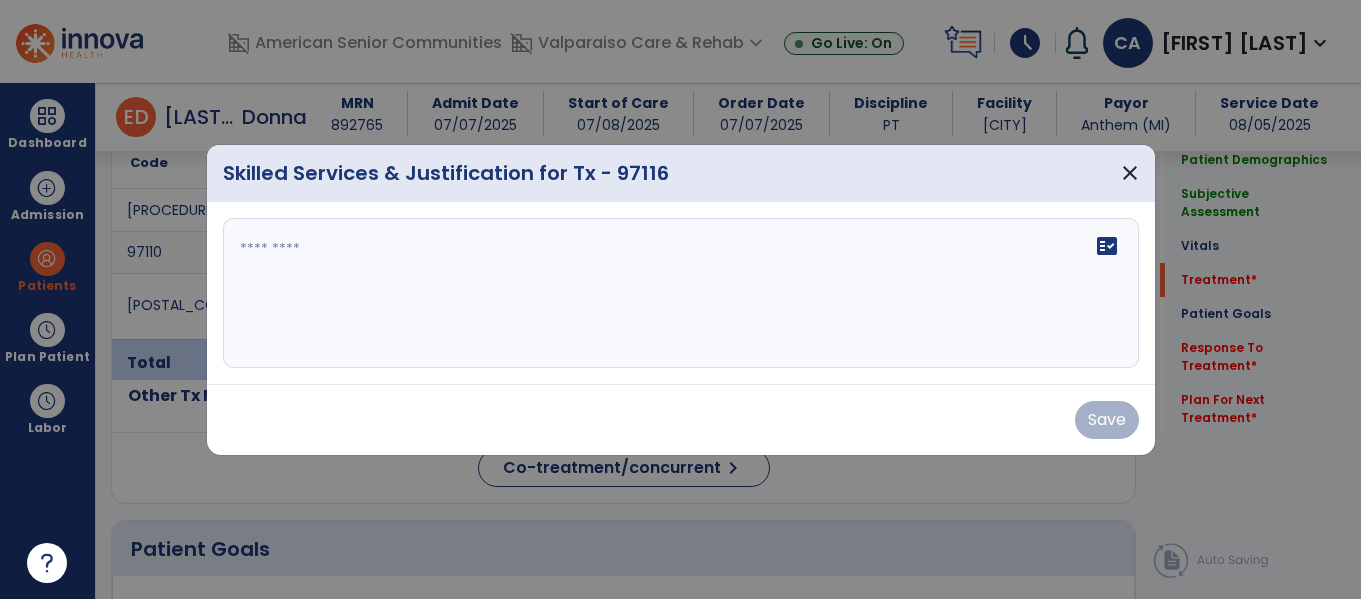scroll, scrollTop: 1567, scrollLeft: 0, axis: vertical 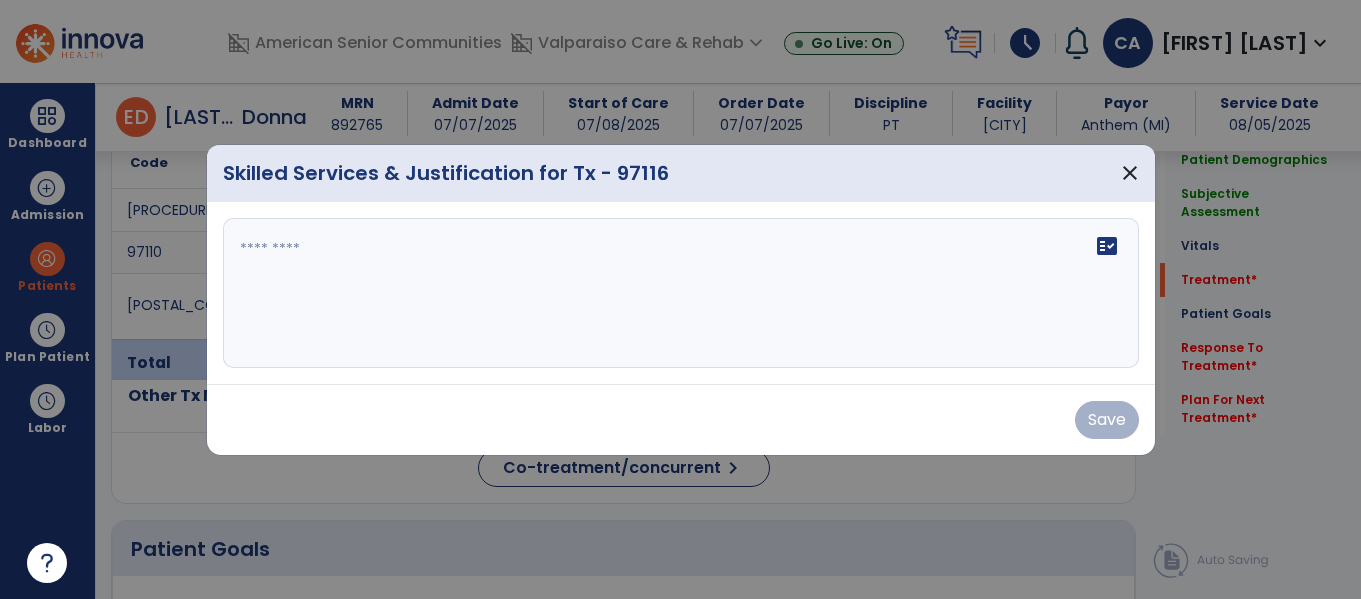click on "fact_check" at bounding box center (681, 293) 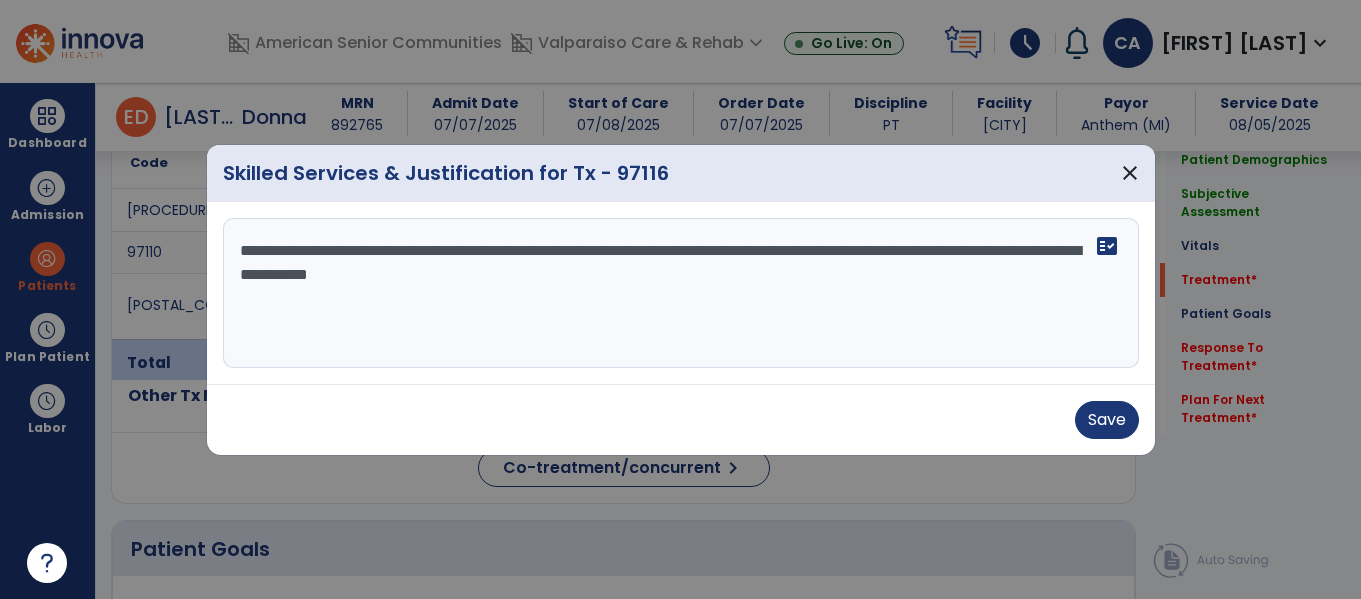 click on "**********" at bounding box center [681, 293] 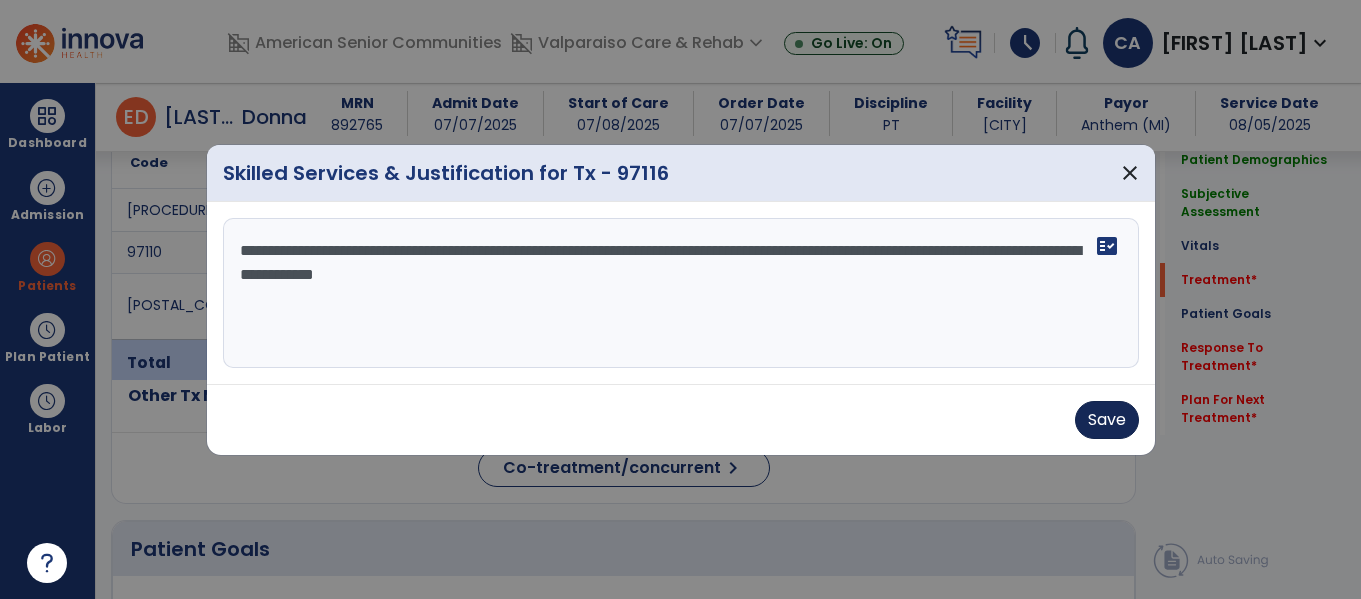 type on "**********" 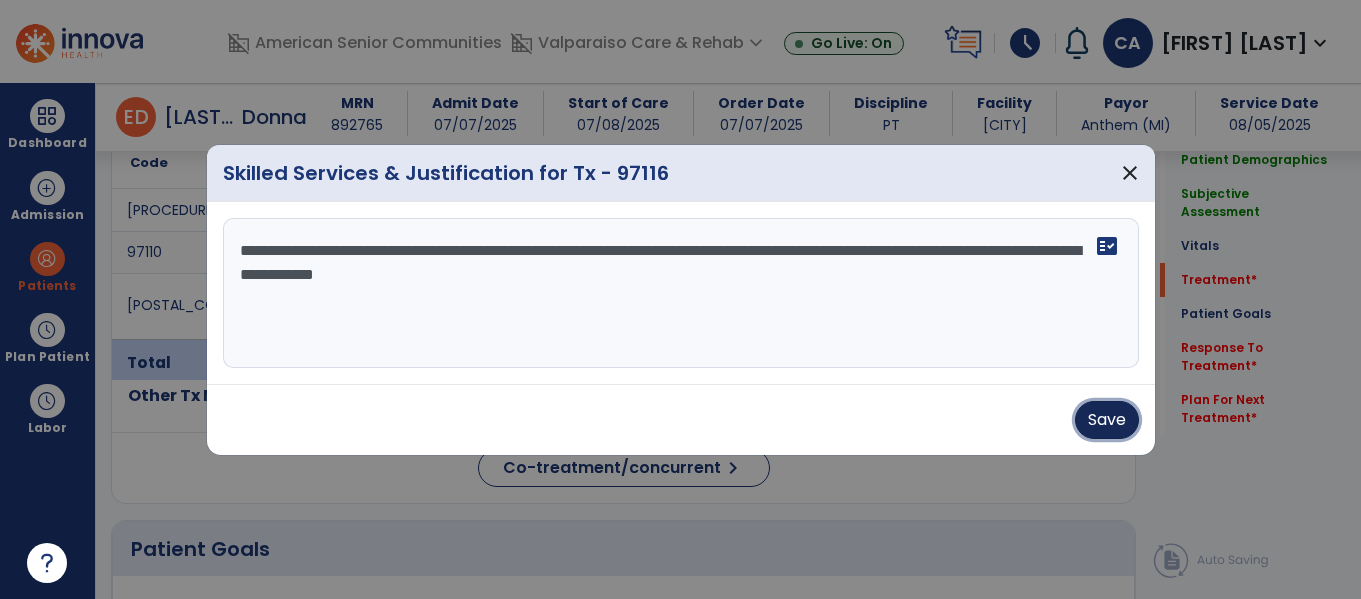 click on "Save" at bounding box center (1107, 420) 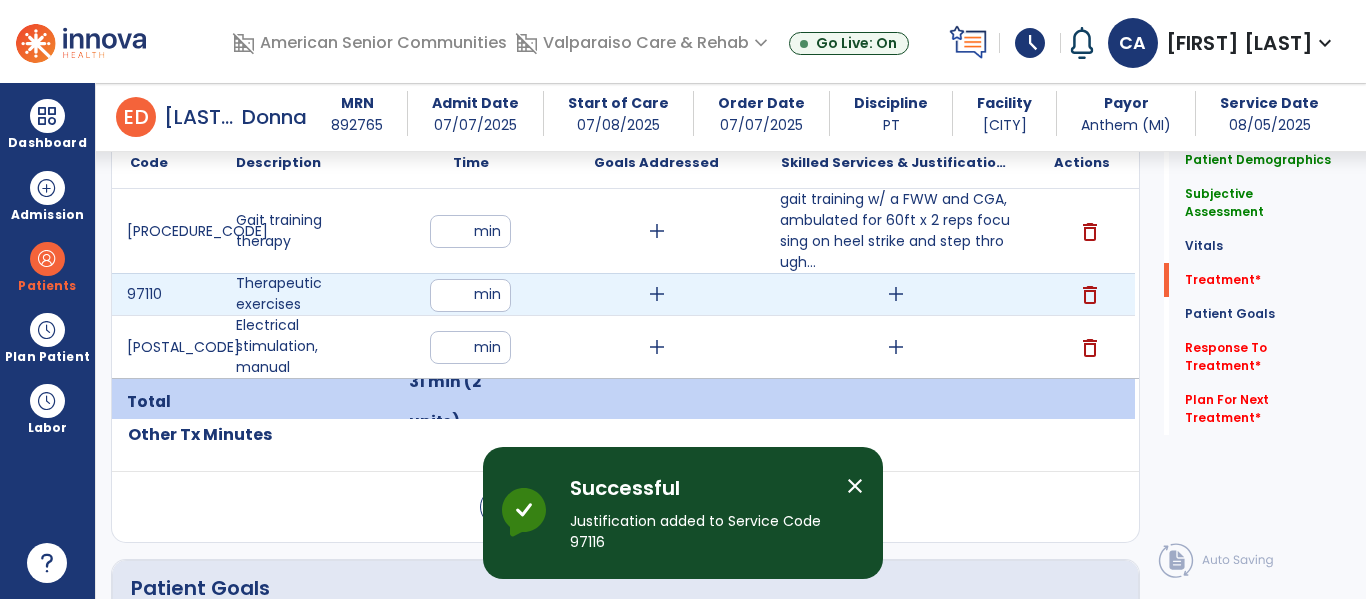 click on "add" at bounding box center (896, 294) 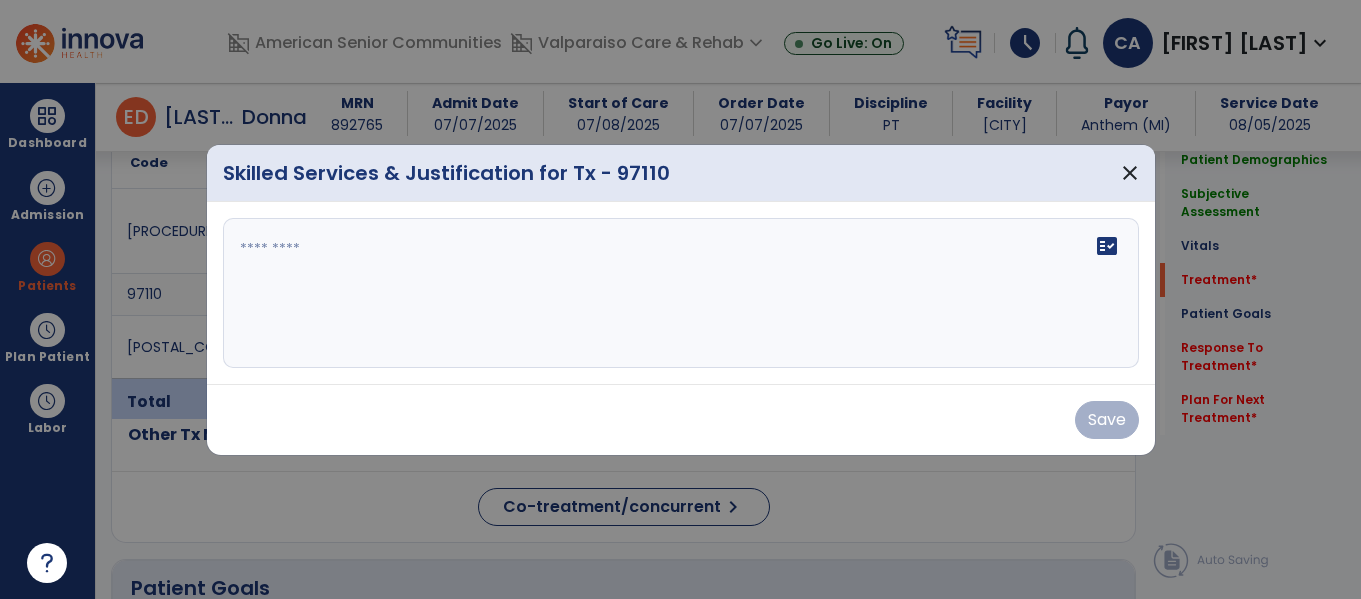 scroll, scrollTop: 1567, scrollLeft: 0, axis: vertical 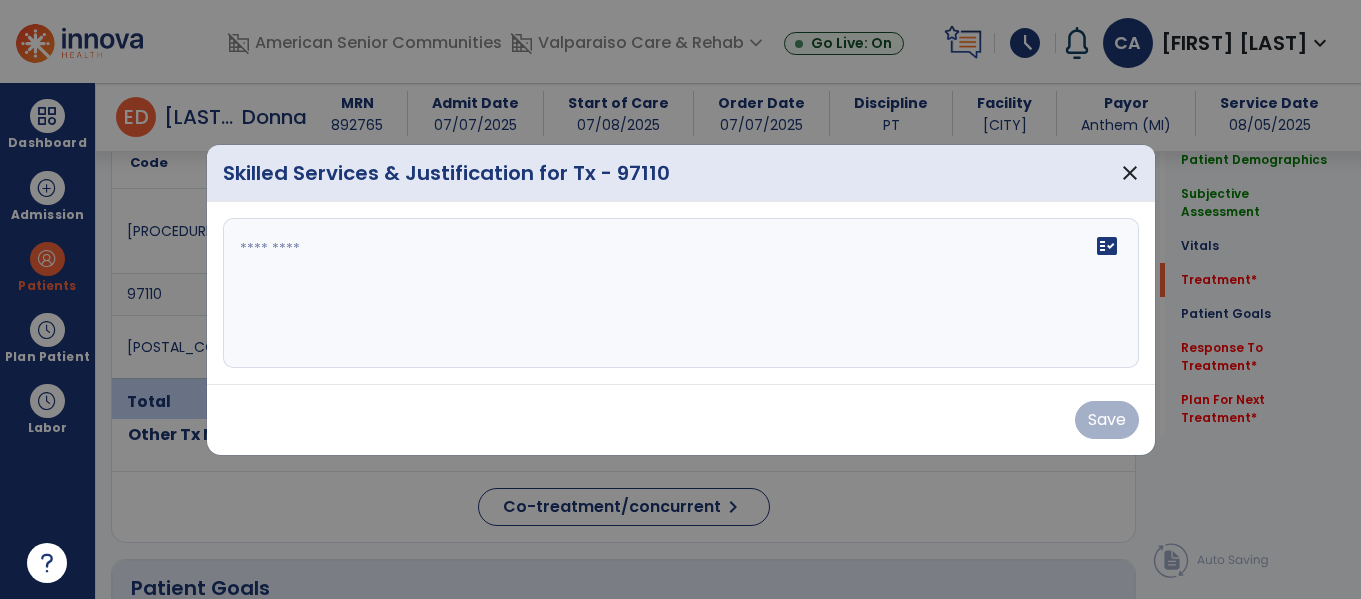 click on "fact_check" at bounding box center (681, 293) 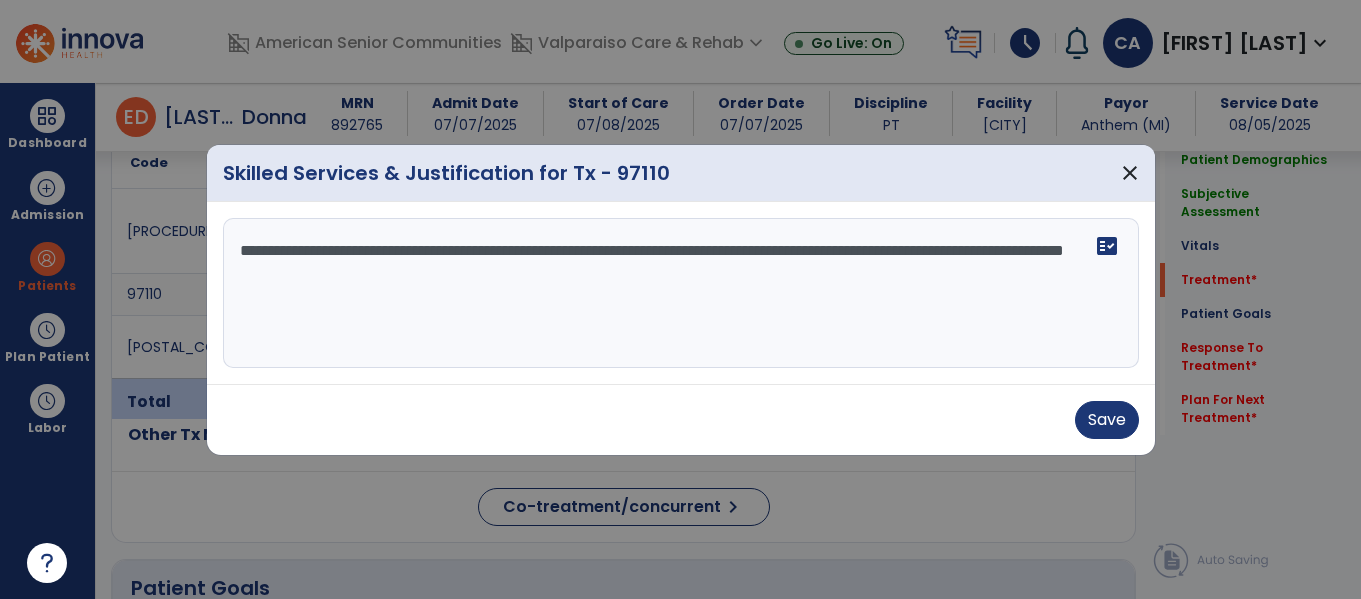 type on "**********" 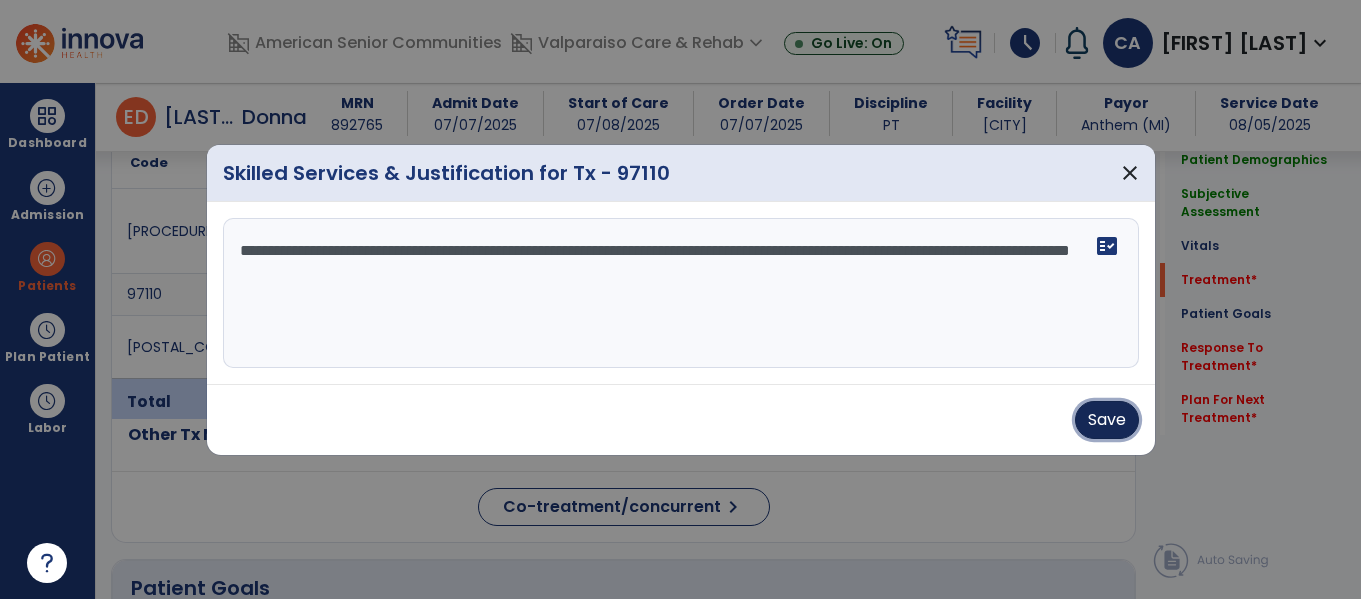 click on "Save" at bounding box center (1107, 420) 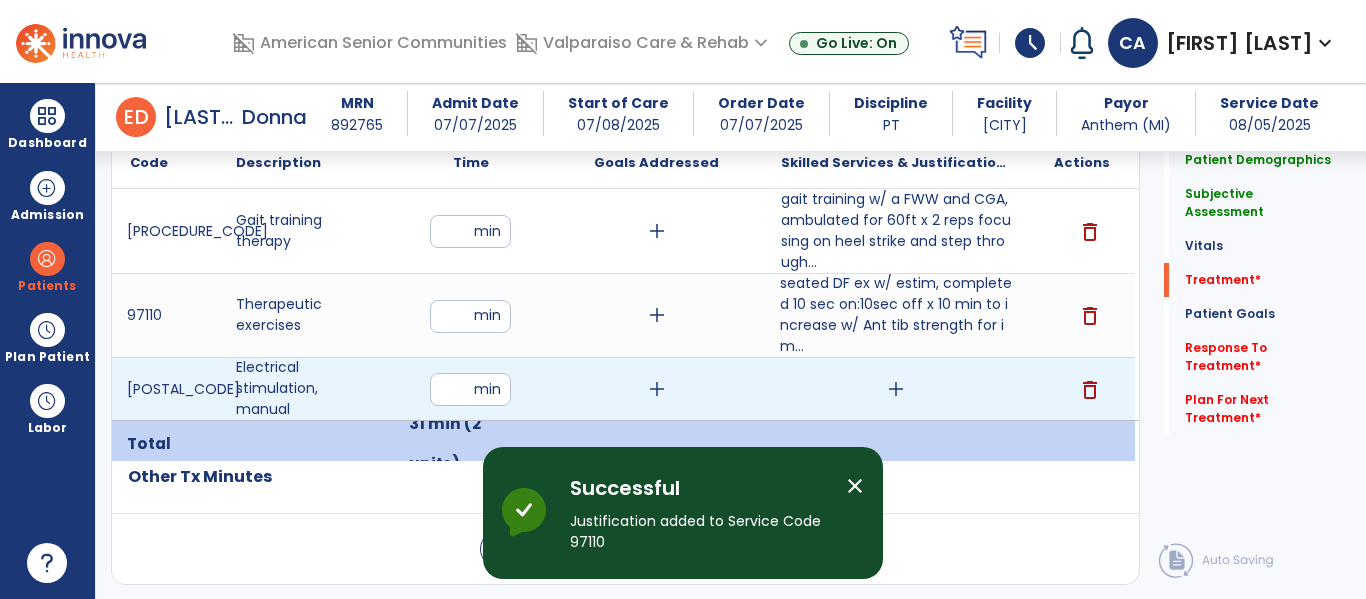 click on "add" at bounding box center (896, 389) 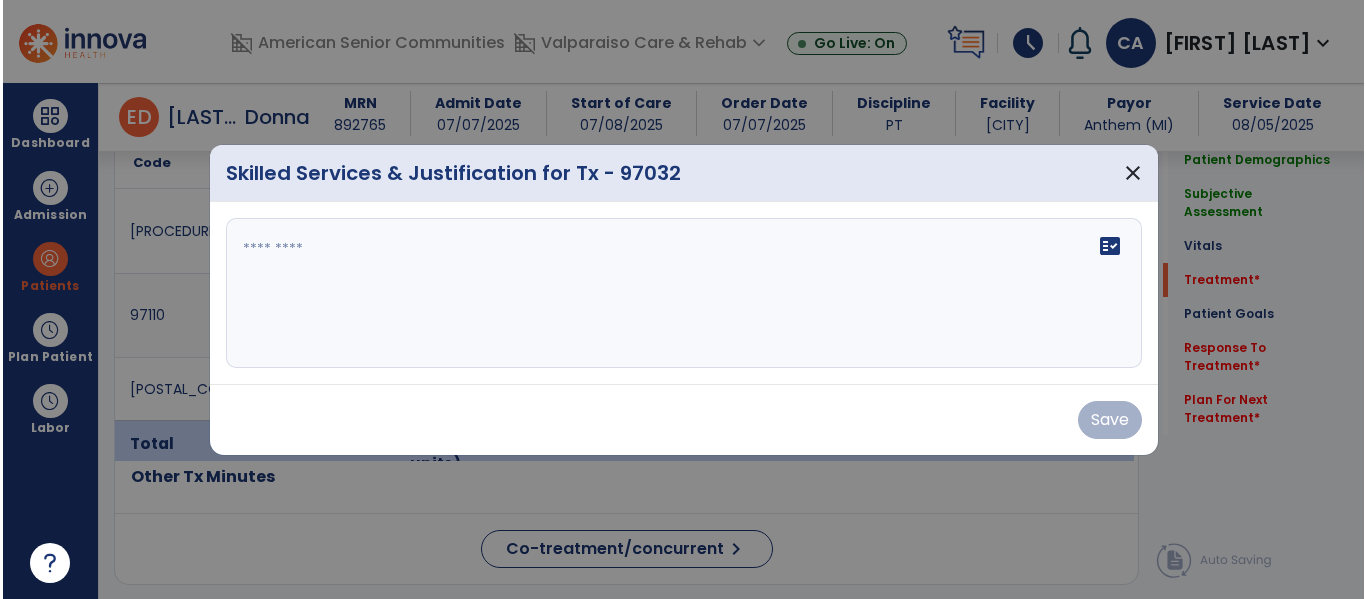 scroll, scrollTop: 1567, scrollLeft: 0, axis: vertical 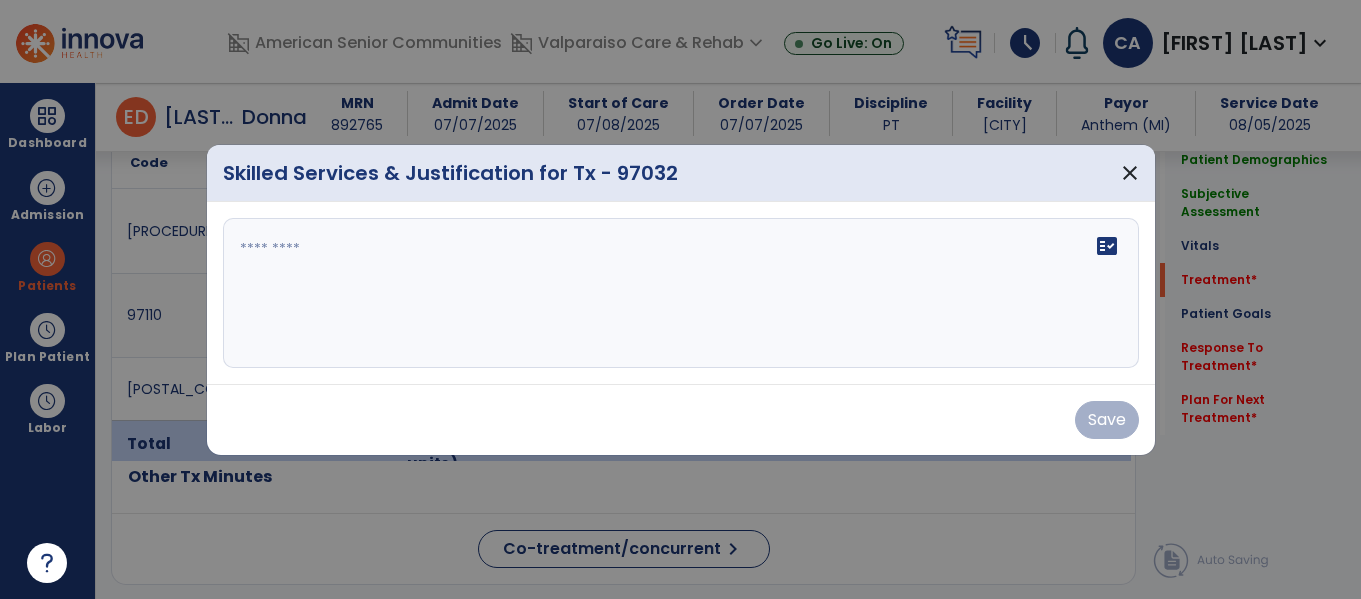 click on "fact_check" at bounding box center [681, 293] 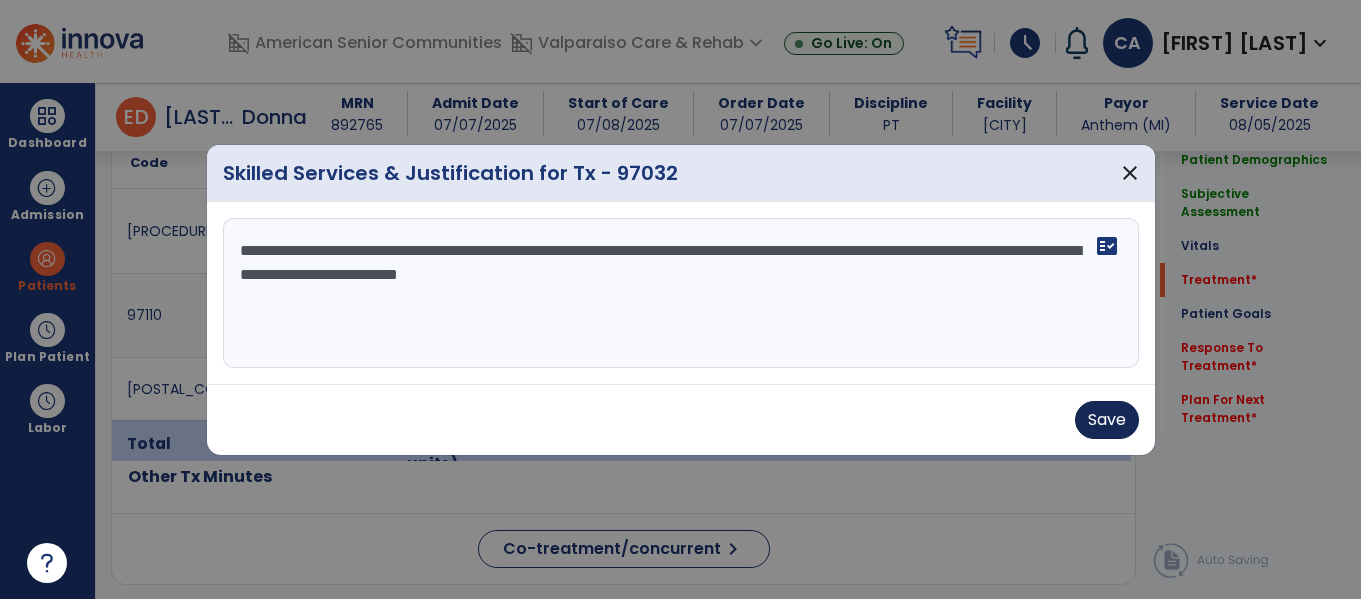 type on "**********" 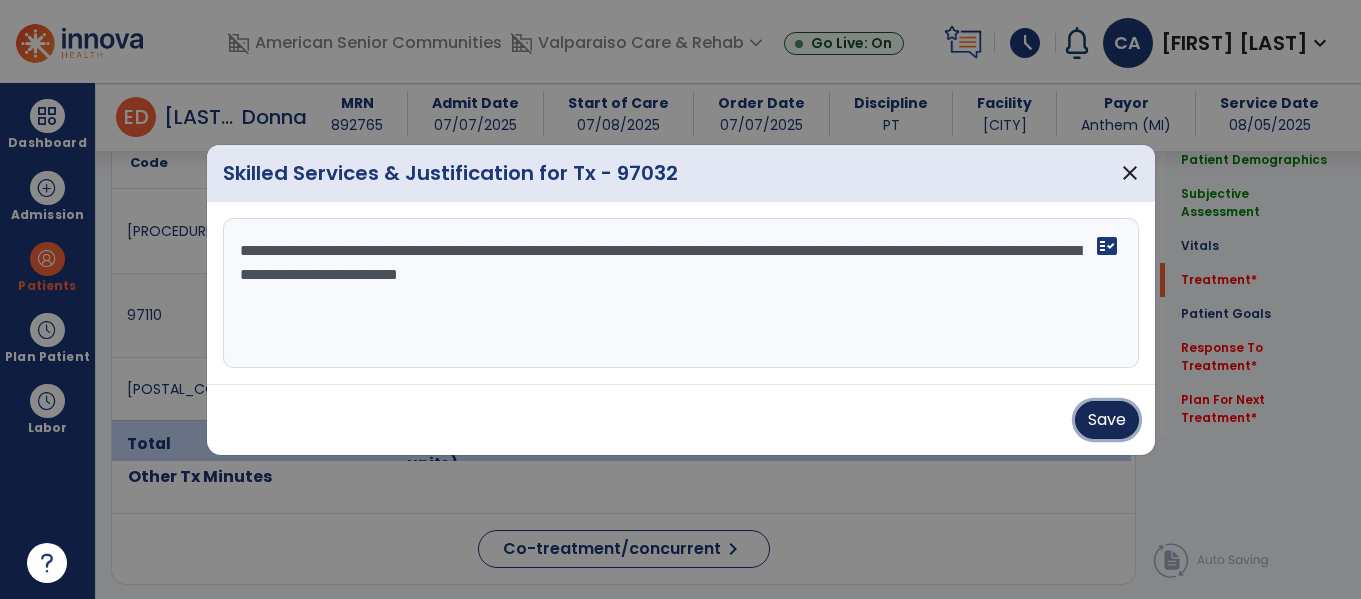 click on "Save" at bounding box center (1107, 420) 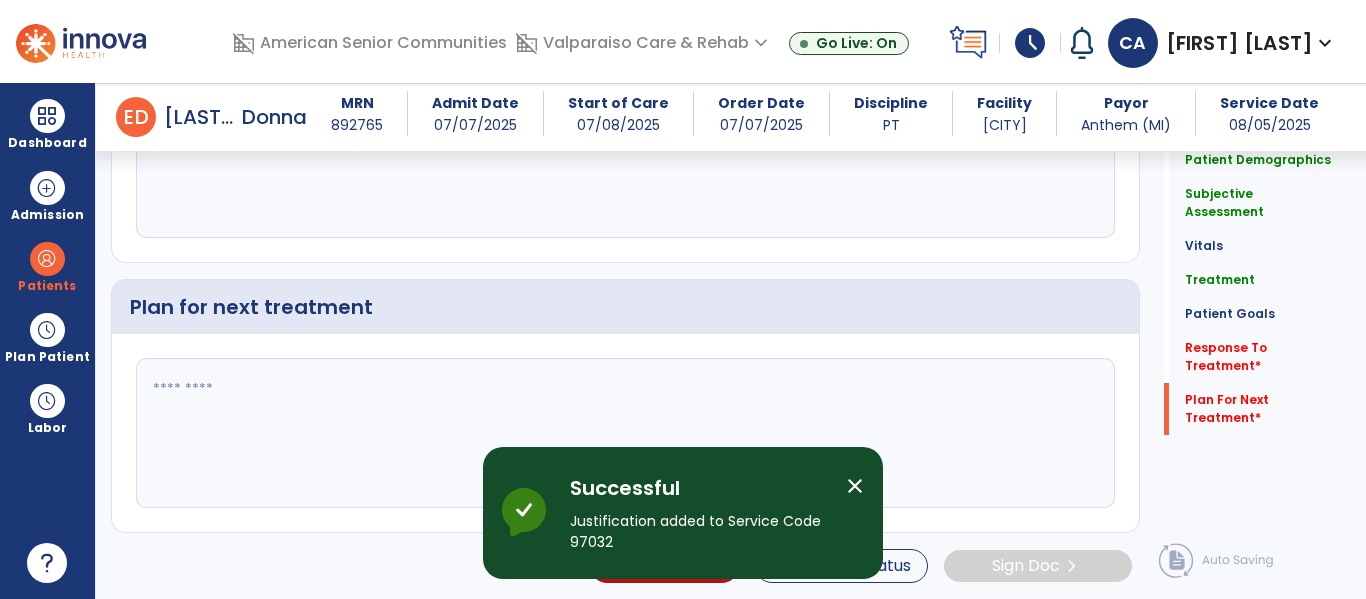 scroll, scrollTop: 4274, scrollLeft: 0, axis: vertical 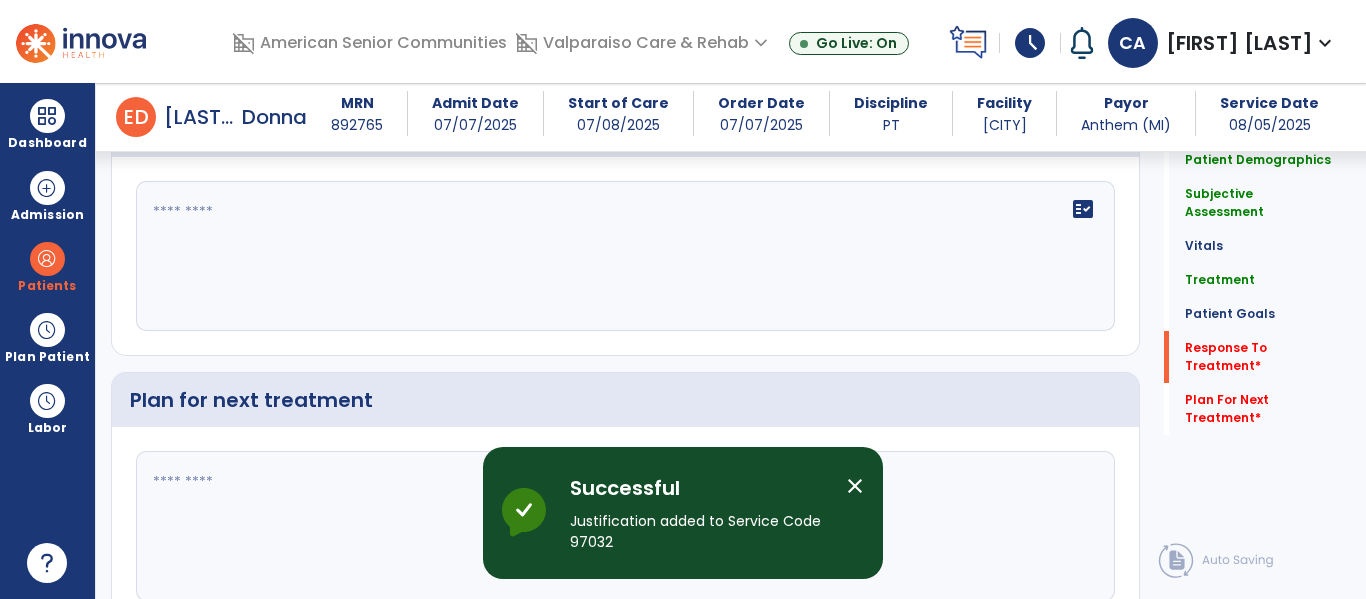 click on "fact_check" 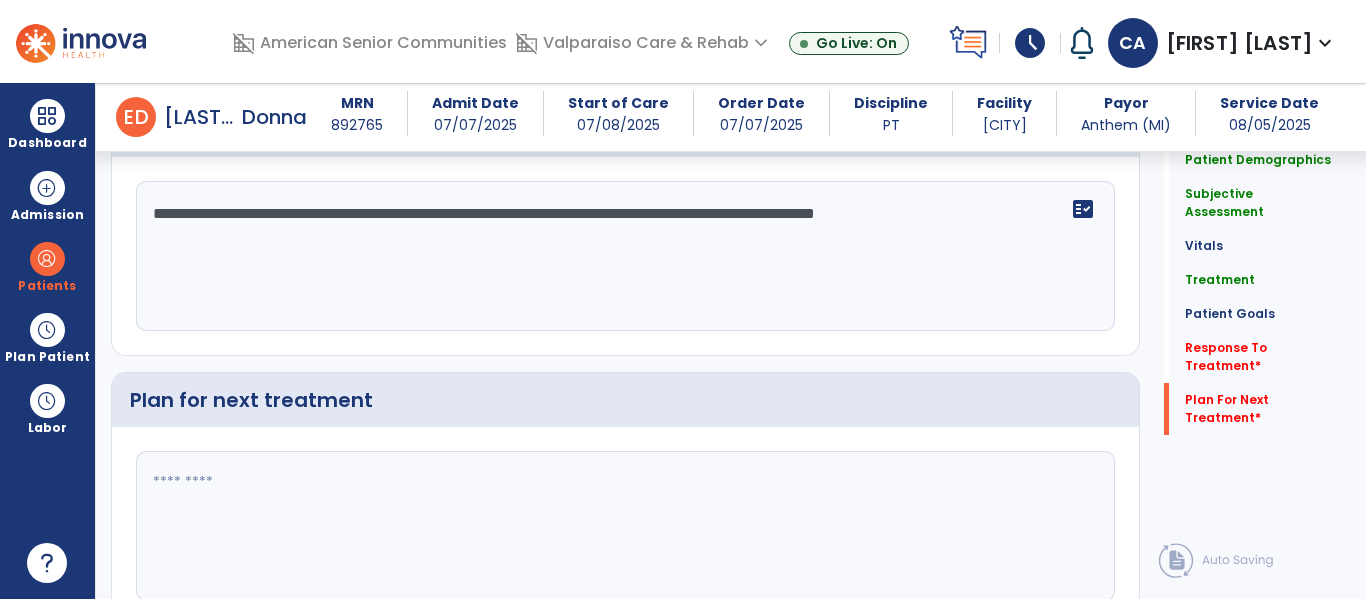 scroll, scrollTop: 4367, scrollLeft: 0, axis: vertical 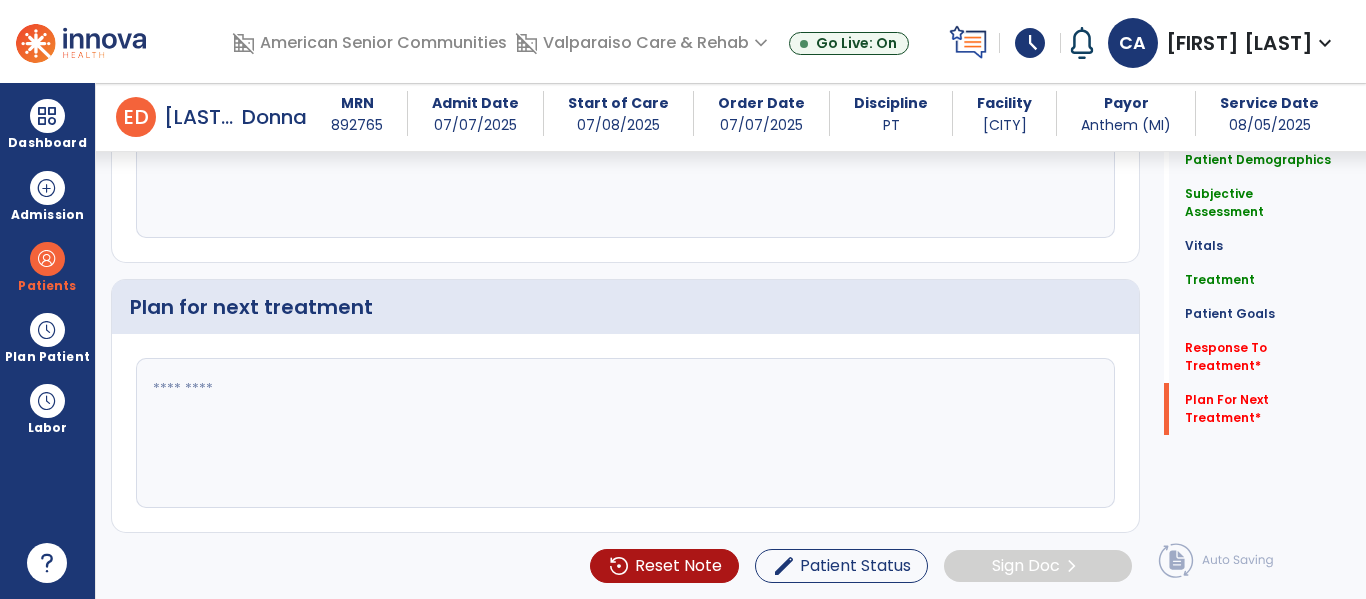 type on "**********" 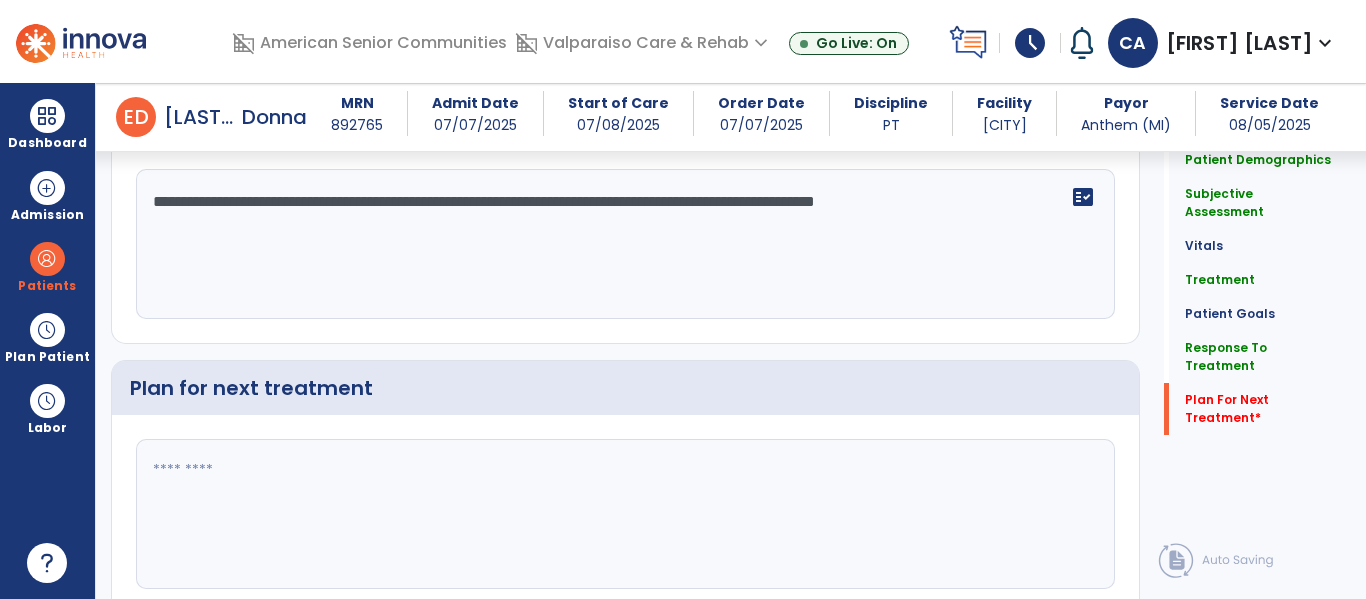 scroll, scrollTop: 4367, scrollLeft: 0, axis: vertical 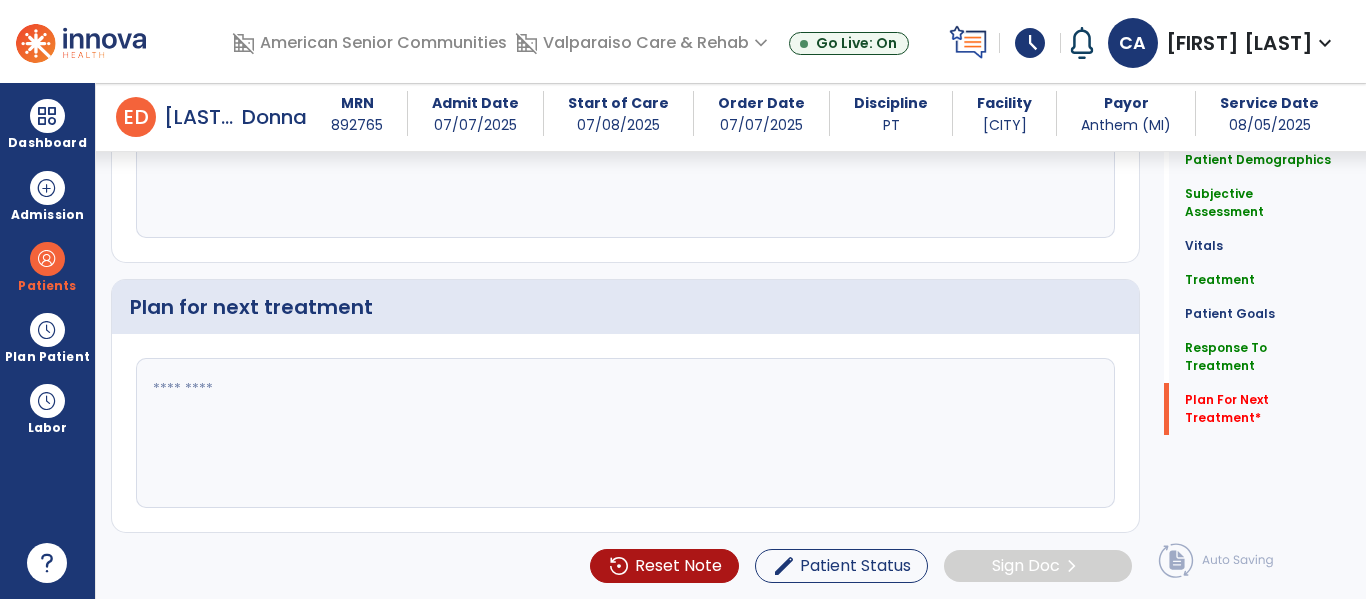 click 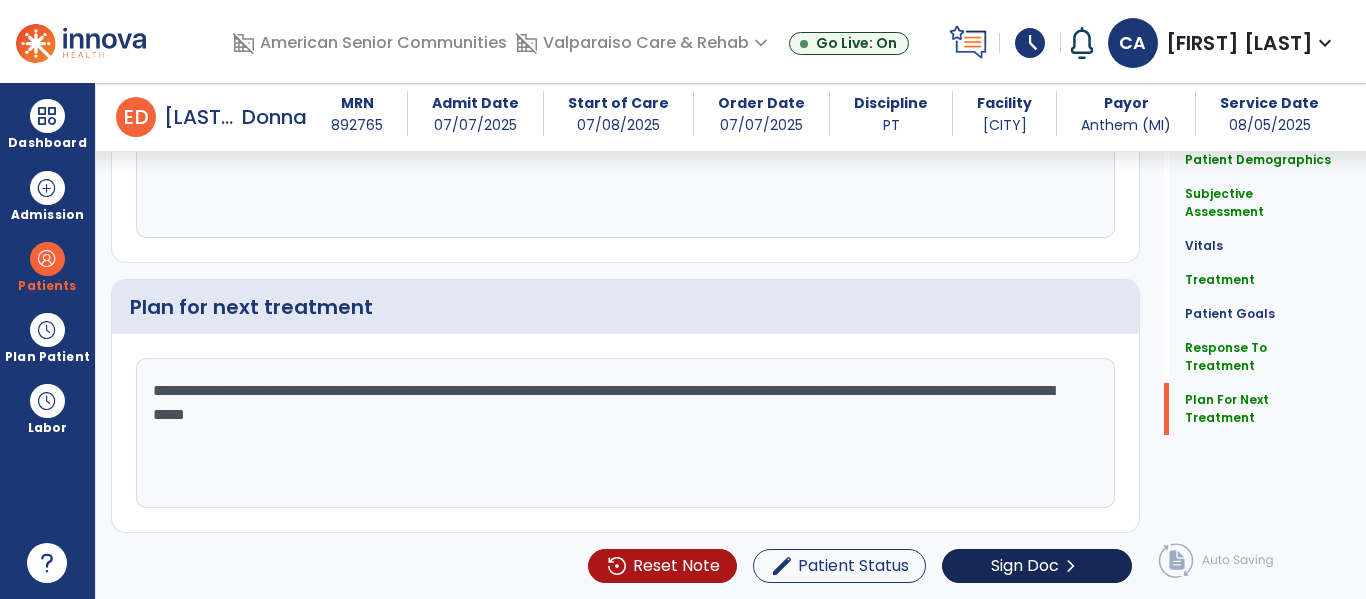 type on "**********" 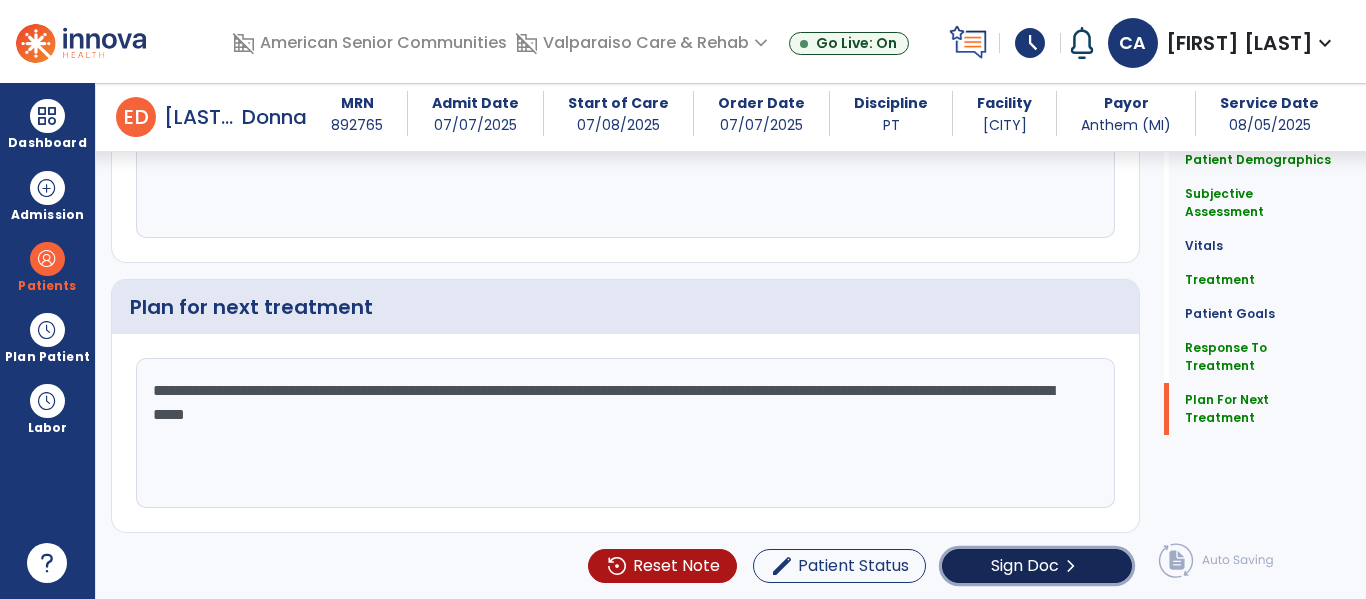 click on "Sign Doc" 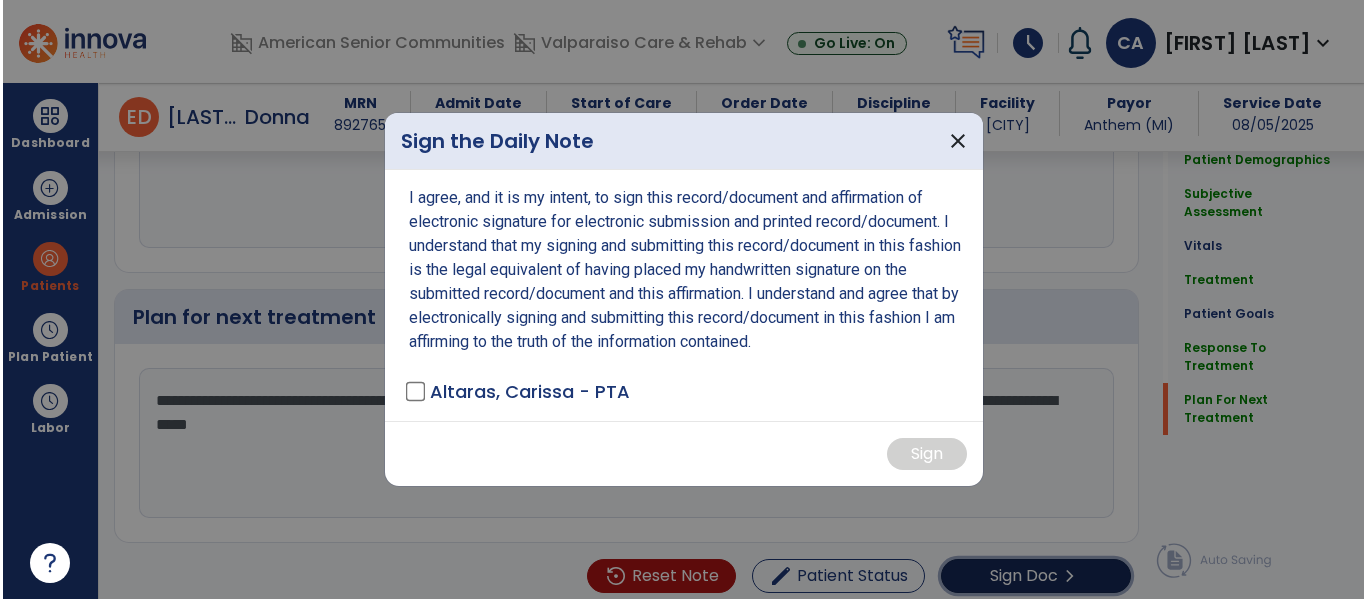 scroll, scrollTop: 4367, scrollLeft: 0, axis: vertical 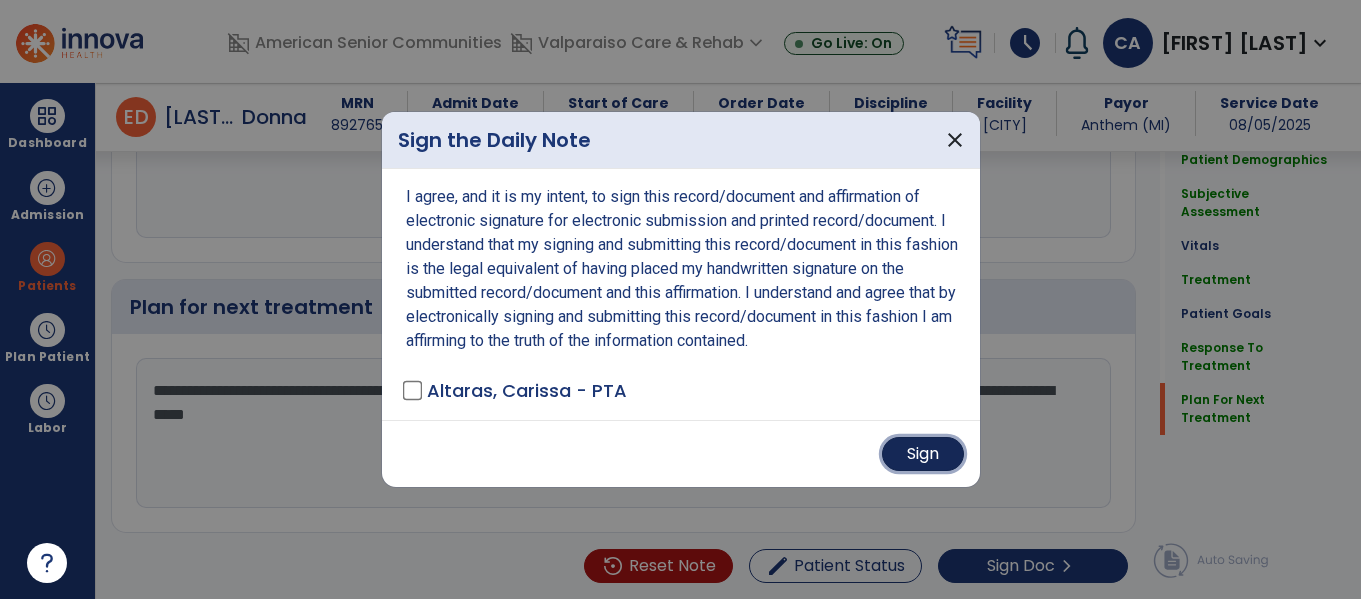 click on "Sign" at bounding box center (923, 454) 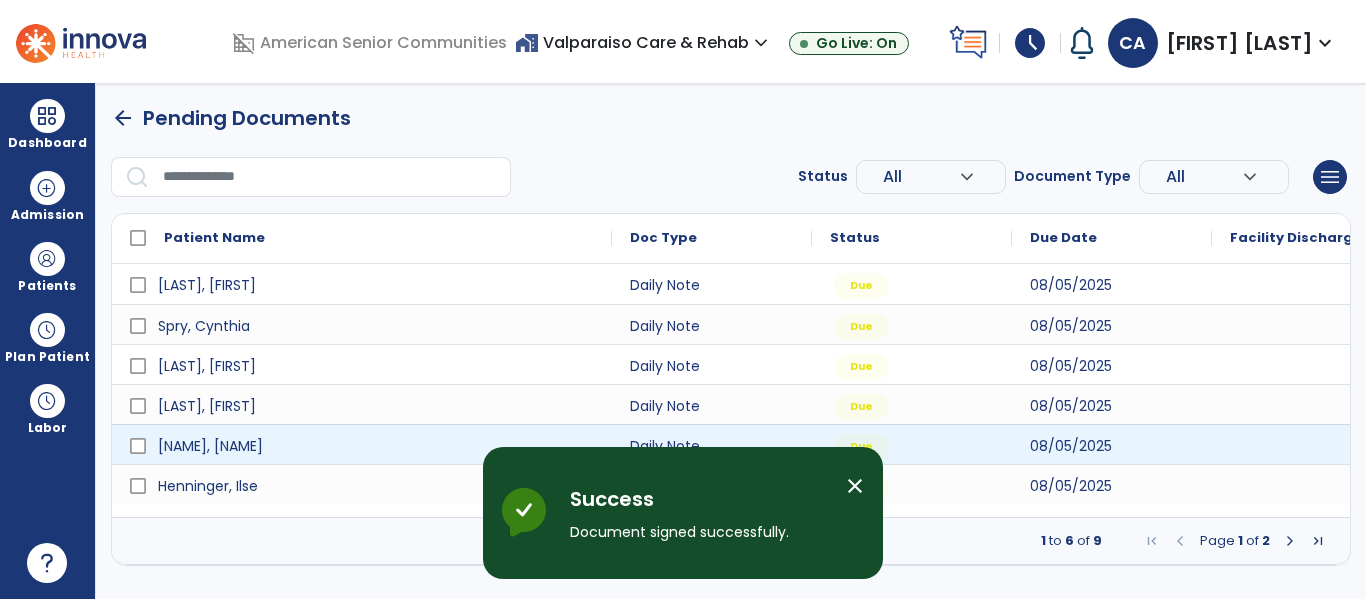 scroll, scrollTop: 0, scrollLeft: 0, axis: both 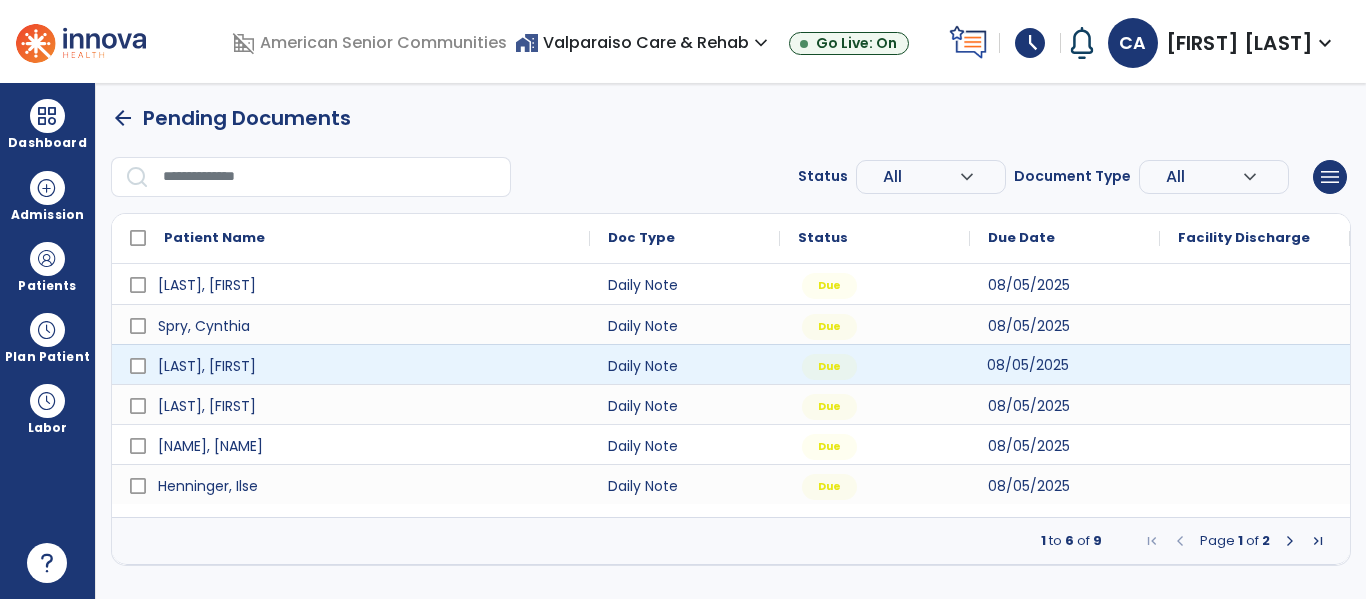 click on "08/05/2025" at bounding box center [1028, 365] 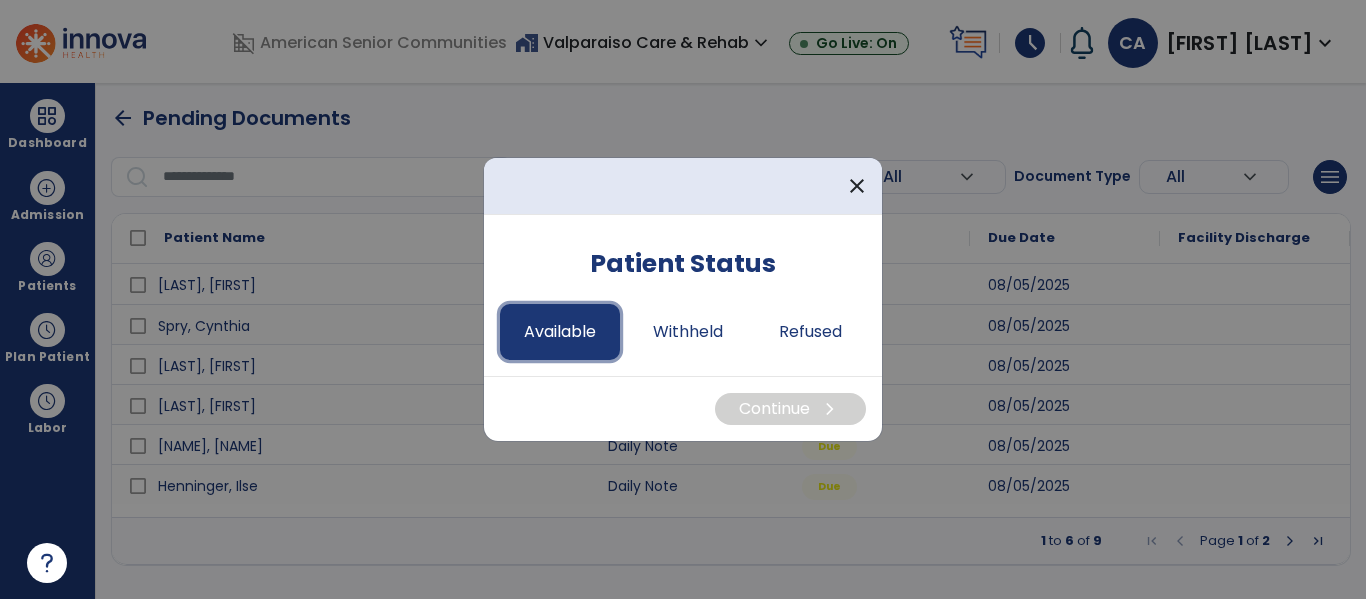 click on "Available" at bounding box center [560, 332] 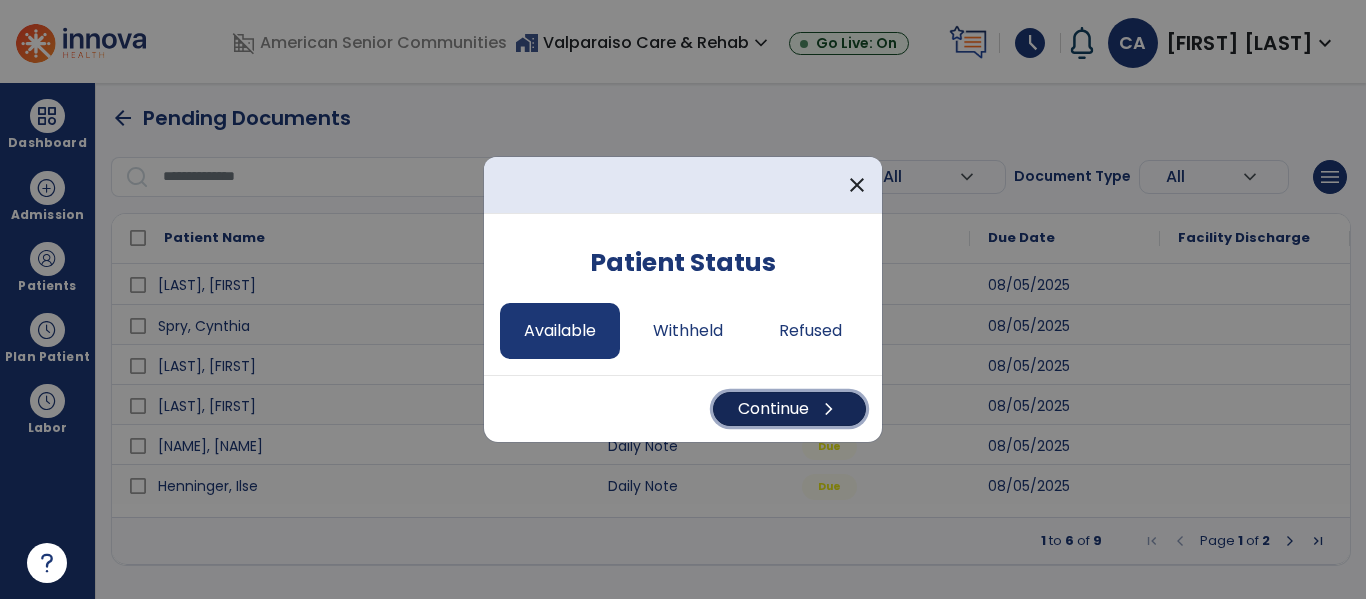 click on "chevron_right" at bounding box center [829, 409] 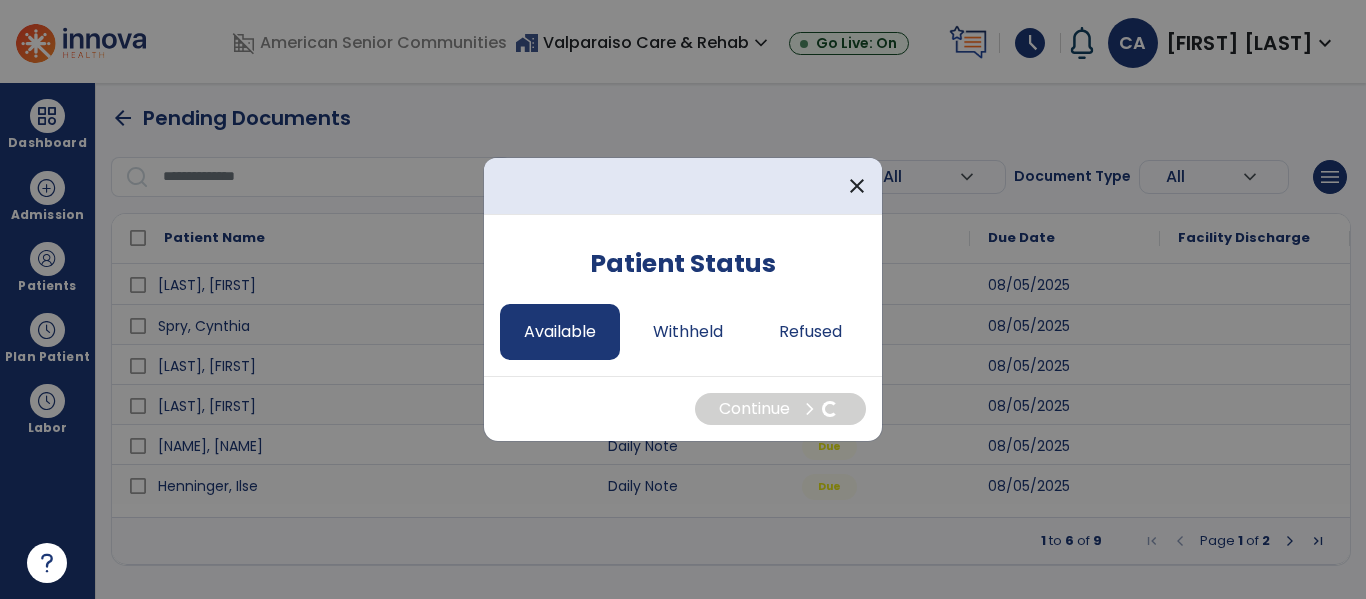 select on "*" 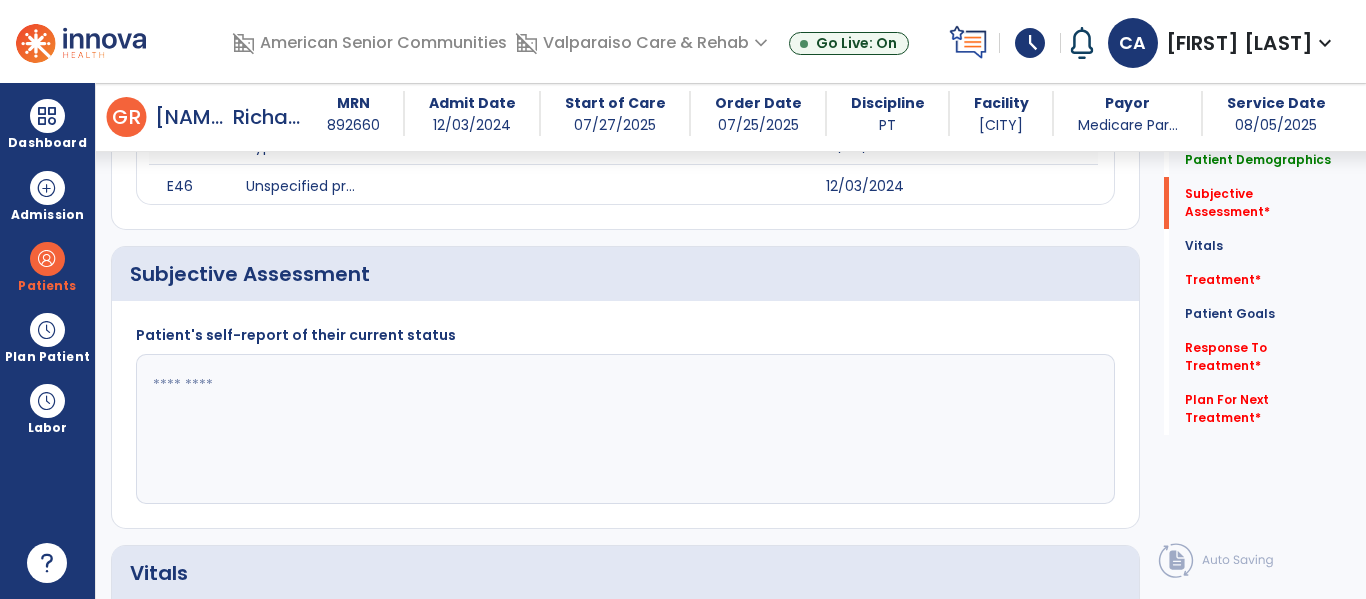 scroll, scrollTop: 604, scrollLeft: 0, axis: vertical 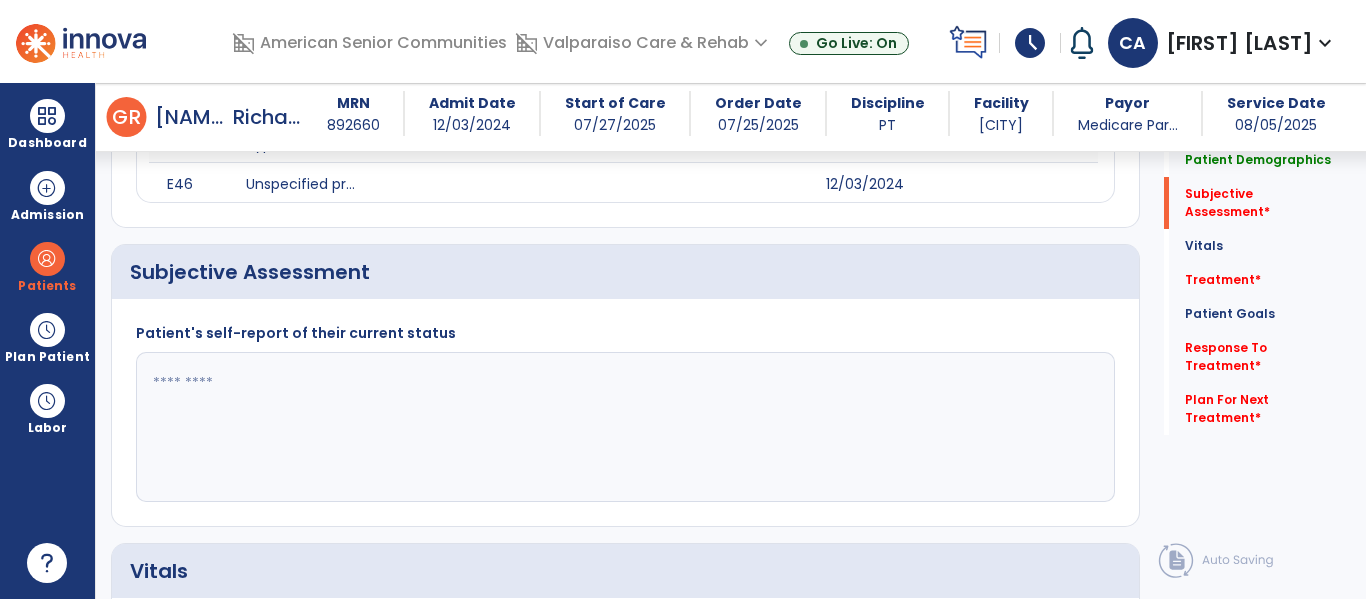 click 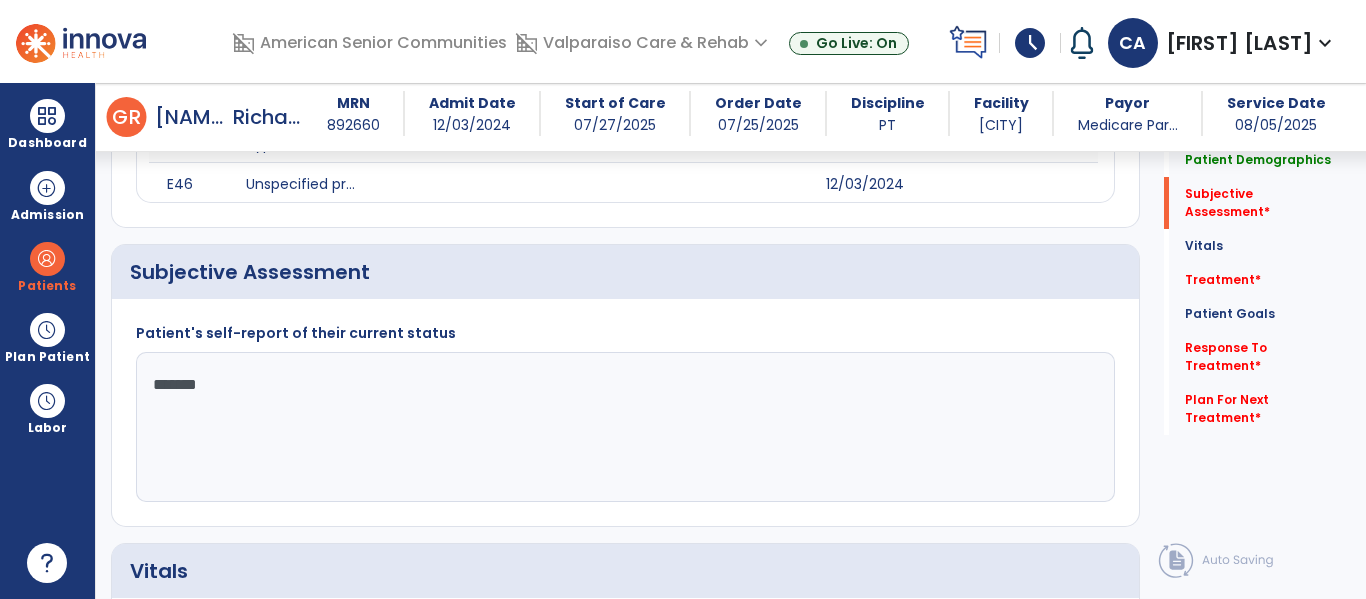type on "********" 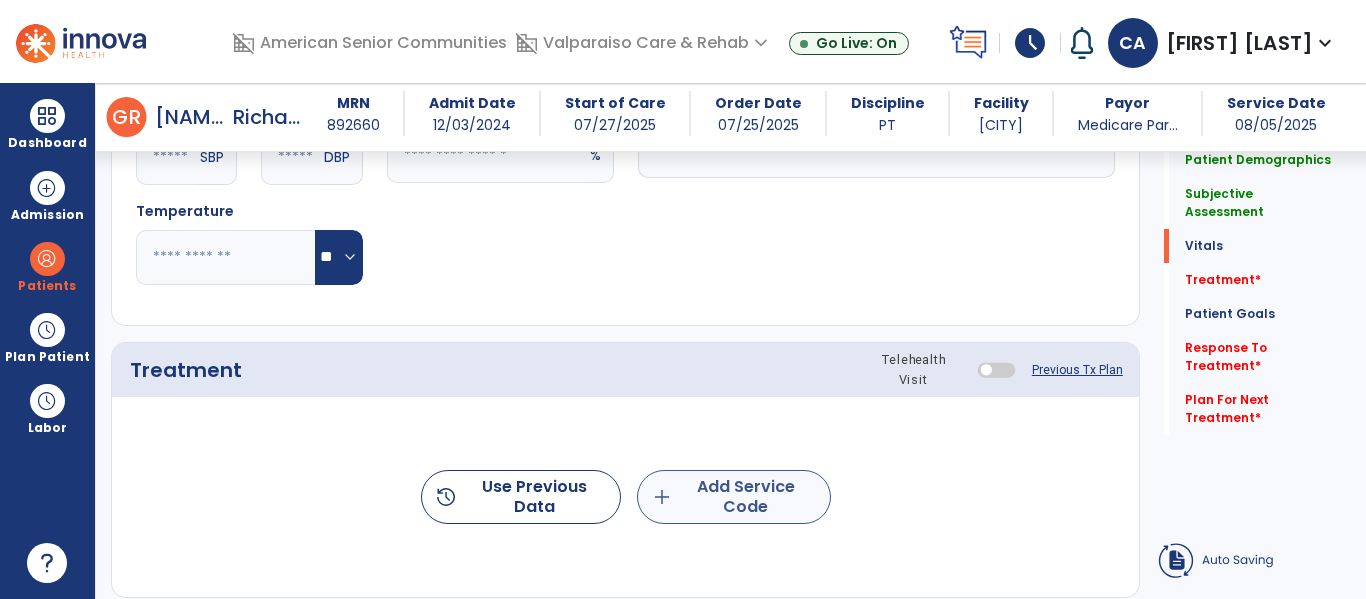 type on "**********" 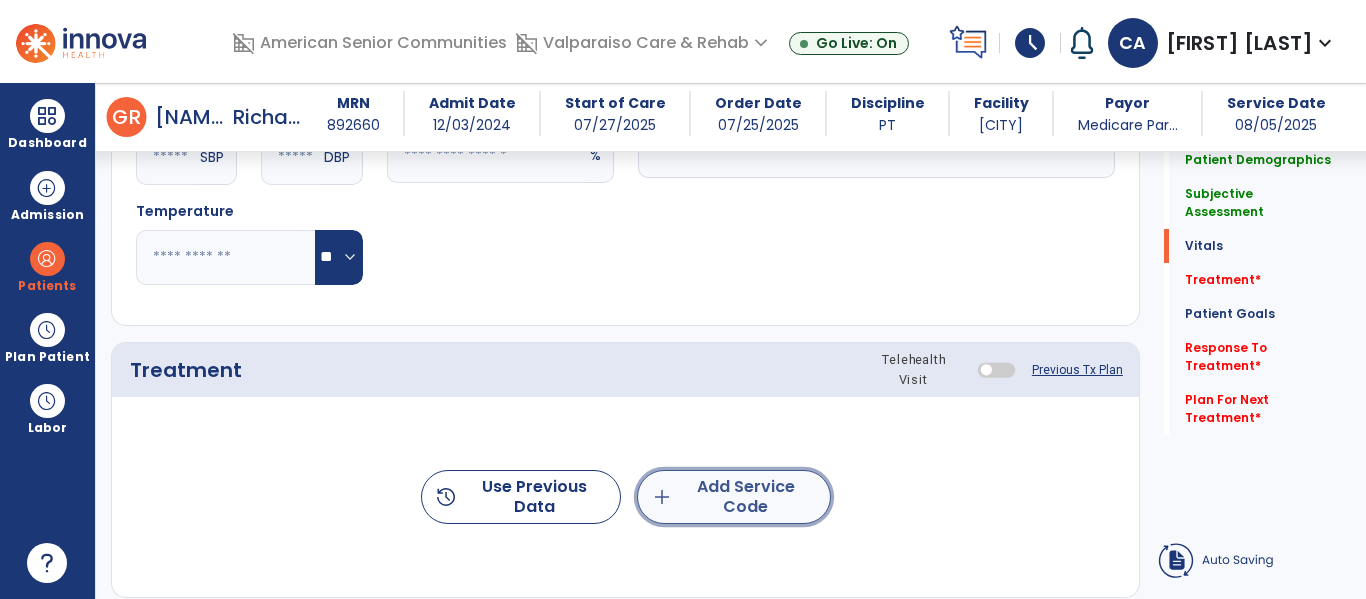 click on "add  Add Service Code" 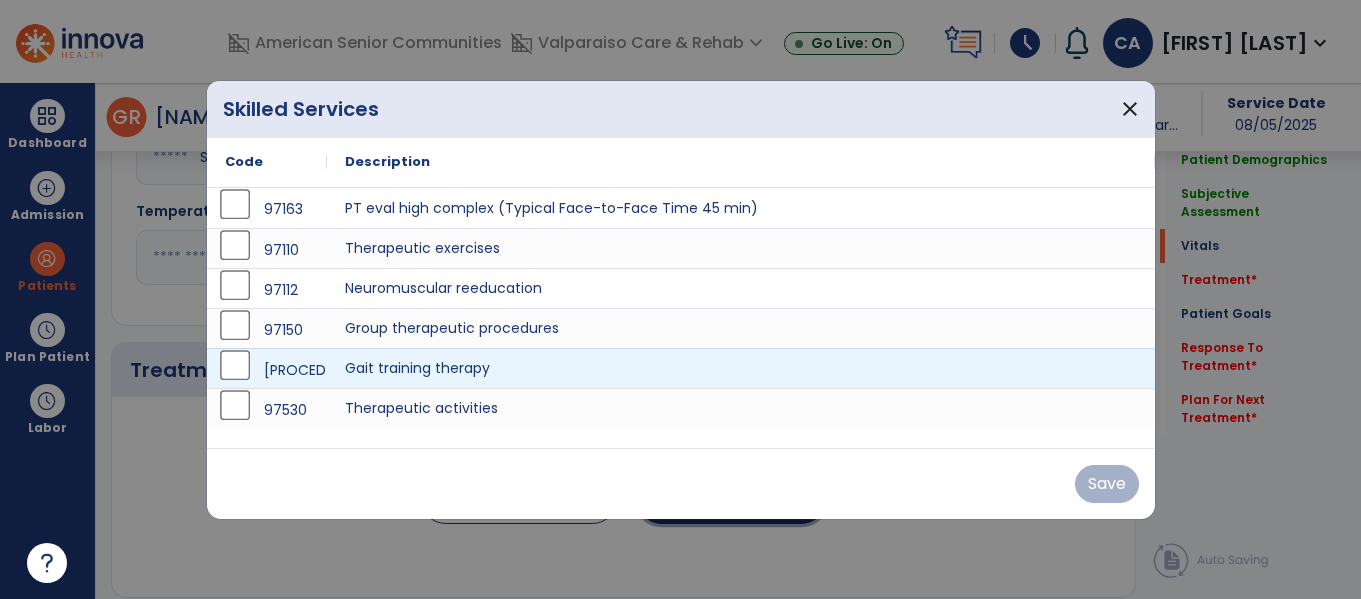 scroll, scrollTop: 1227, scrollLeft: 0, axis: vertical 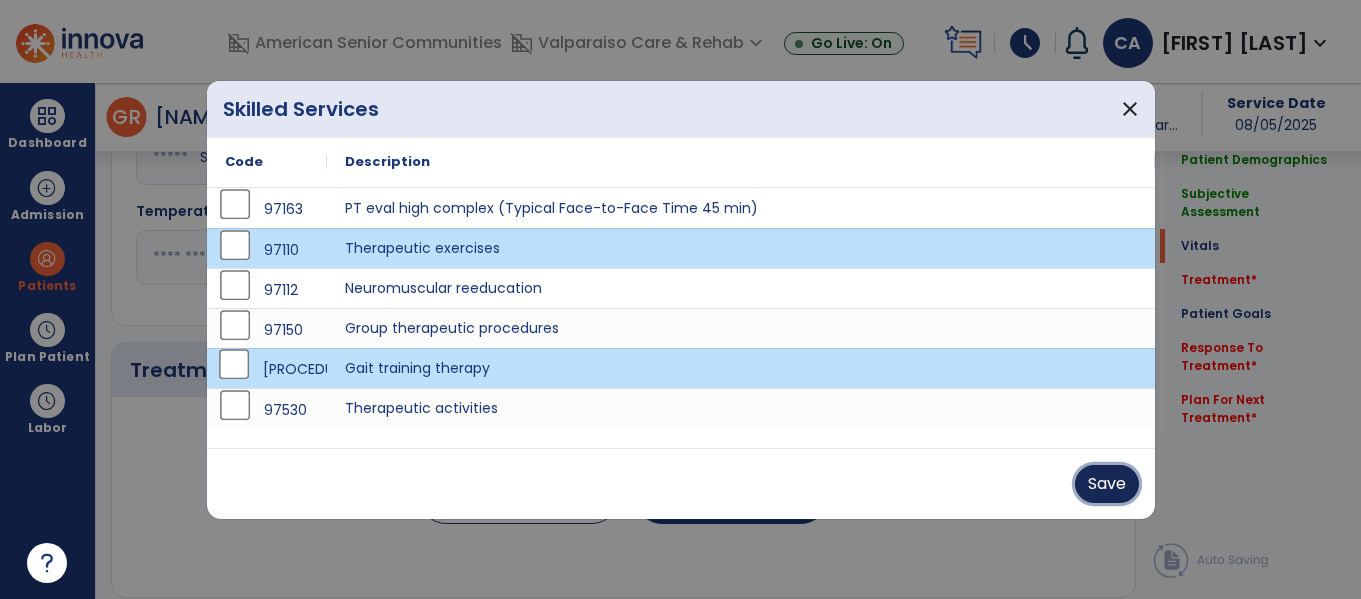 click on "Save" at bounding box center [1107, 484] 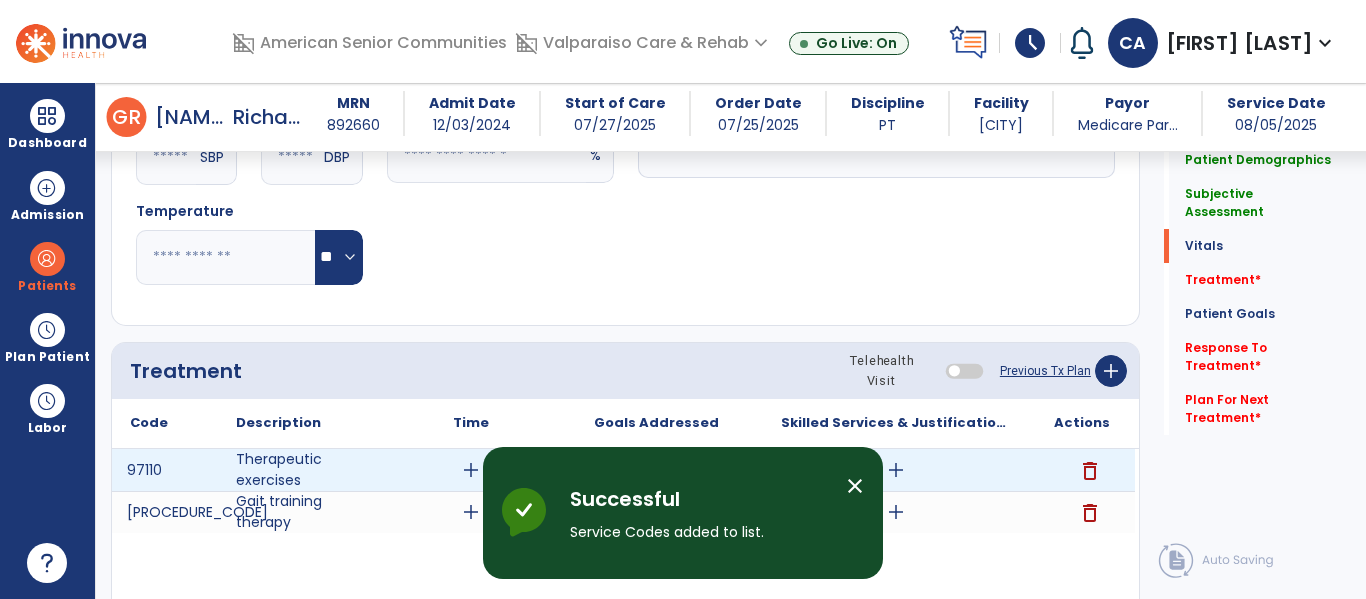 click on "add" at bounding box center [471, 470] 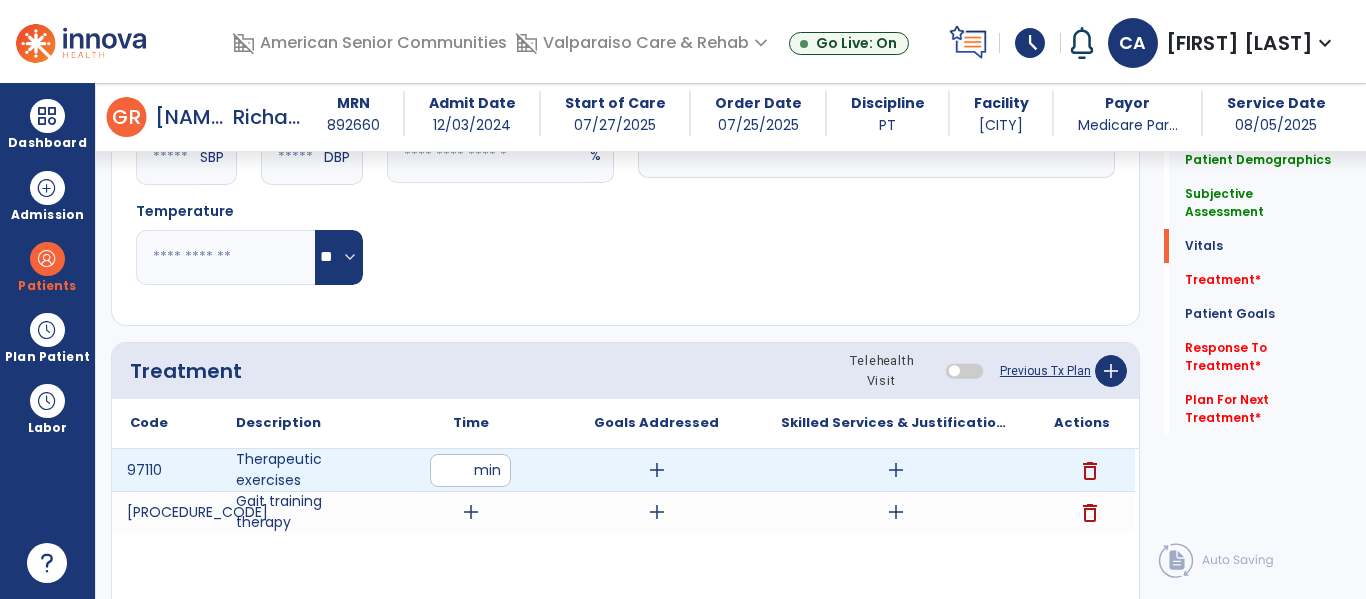 type on "**" 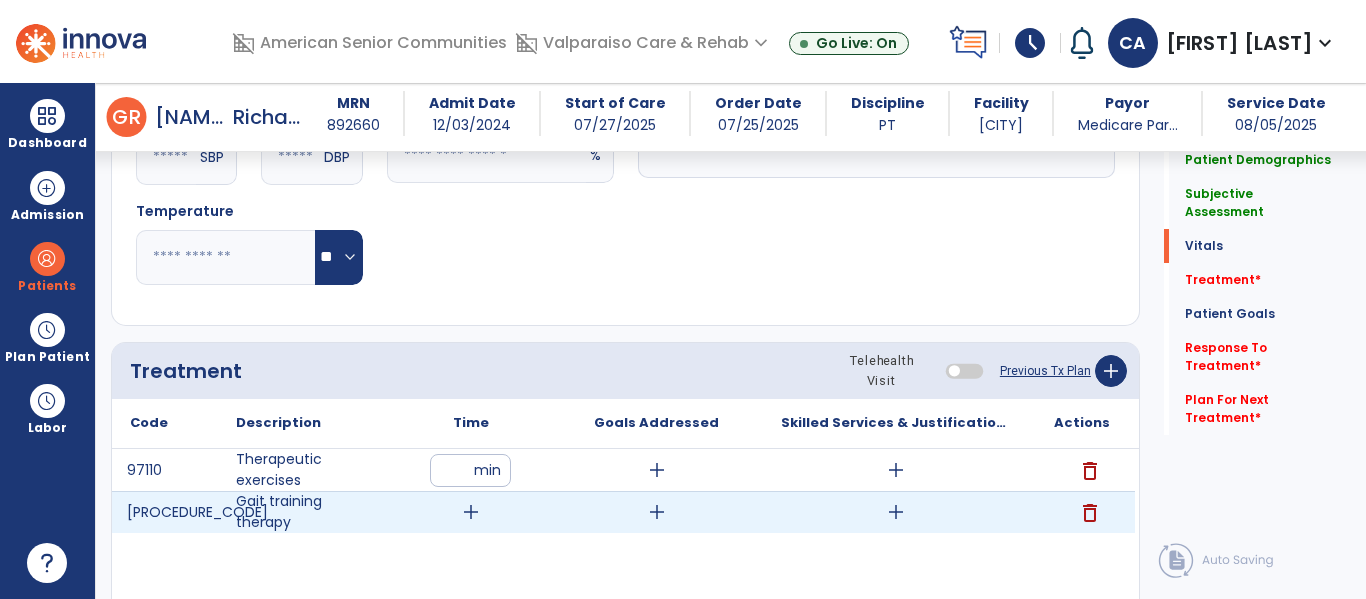 click on "add" at bounding box center [471, 512] 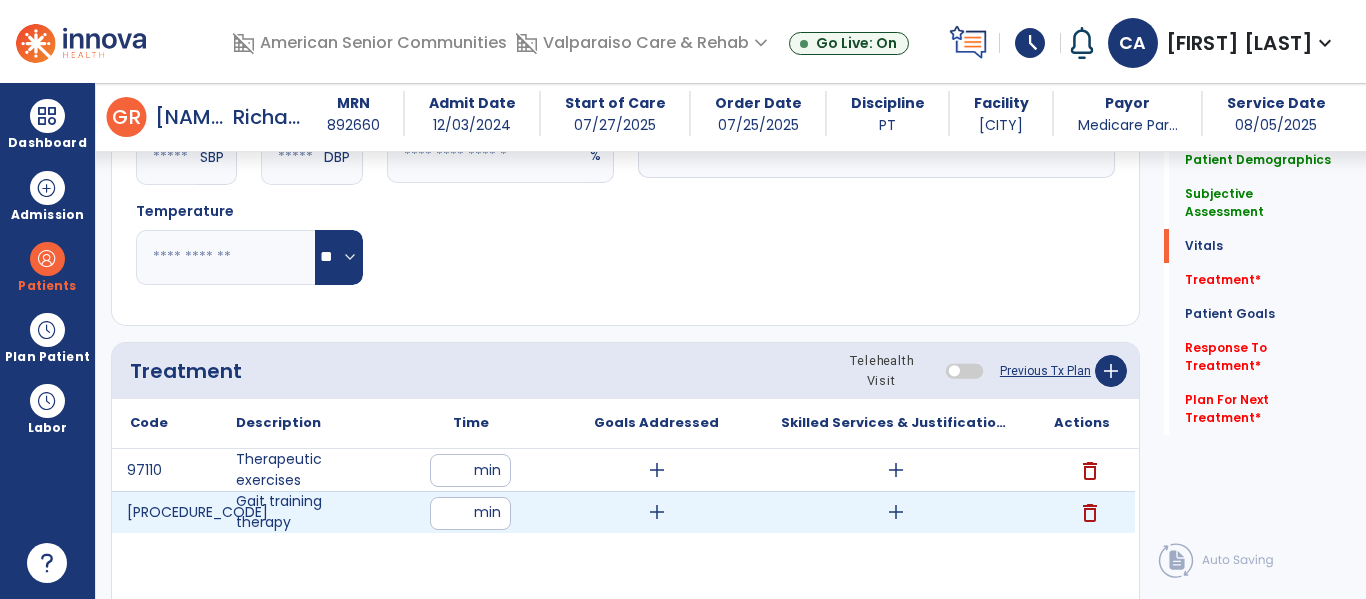 type on "**" 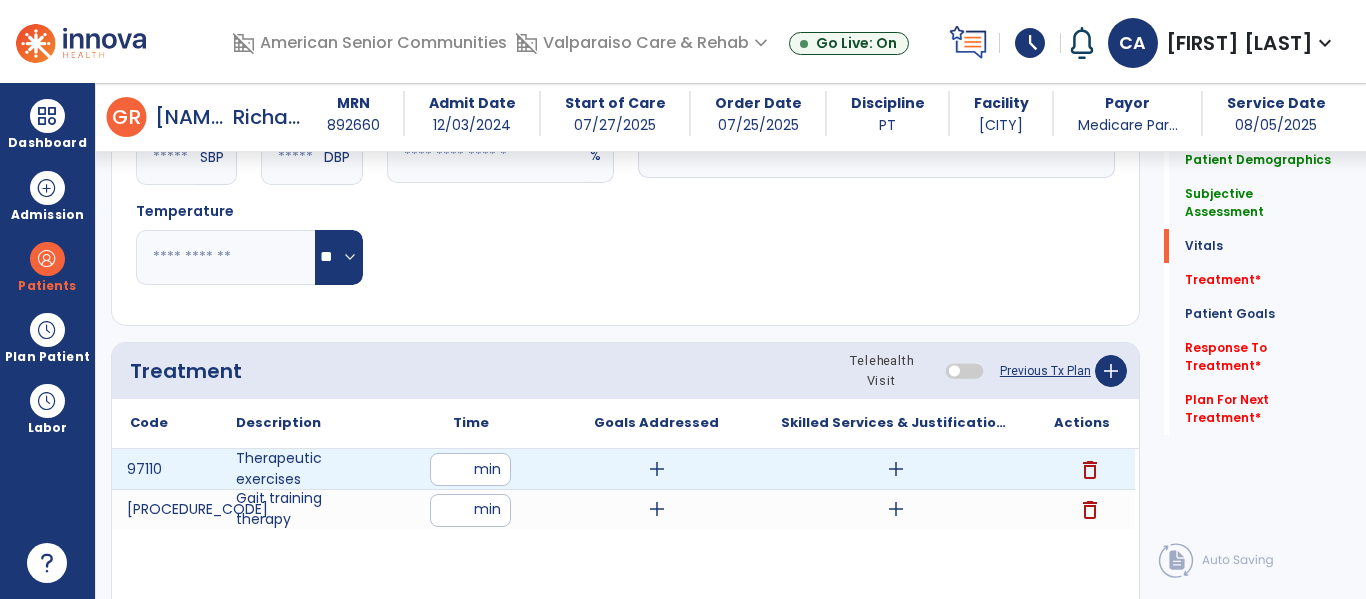 click on "add" at bounding box center [896, 469] 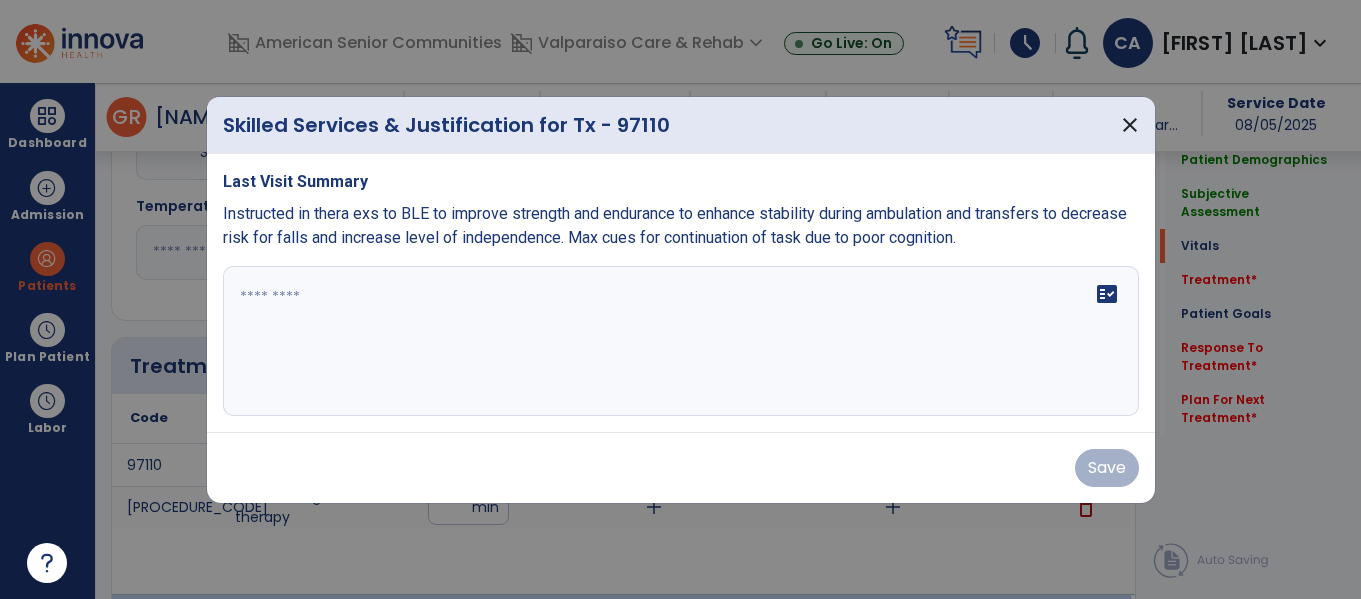 scroll, scrollTop: 1227, scrollLeft: 0, axis: vertical 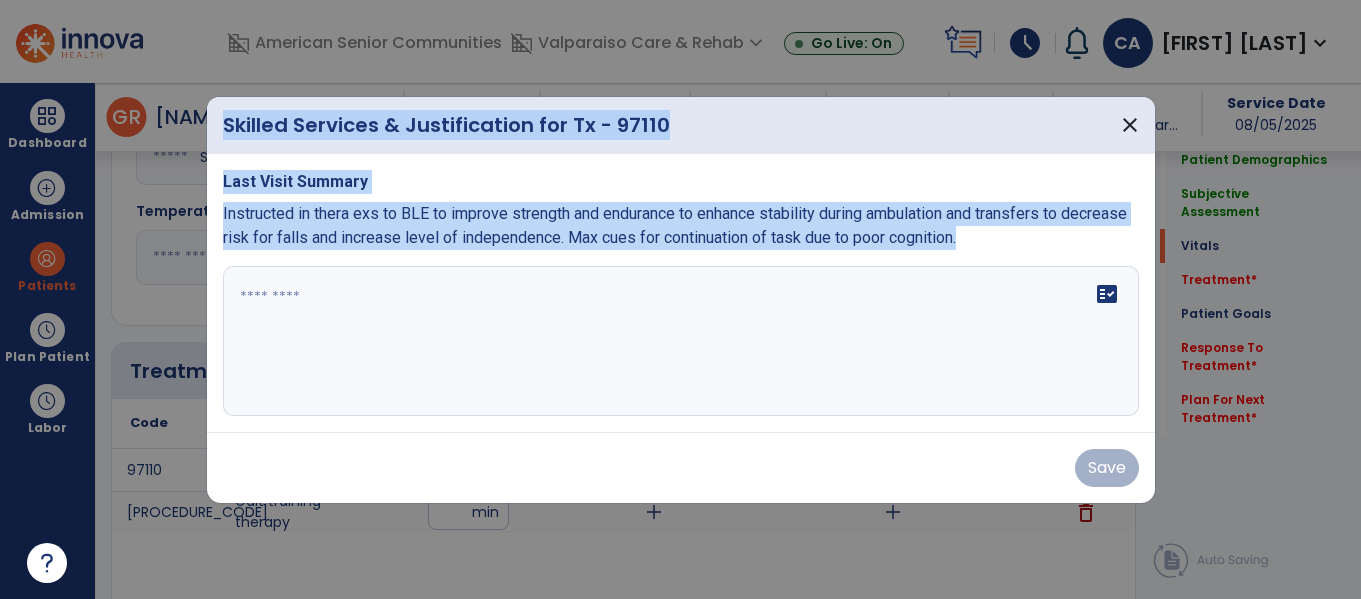 drag, startPoint x: 1037, startPoint y: 240, endPoint x: 203, endPoint y: 209, distance: 834.5759 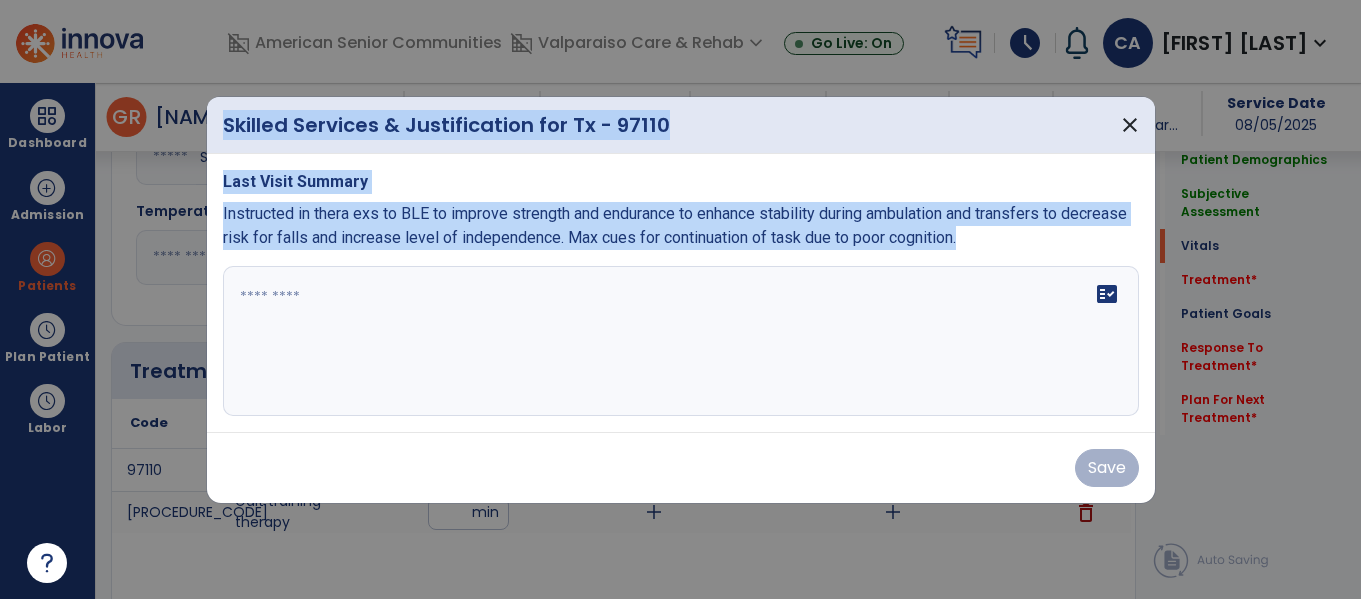 click on "Skilled Services & Justification for Tx - 97110 close Last Visit Summary Instructed in thera exs to BLE to improve strength and endurance to enhance stability during ambulation and transfers to decrease risk for falls and increase level of independence. Max cues for continuation of task due to poor cognition. fact_check Save" at bounding box center (680, 299) 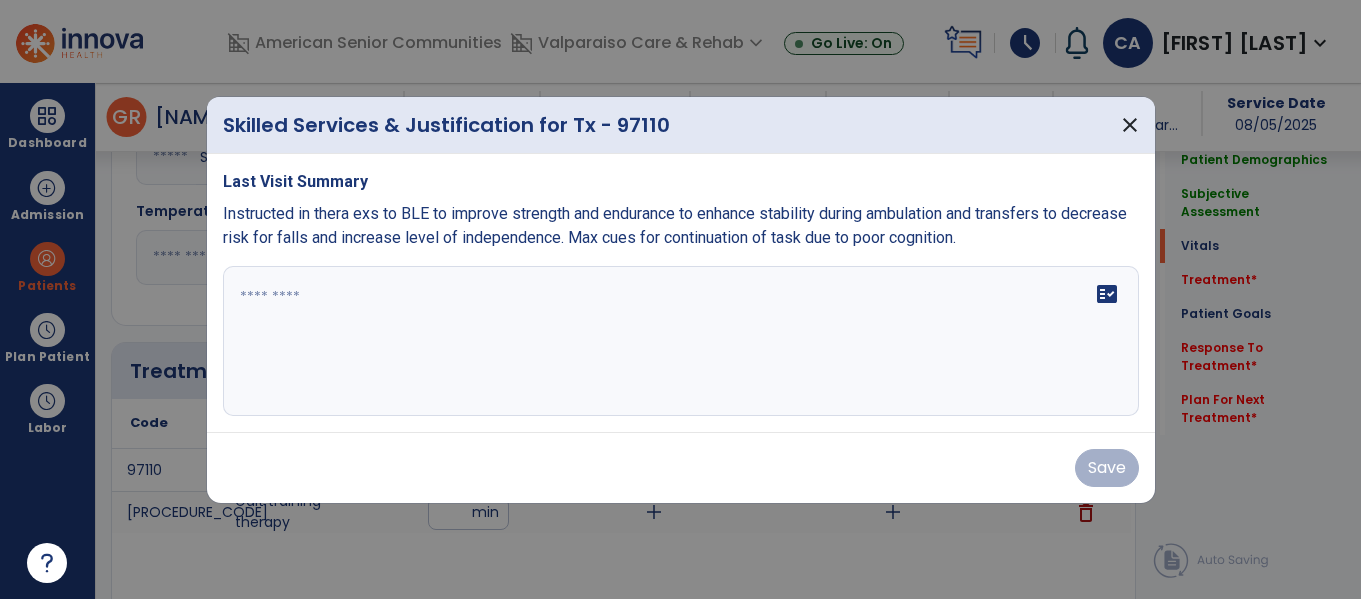 paste on "**********" 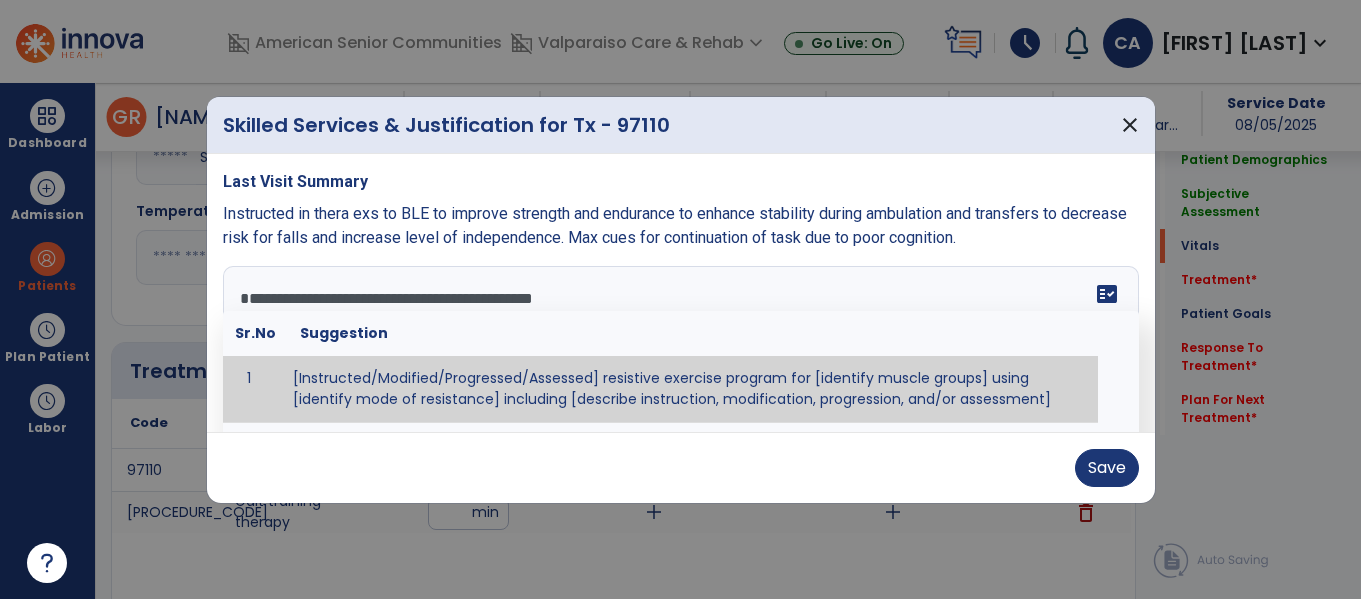scroll, scrollTop: 40, scrollLeft: 0, axis: vertical 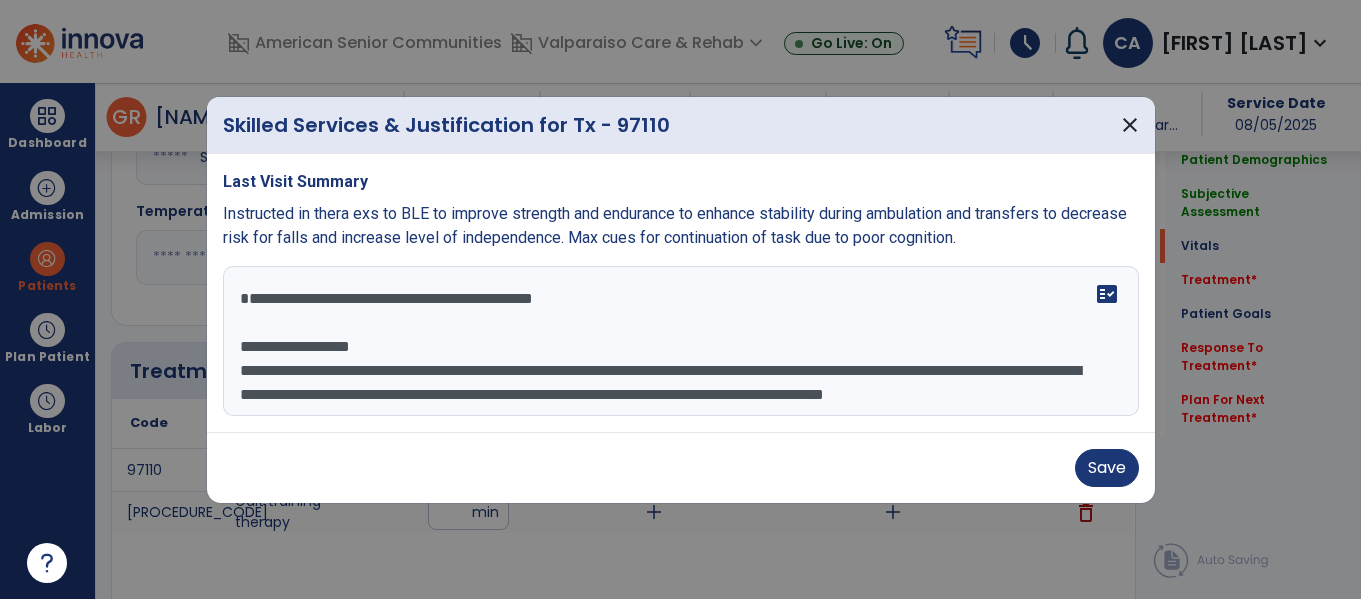 drag, startPoint x: 391, startPoint y: 331, endPoint x: 154, endPoint y: 251, distance: 250.13795 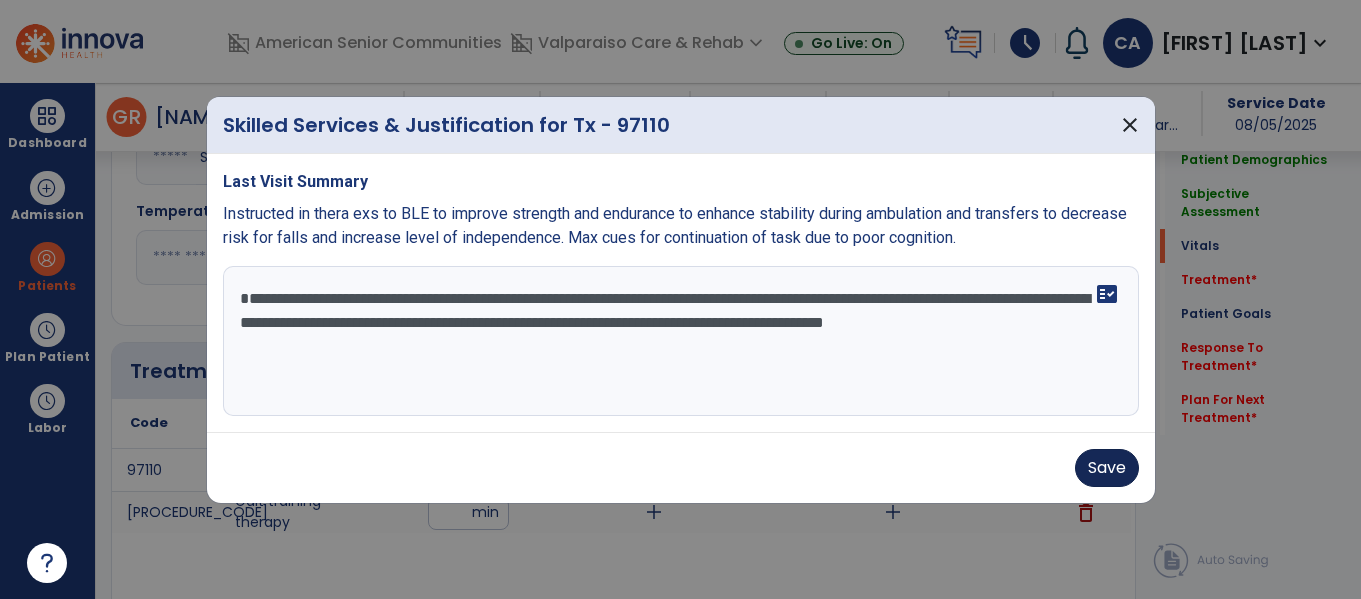 type on "**********" 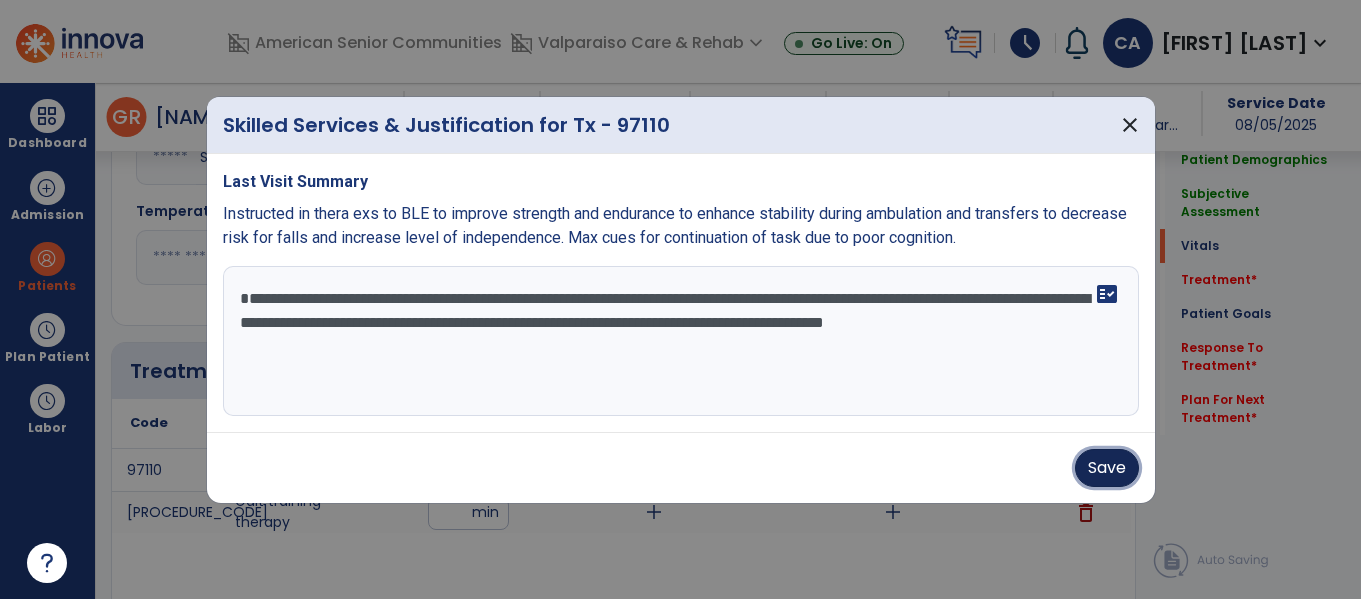 click on "Save" at bounding box center [1107, 468] 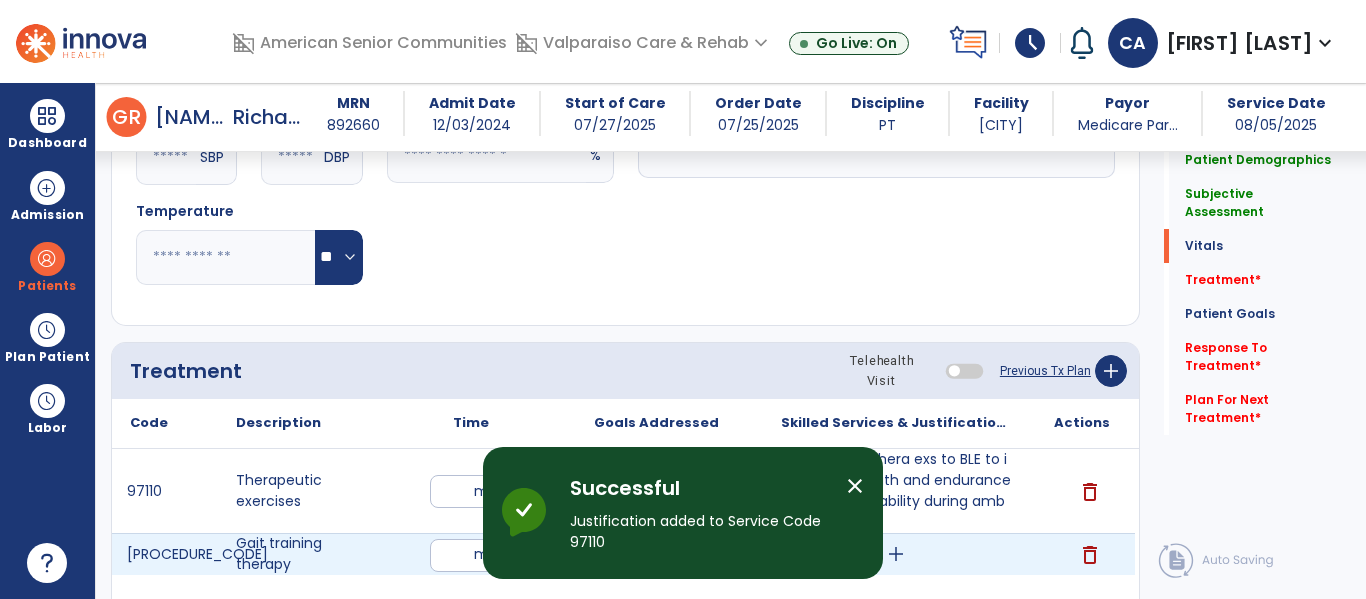 click on "add" at bounding box center [896, 554] 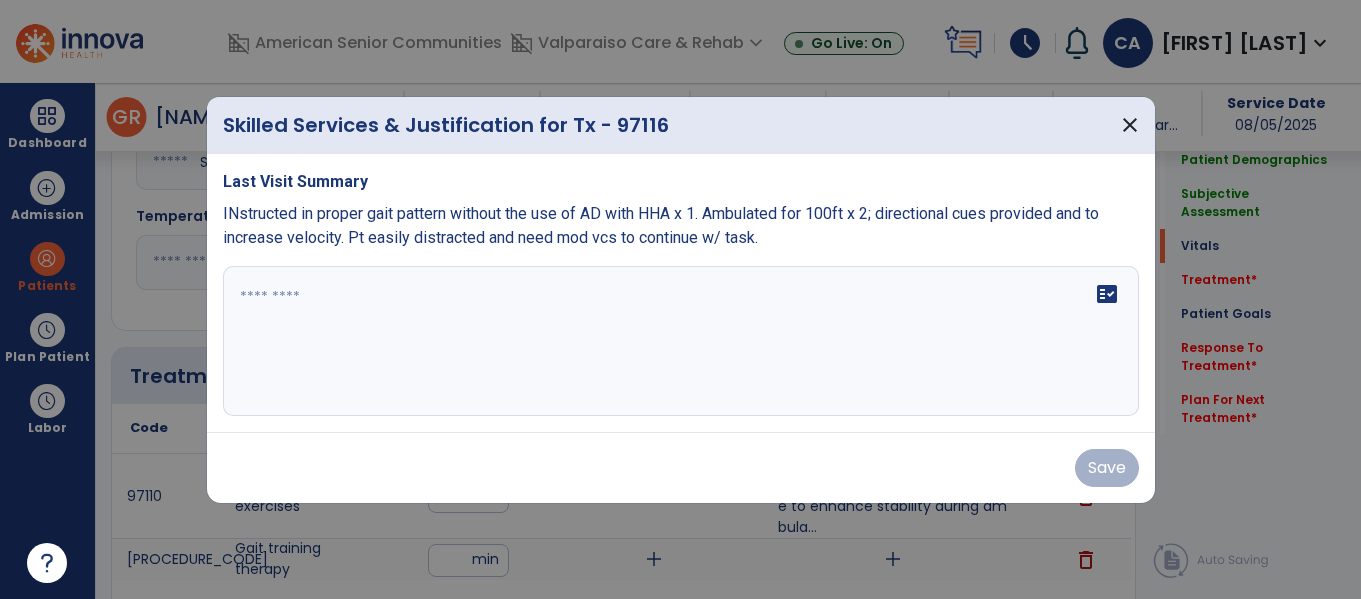 scroll, scrollTop: 1227, scrollLeft: 0, axis: vertical 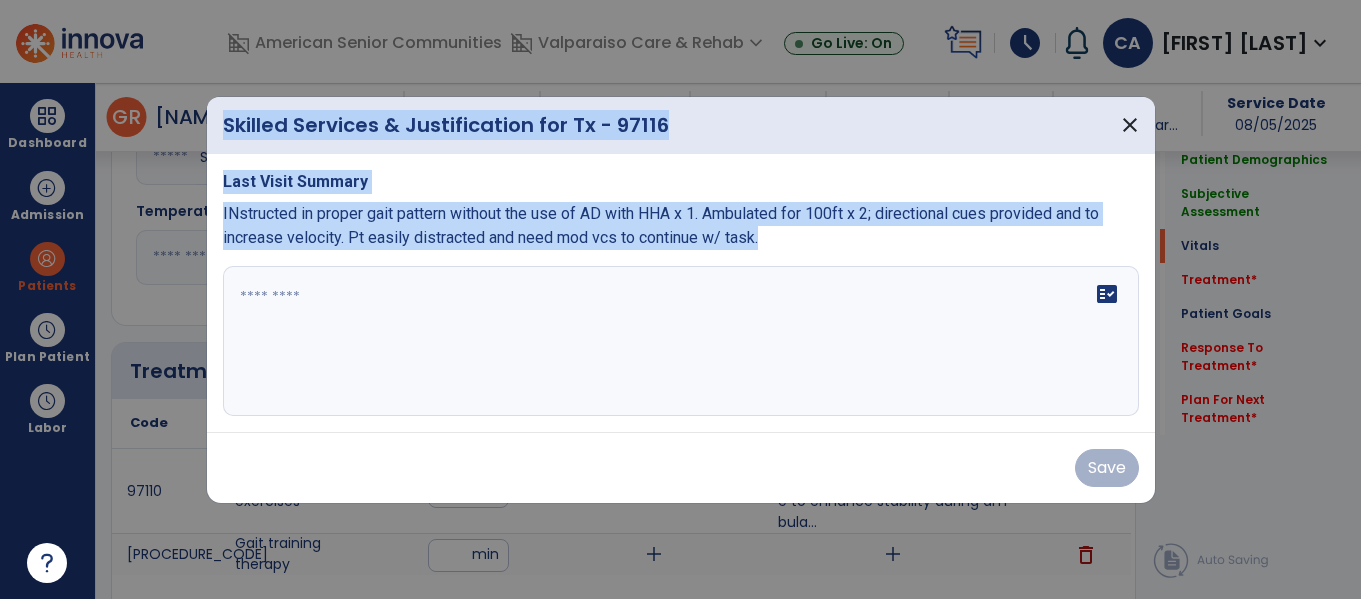 drag, startPoint x: 797, startPoint y: 230, endPoint x: 203, endPoint y: 205, distance: 594.5259 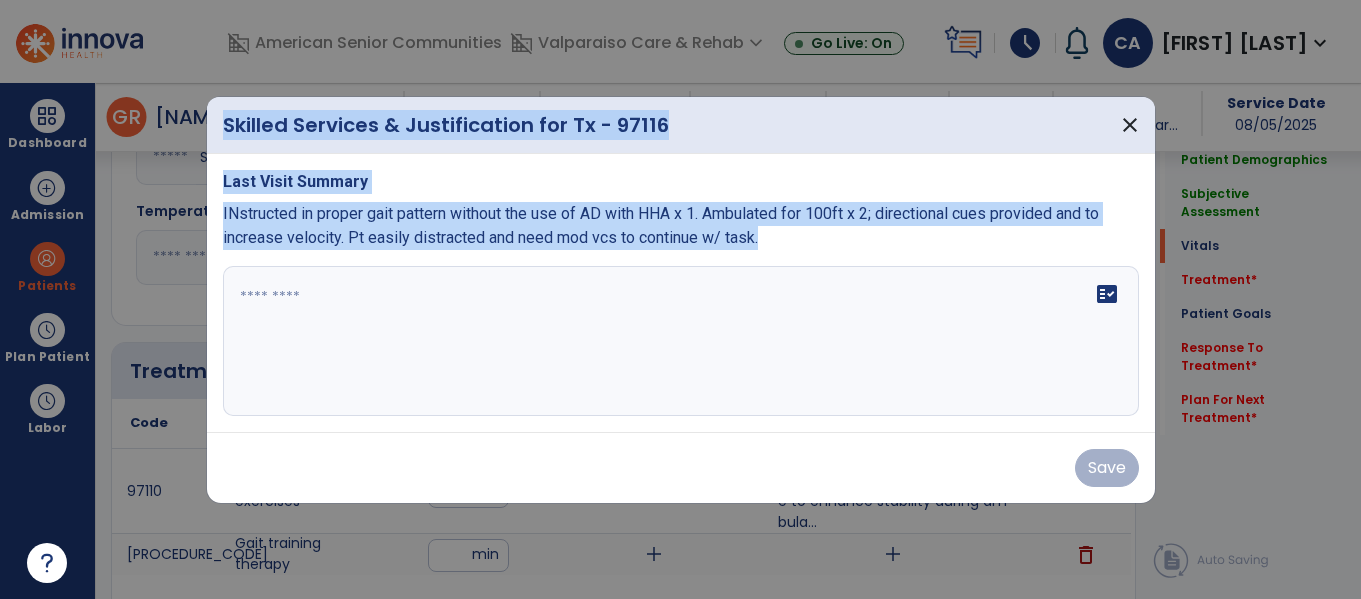 click on "Skilled Services & Justification for Tx - 97116 close Last Visit Summary INstructed in proper gait pattern without the use of AD with HHA x 1. Ambulated for 100ft x 2; directional cues provided and to increase velocity. Pt easily distracted and need mod vcs to continue w/ task. fact_check Save" at bounding box center [680, 299] 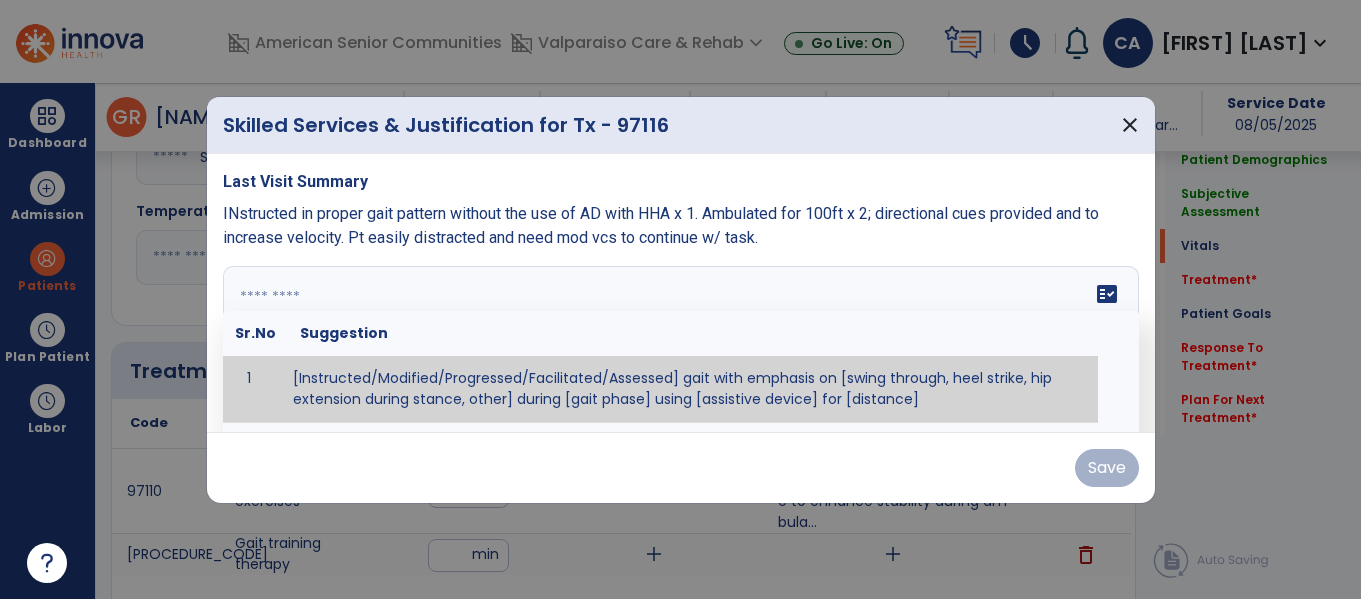 paste on "**********" 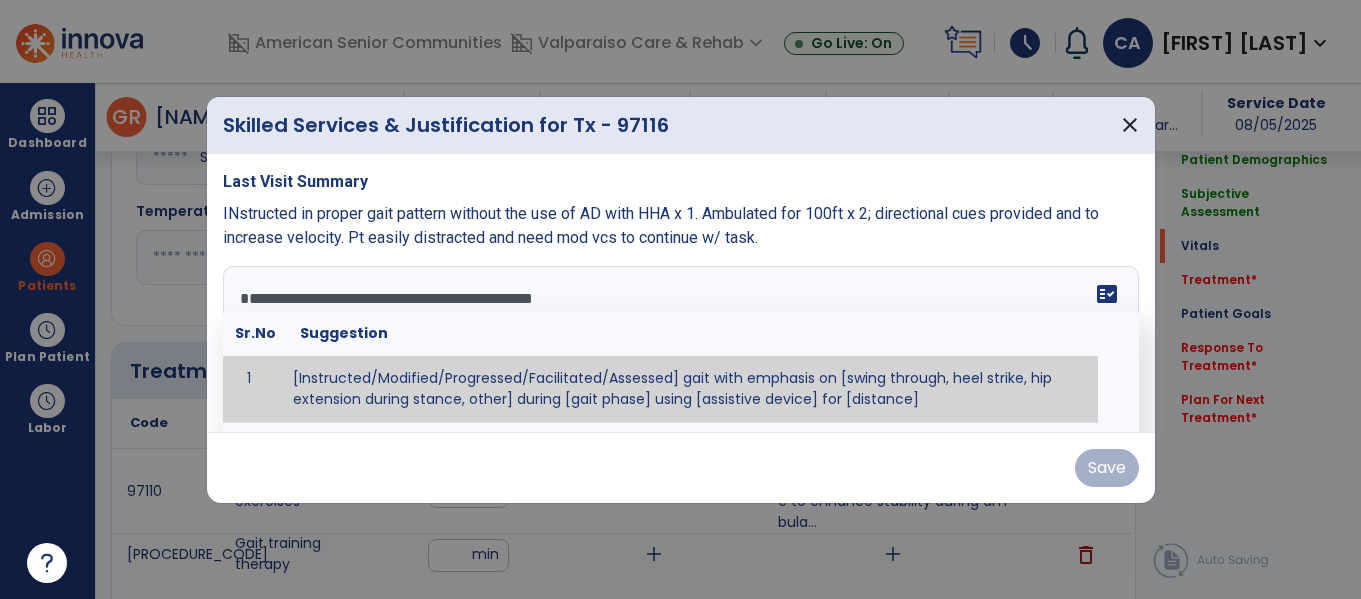 scroll, scrollTop: 16, scrollLeft: 0, axis: vertical 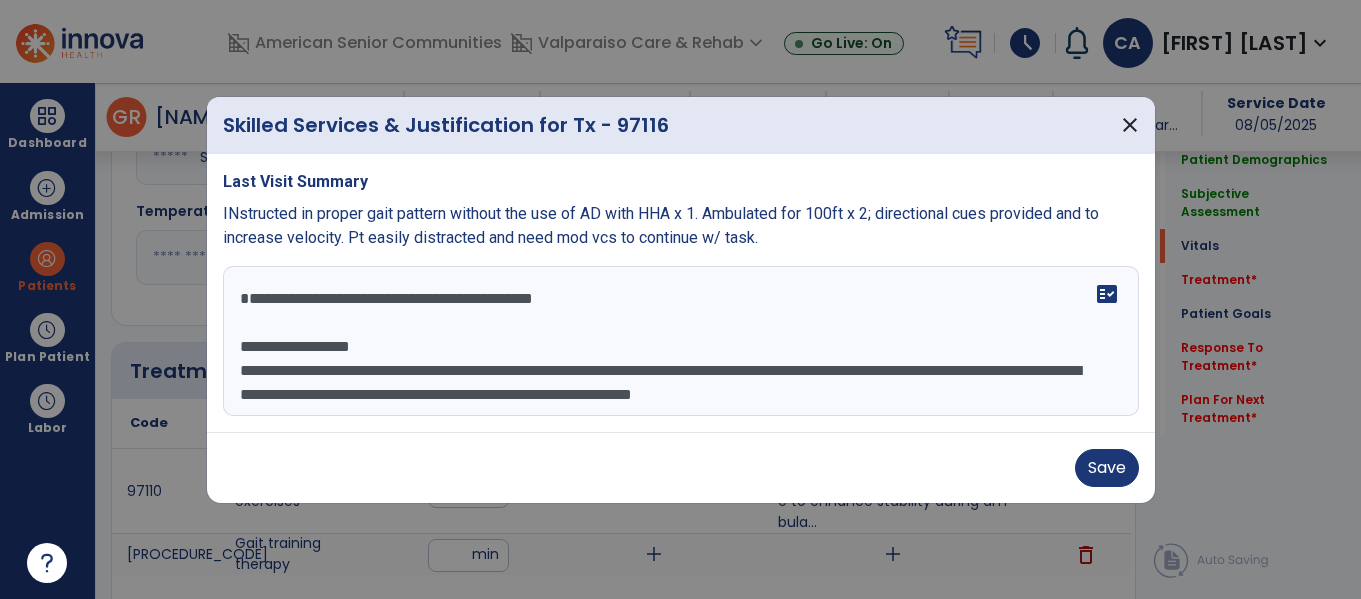 drag, startPoint x: 405, startPoint y: 361, endPoint x: 132, endPoint y: 301, distance: 279.51566 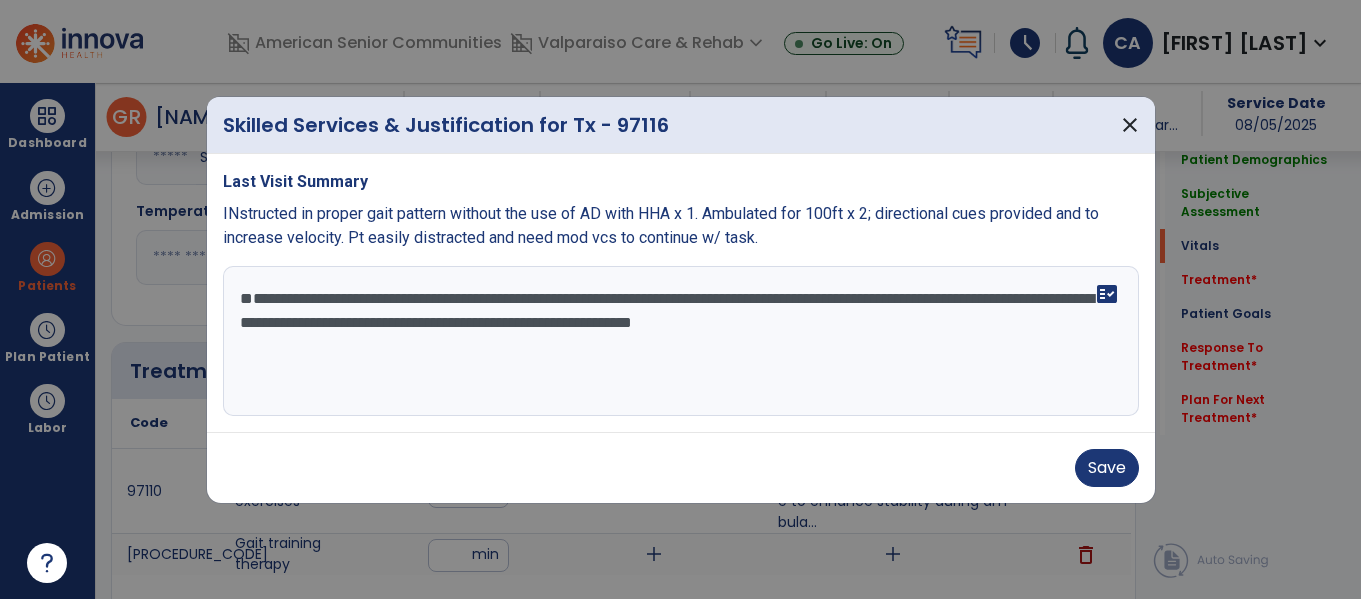 scroll, scrollTop: 0, scrollLeft: 0, axis: both 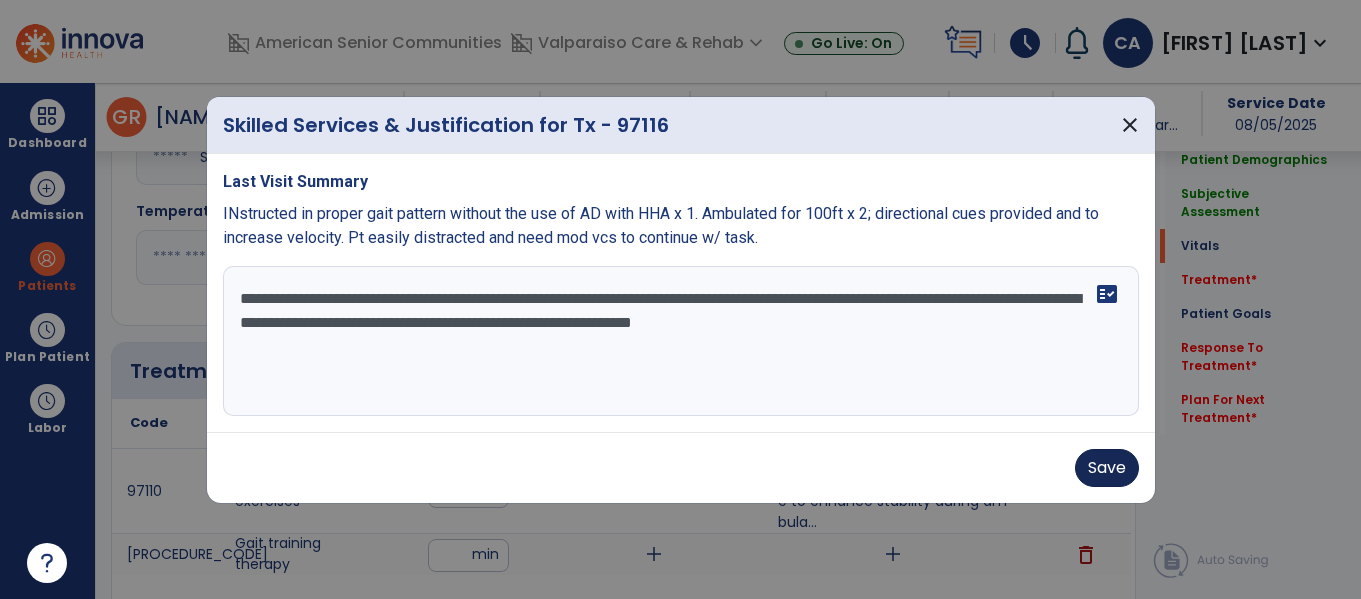 type on "**********" 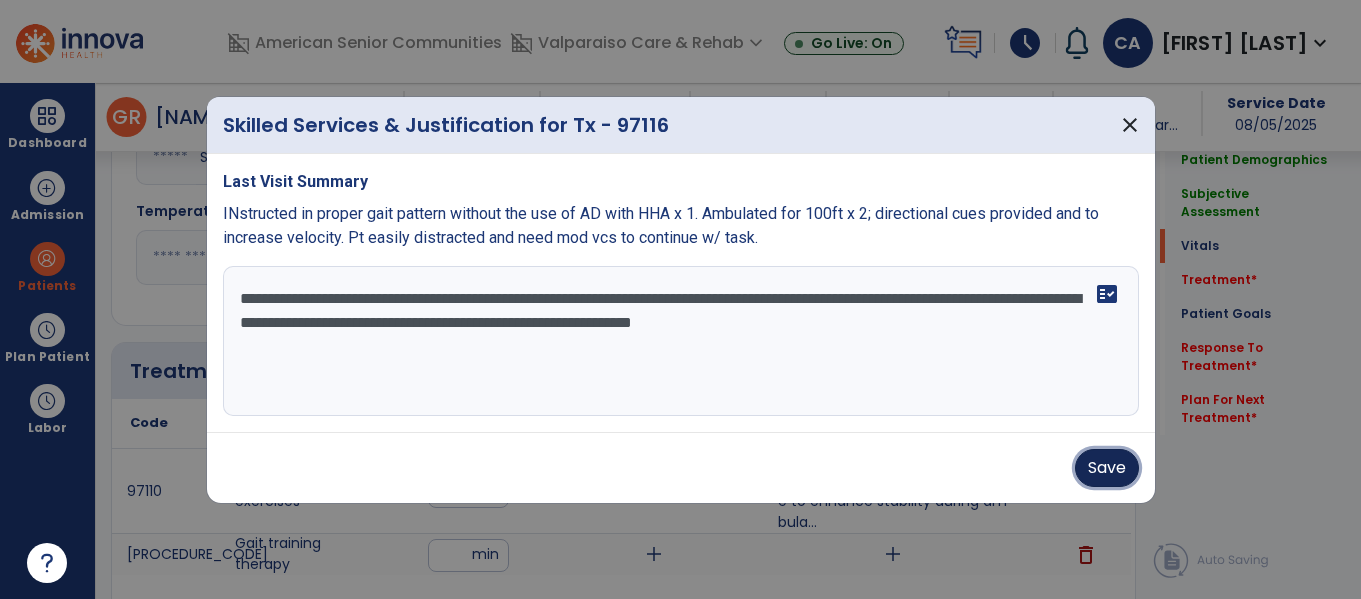 click on "Save" at bounding box center (1107, 468) 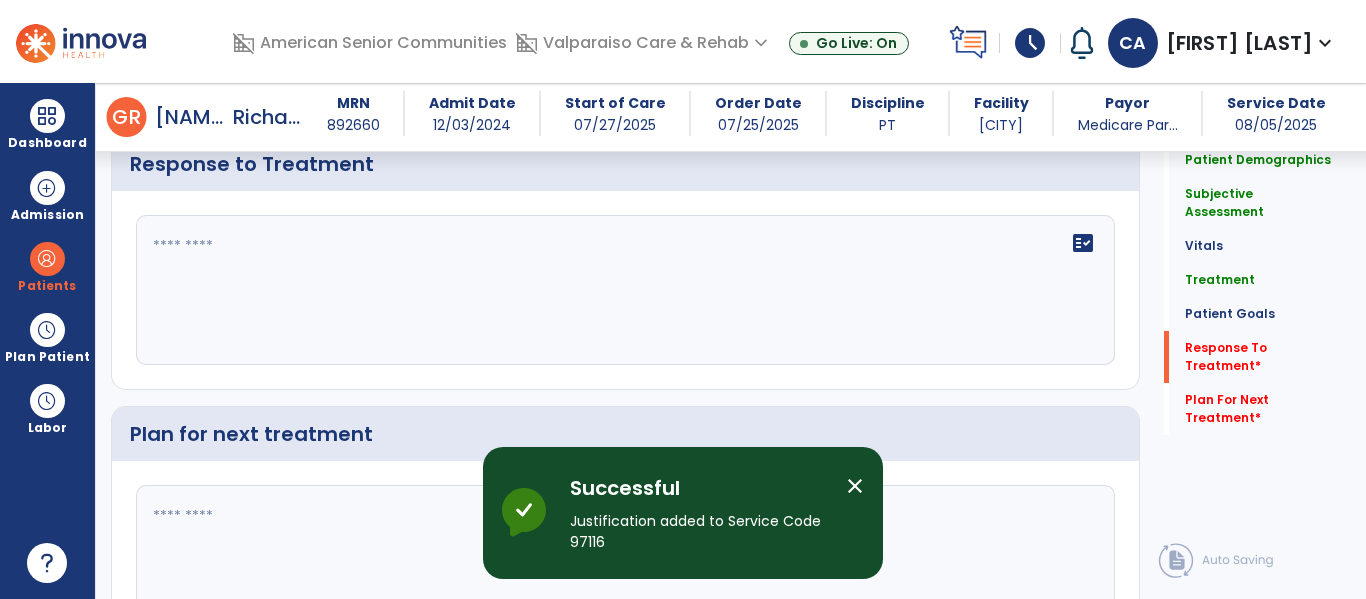 scroll, scrollTop: 2865, scrollLeft: 0, axis: vertical 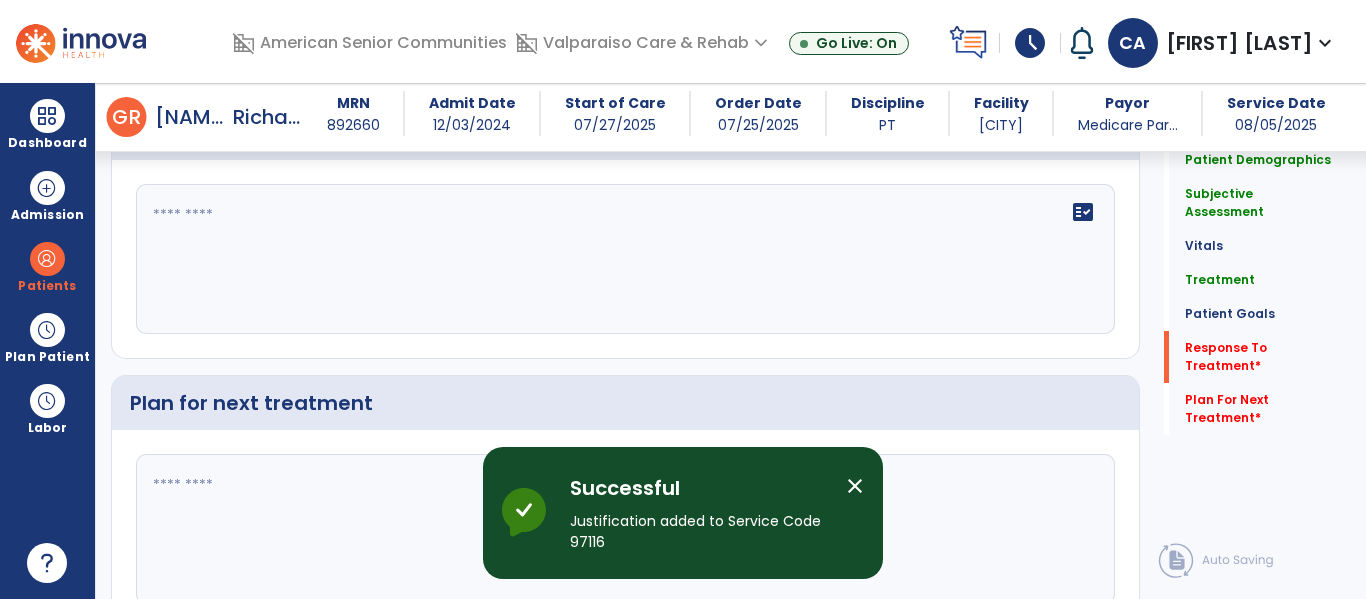 click 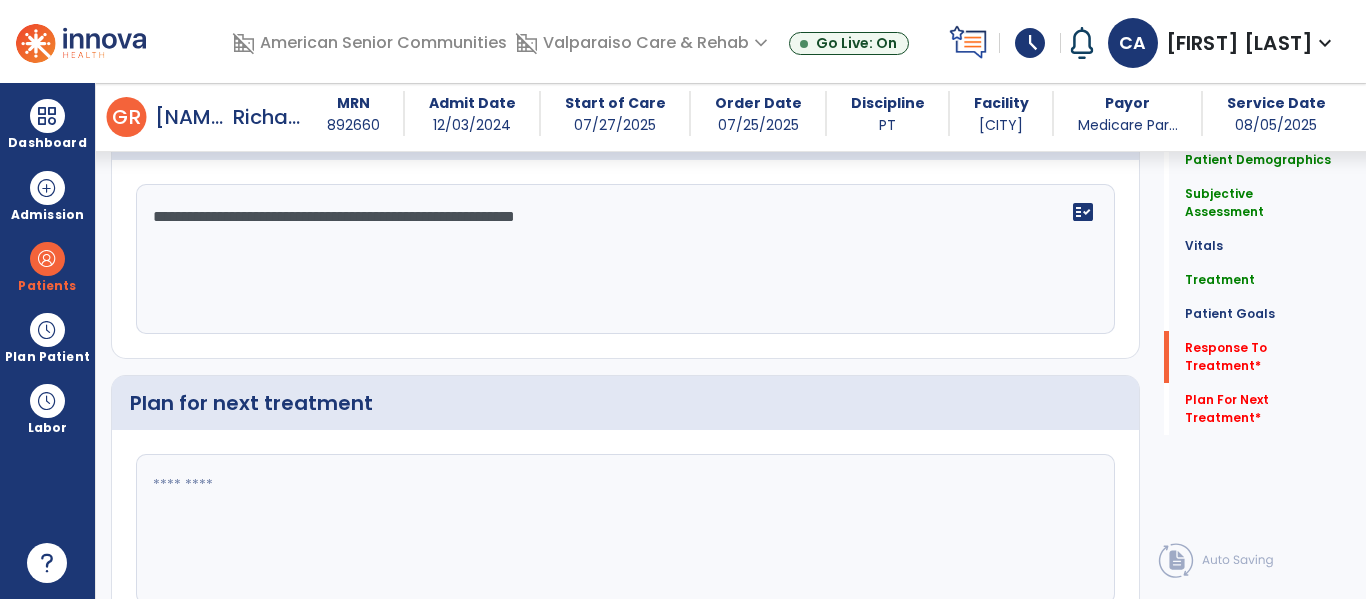 click on "**********" 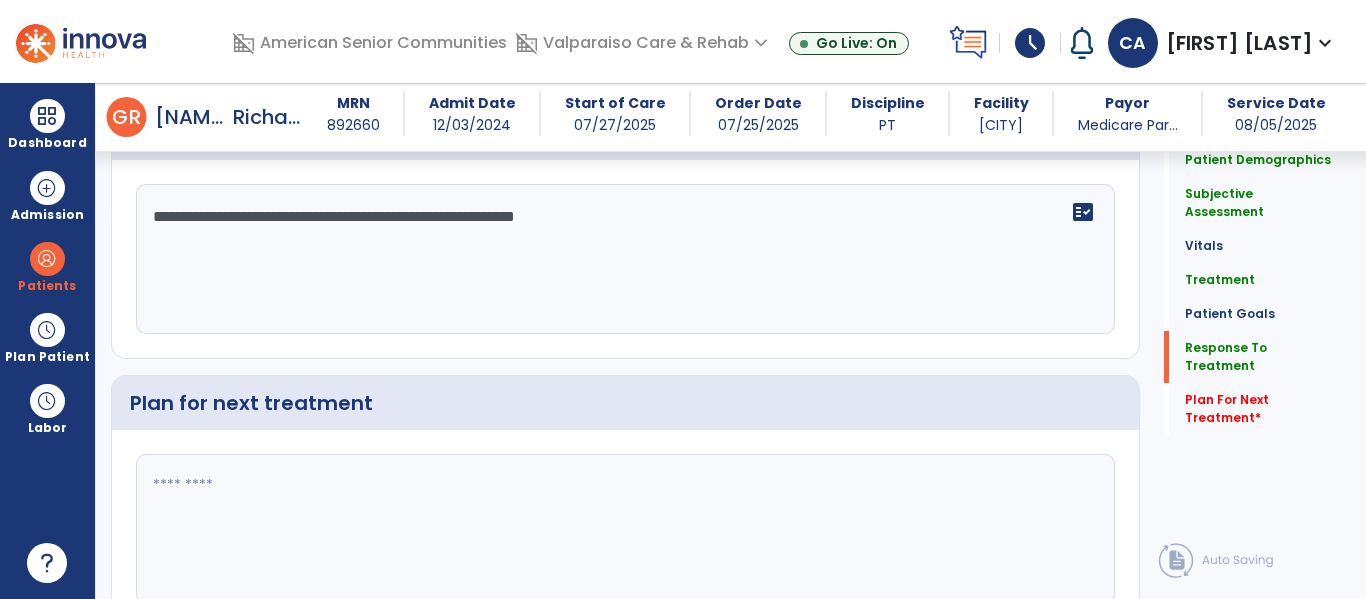 type on "**********" 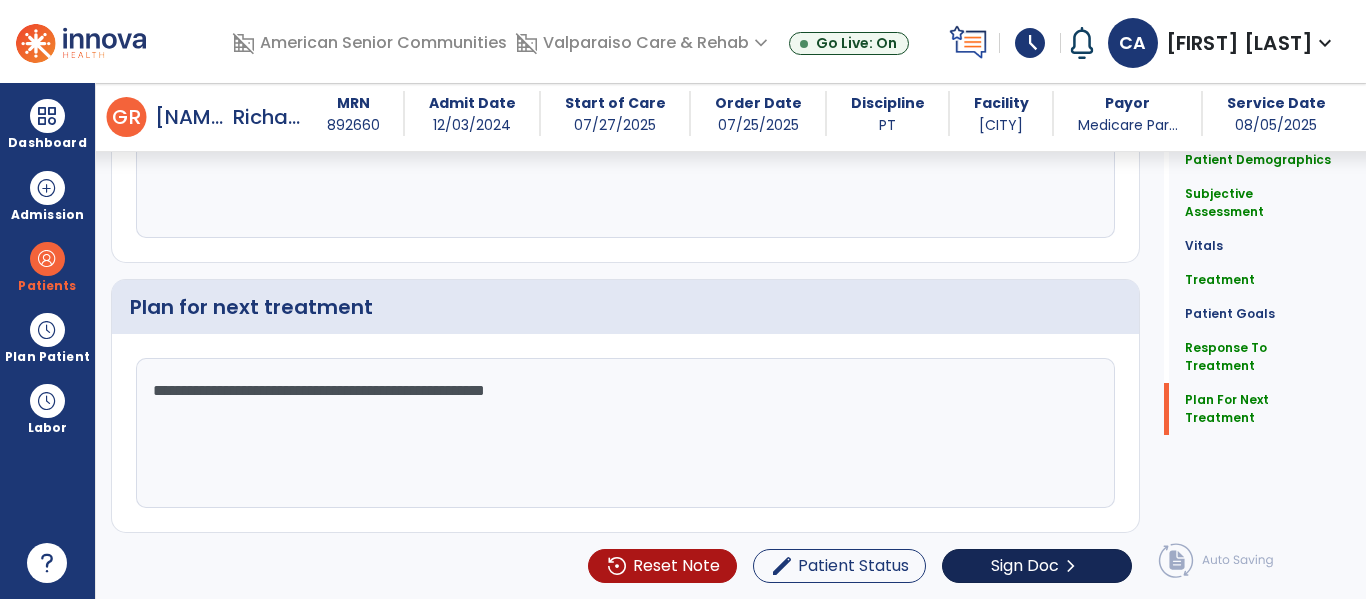 type on "**********" 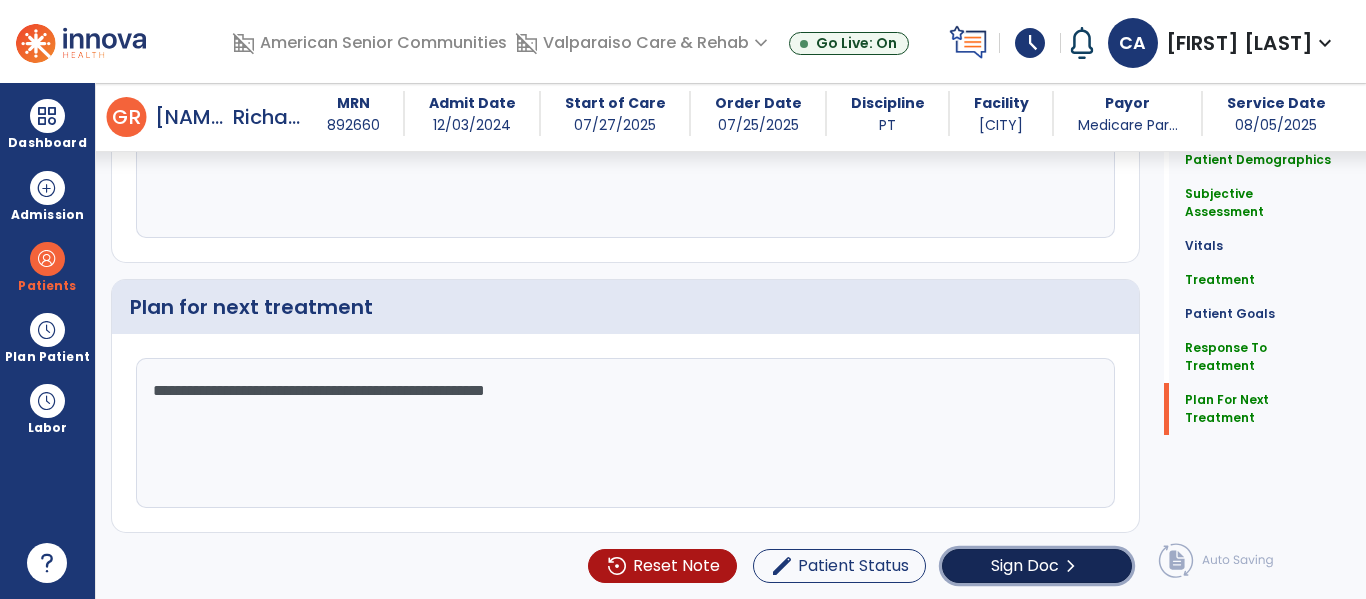 click on "chevron_right" 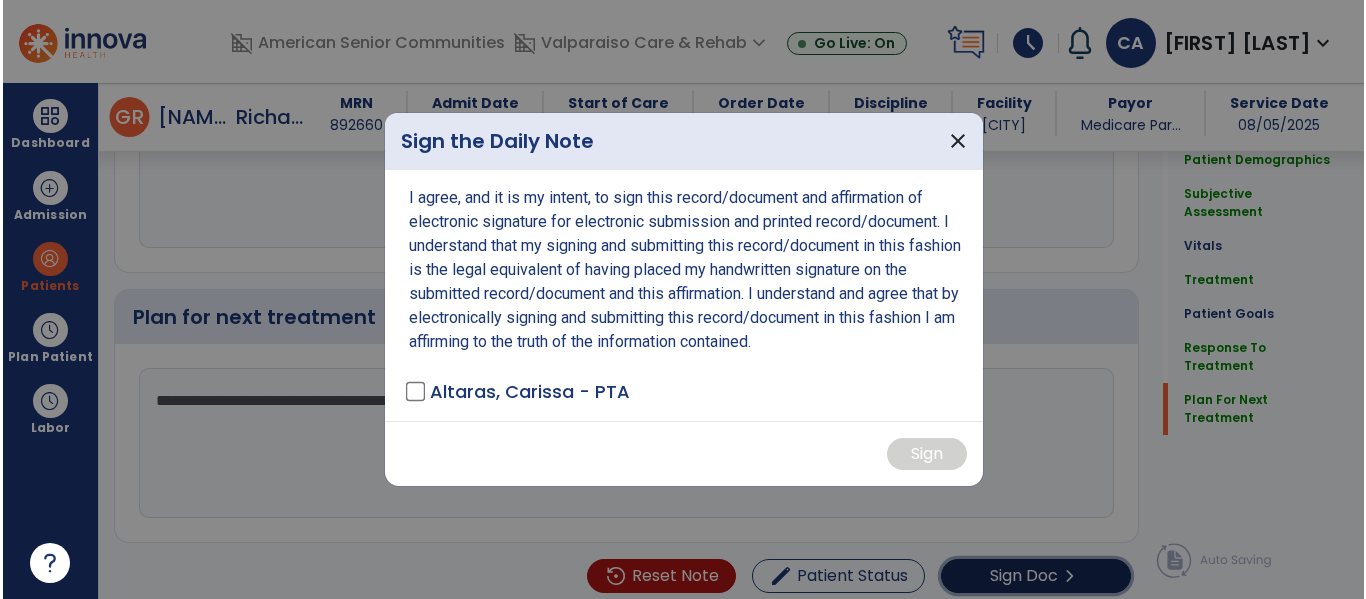 scroll, scrollTop: 2961, scrollLeft: 0, axis: vertical 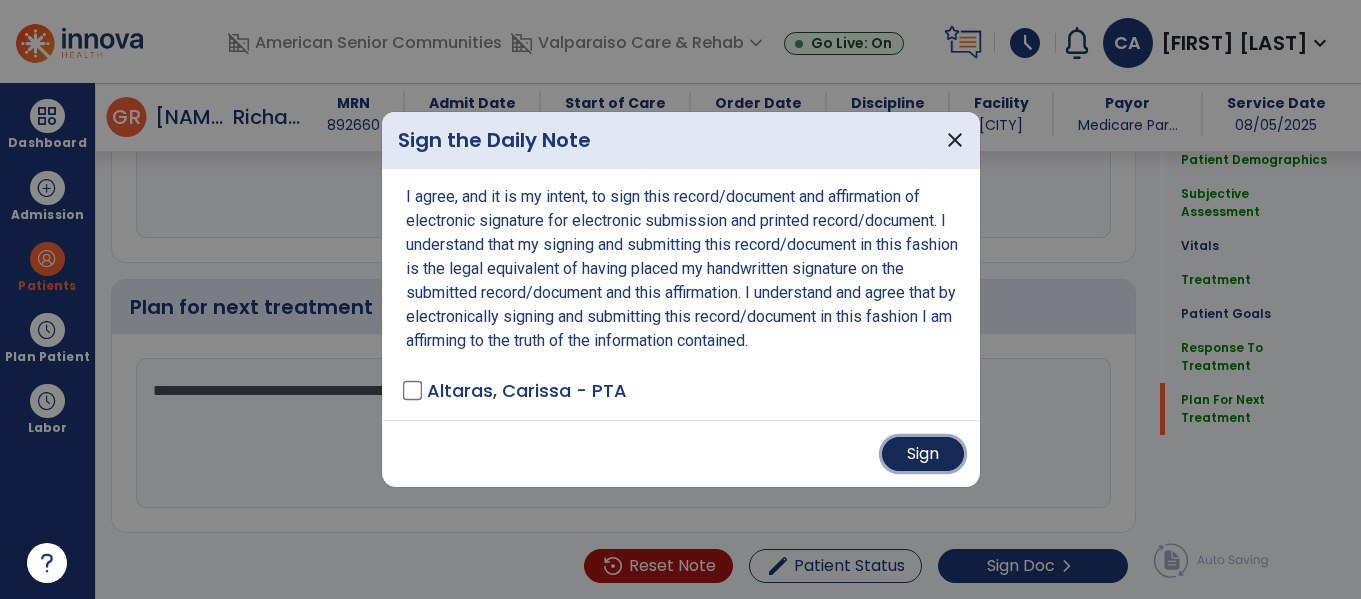 click on "Sign" at bounding box center [923, 454] 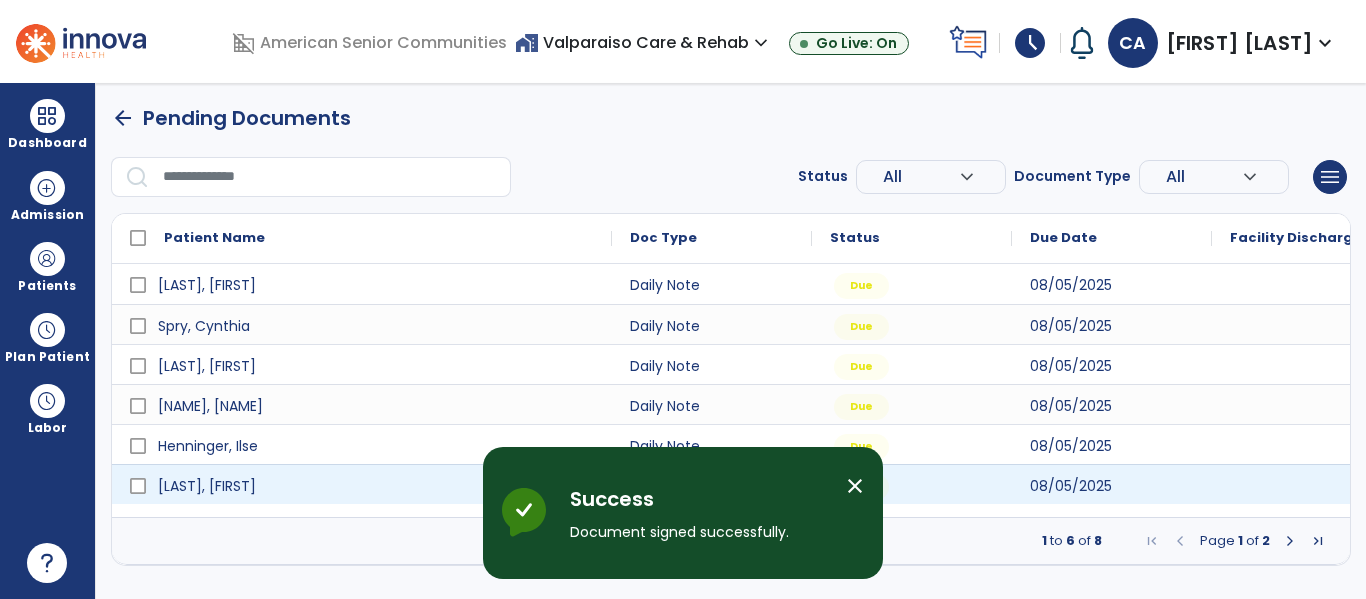 scroll, scrollTop: 0, scrollLeft: 0, axis: both 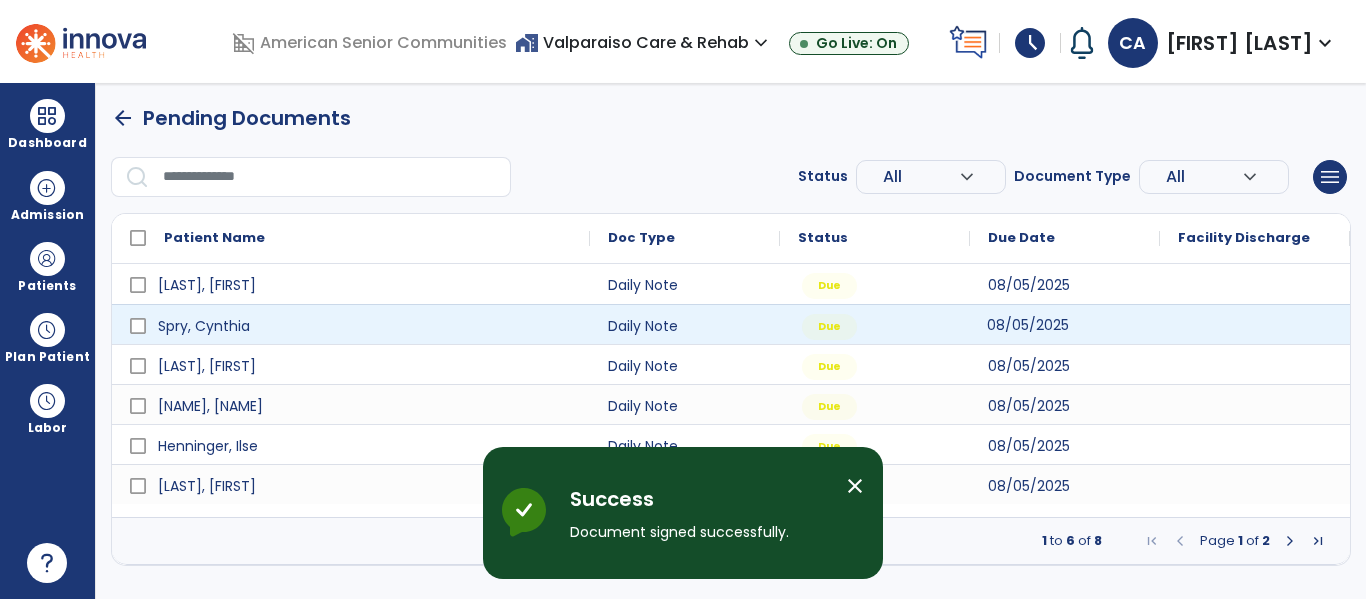 click on "08/05/2025" at bounding box center [1028, 325] 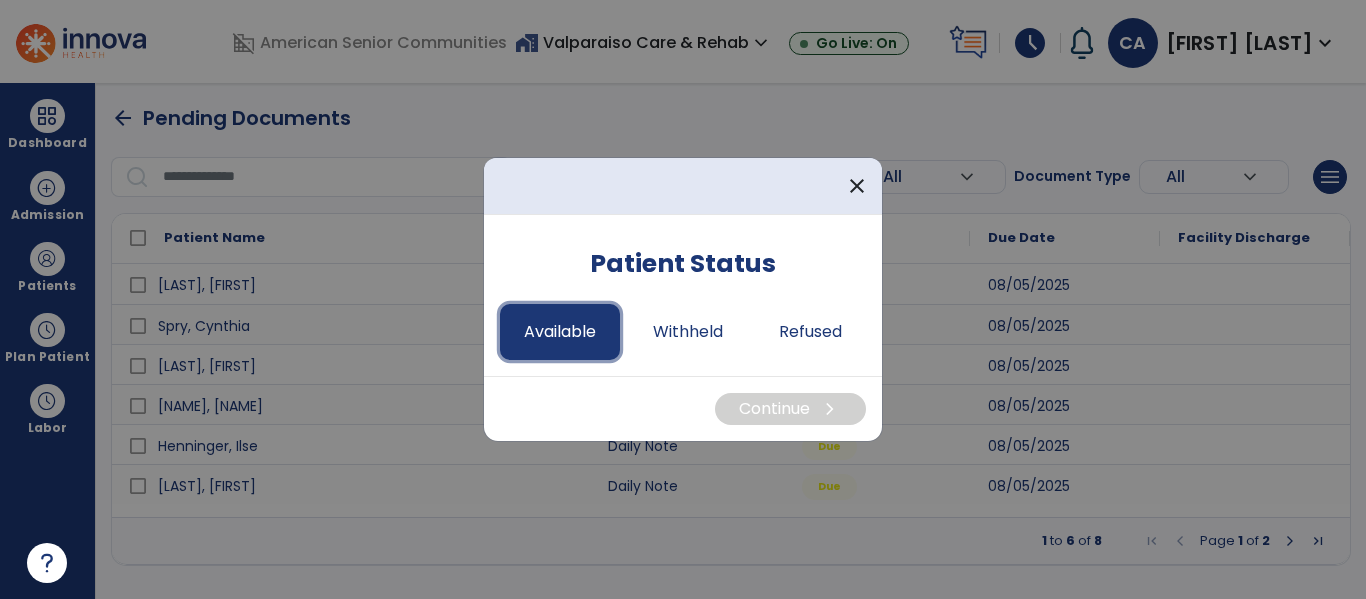 click on "Available" at bounding box center [560, 332] 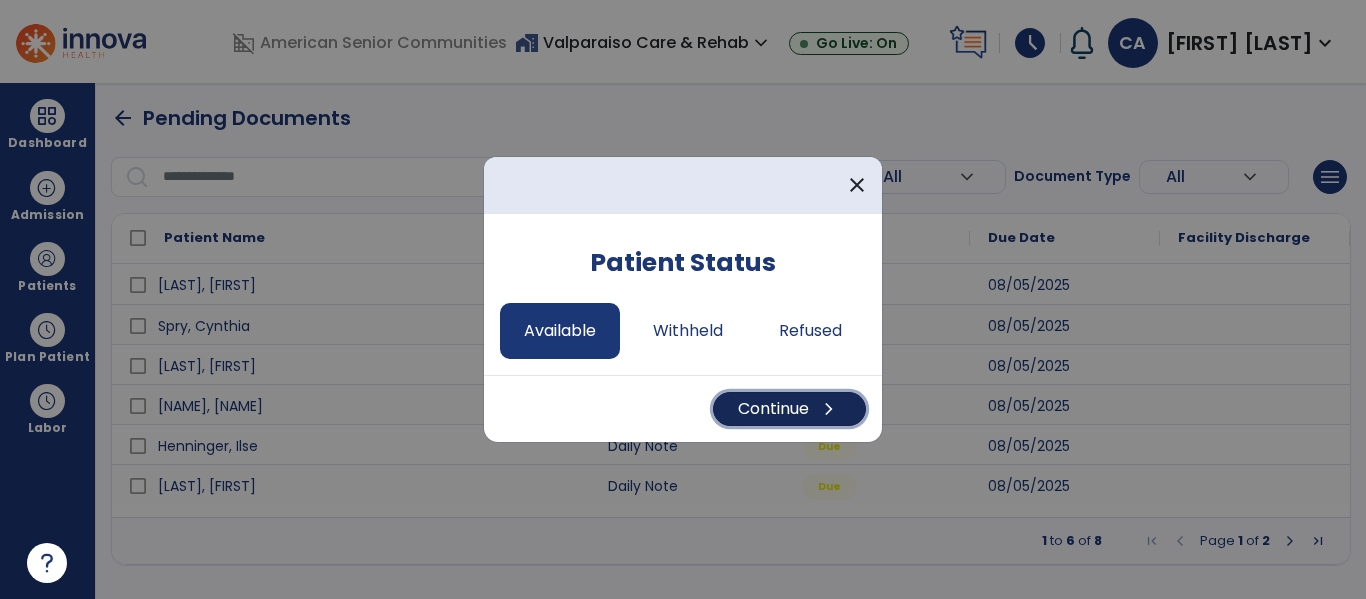 click on "Continue   chevron_right" at bounding box center [789, 409] 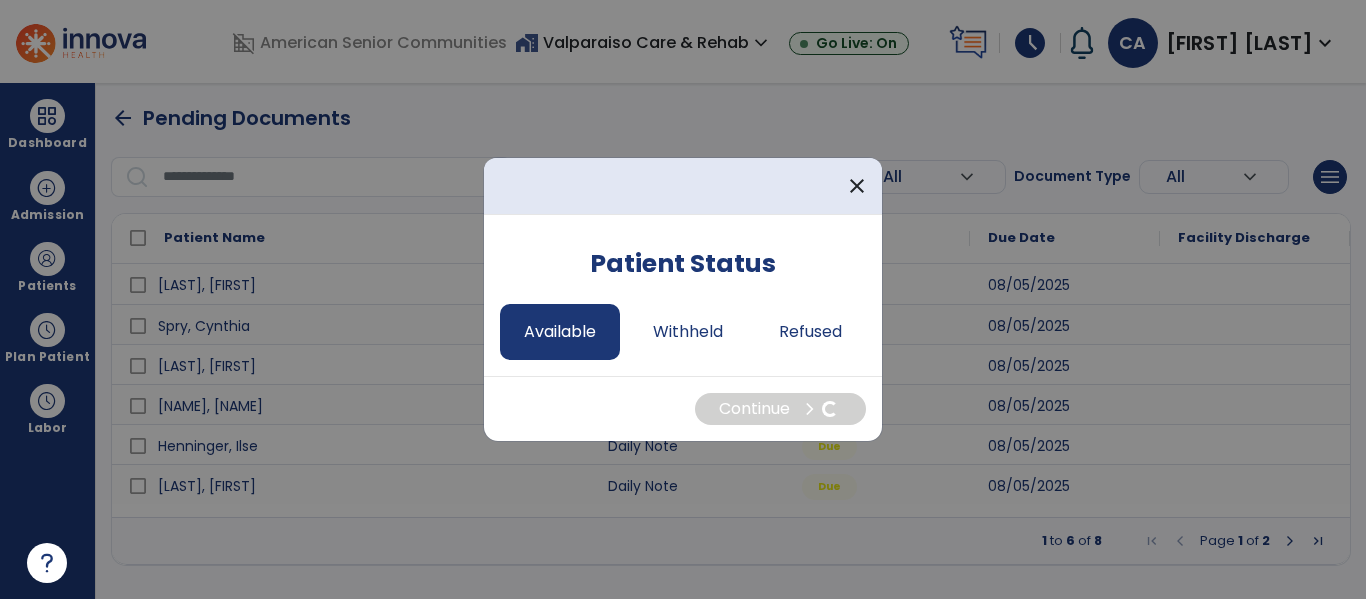 select on "*" 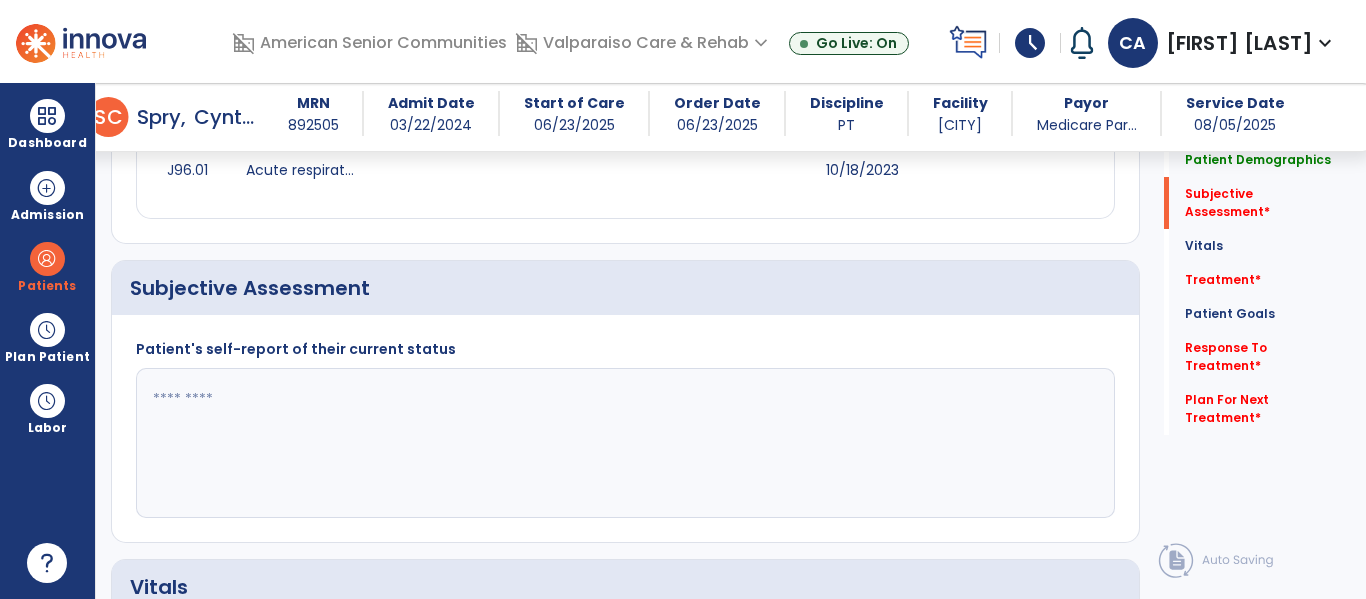 scroll, scrollTop: 379, scrollLeft: 0, axis: vertical 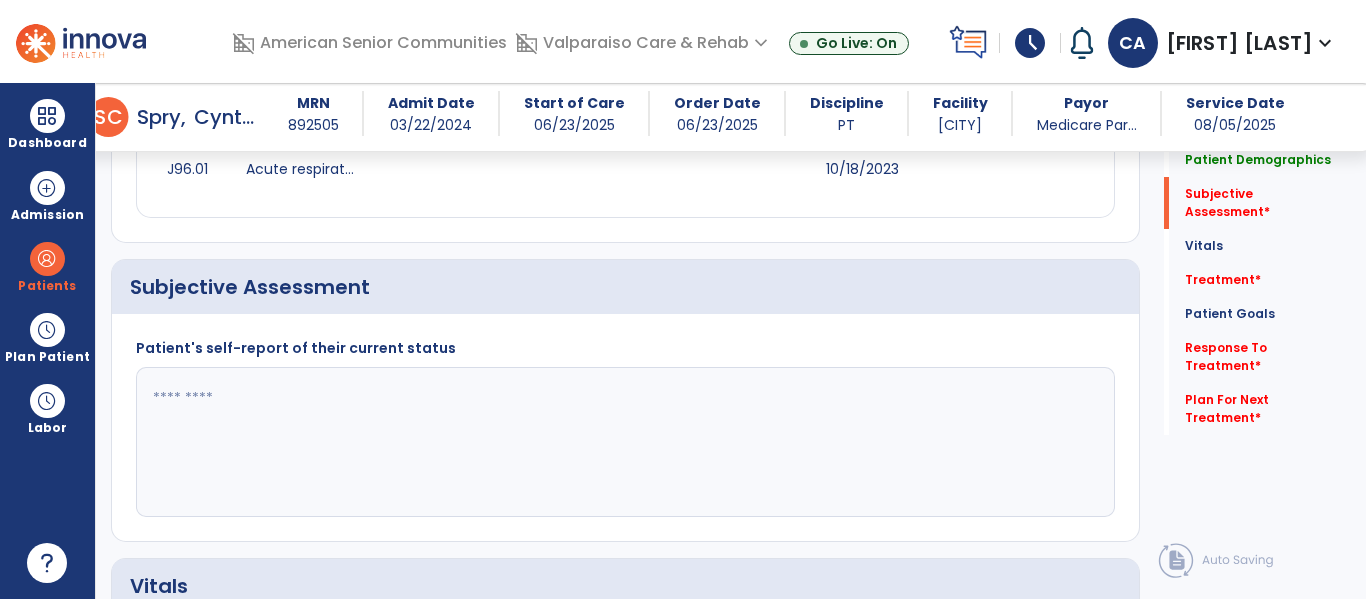 click 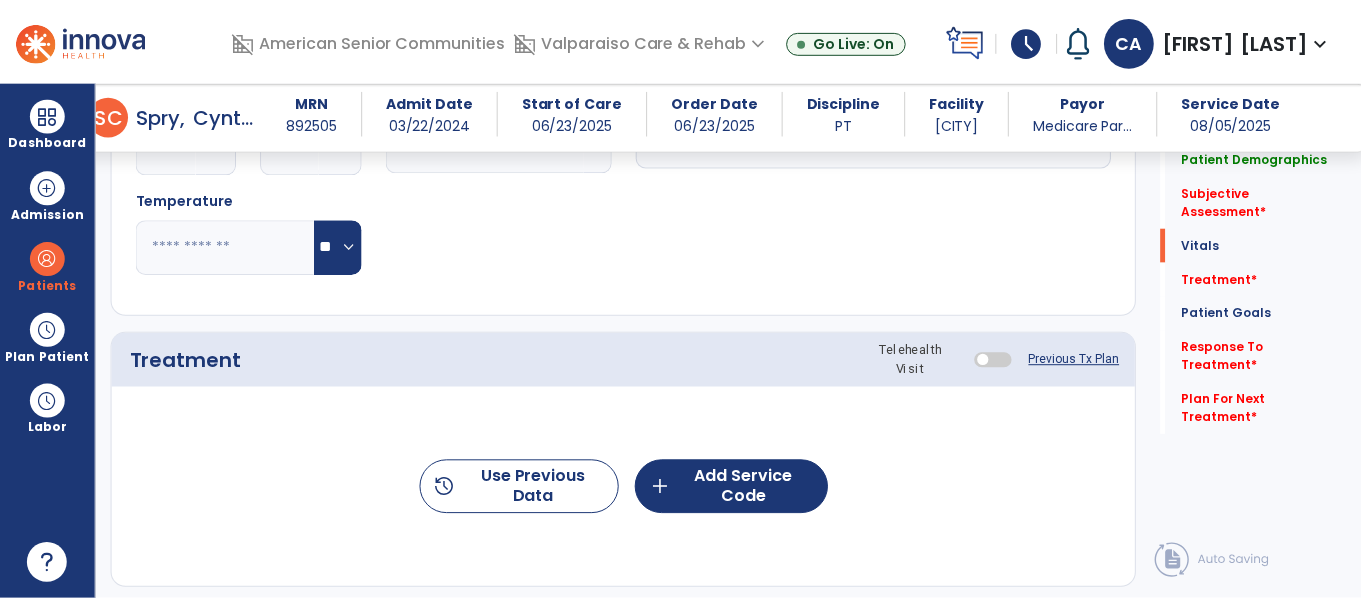 scroll, scrollTop: 1030, scrollLeft: 0, axis: vertical 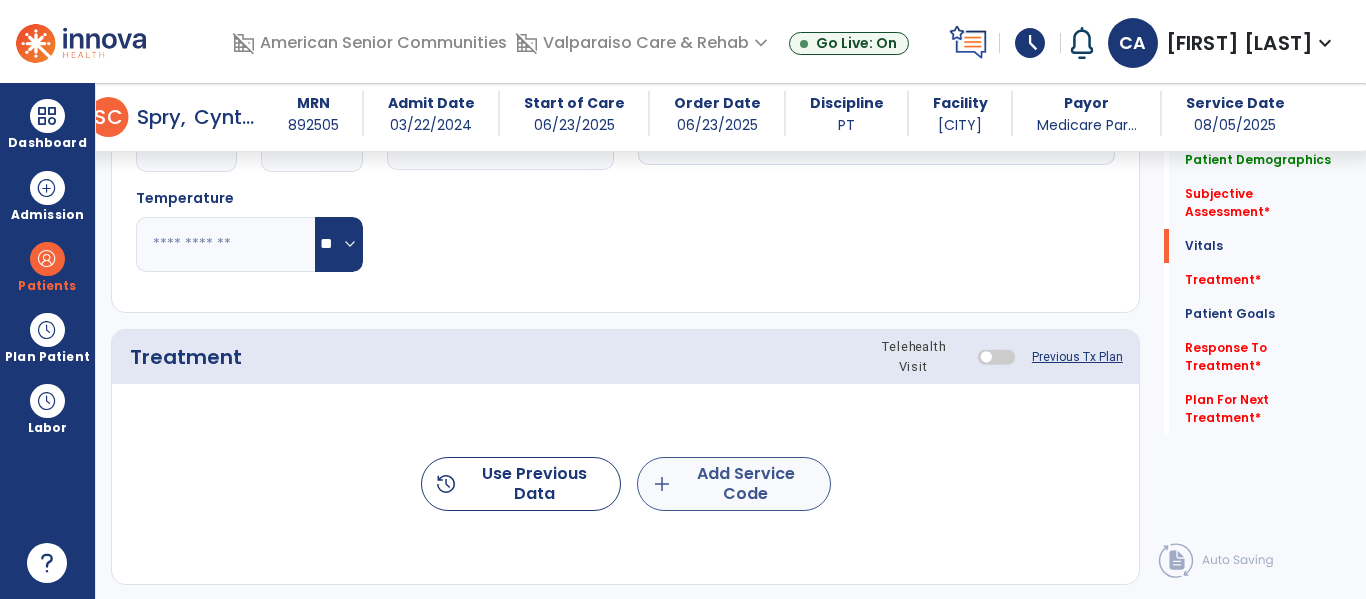 type on "**********" 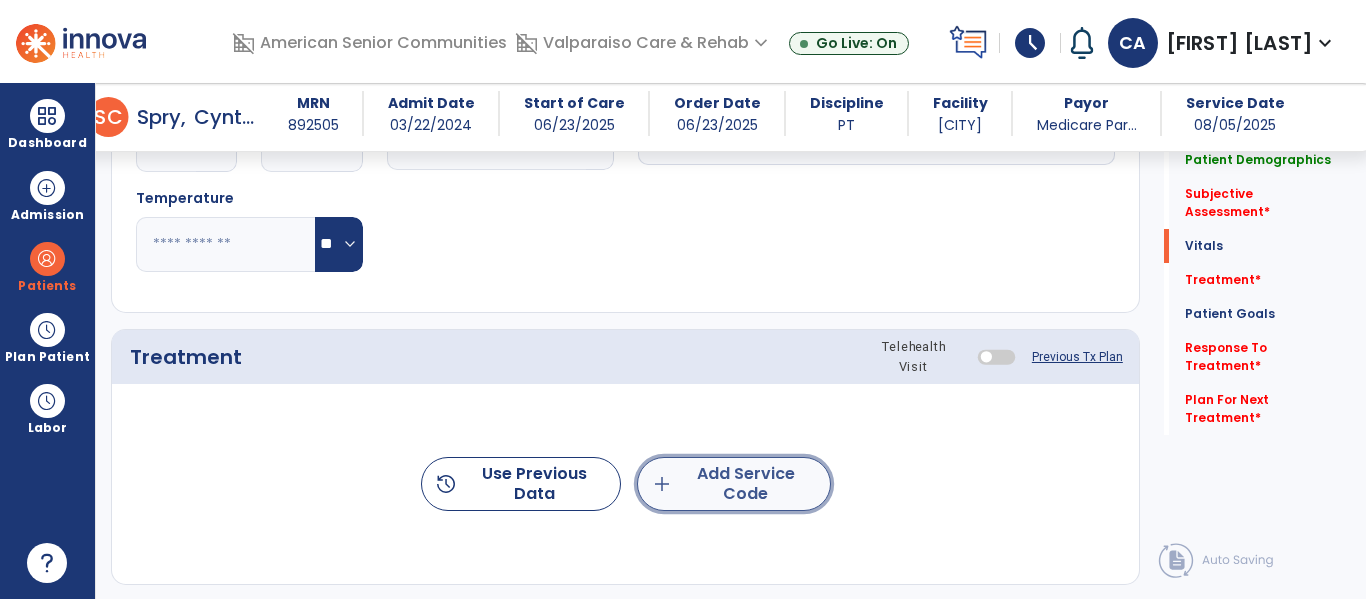 click on "add  Add Service Code" 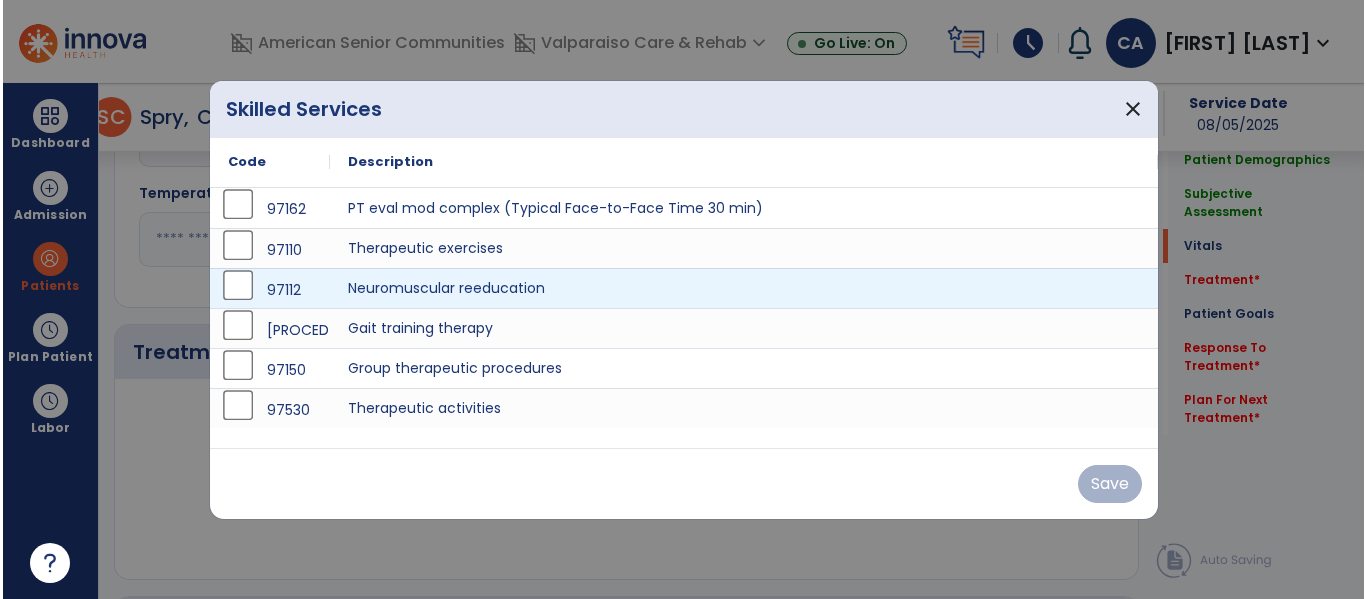 scroll, scrollTop: 1030, scrollLeft: 0, axis: vertical 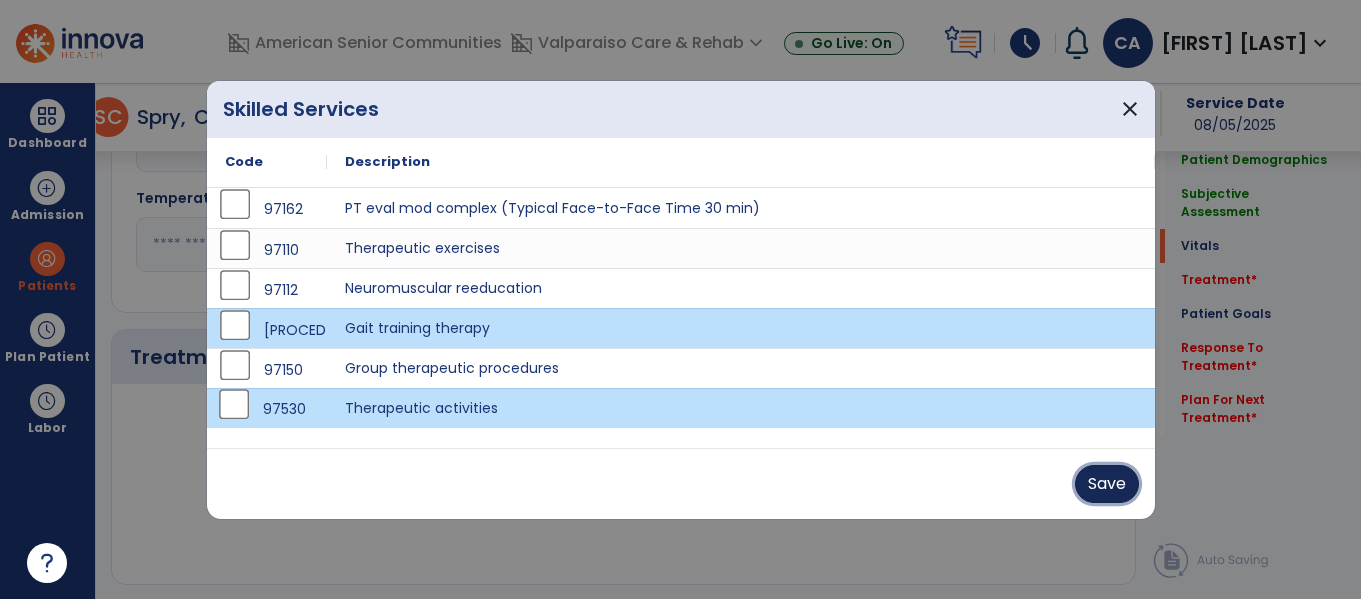 click on "Save" at bounding box center [1107, 484] 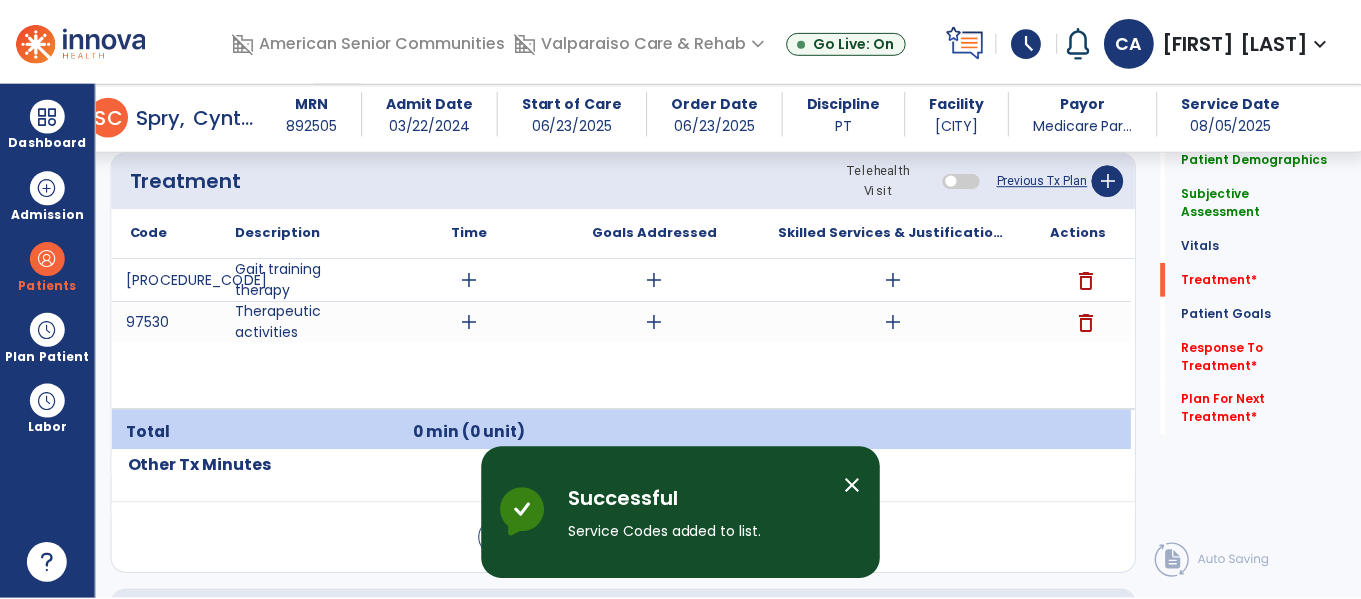scroll, scrollTop: 1209, scrollLeft: 0, axis: vertical 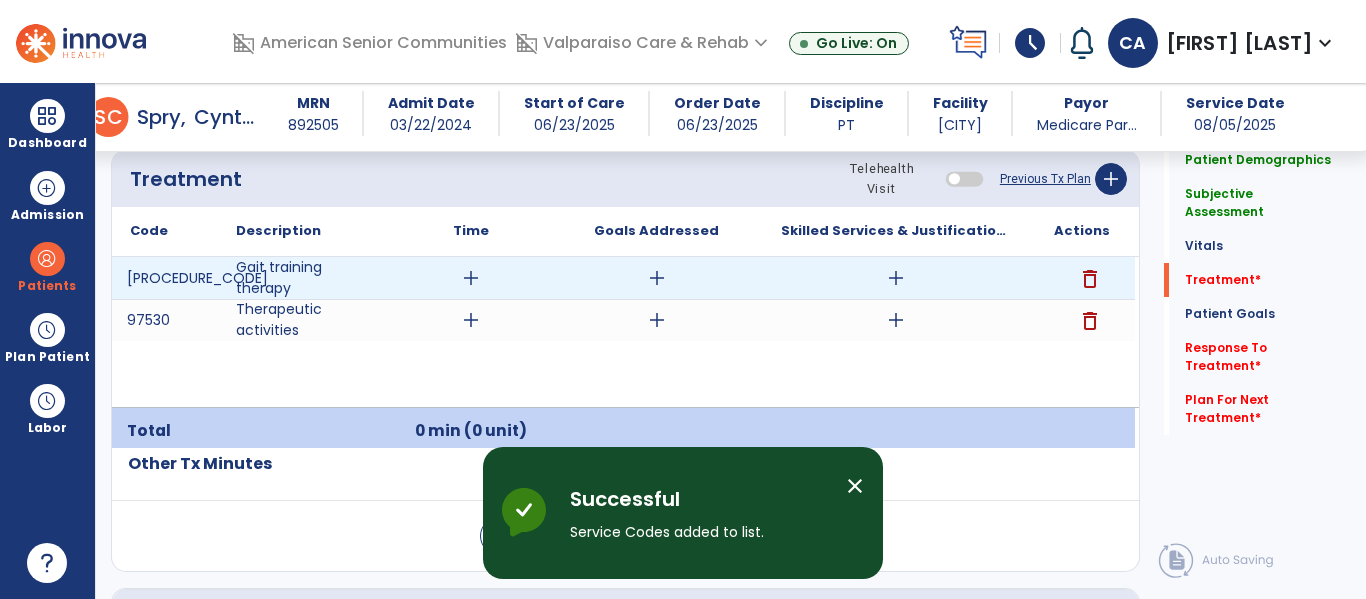 click on "add" at bounding box center [471, 278] 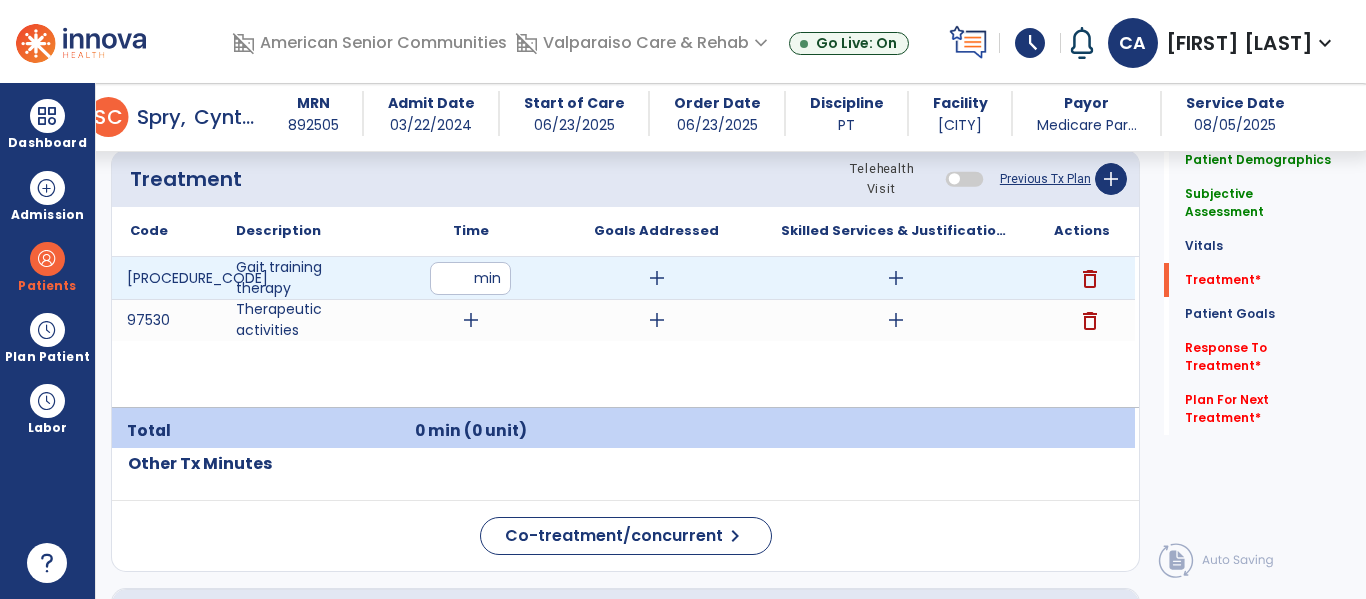type on "**" 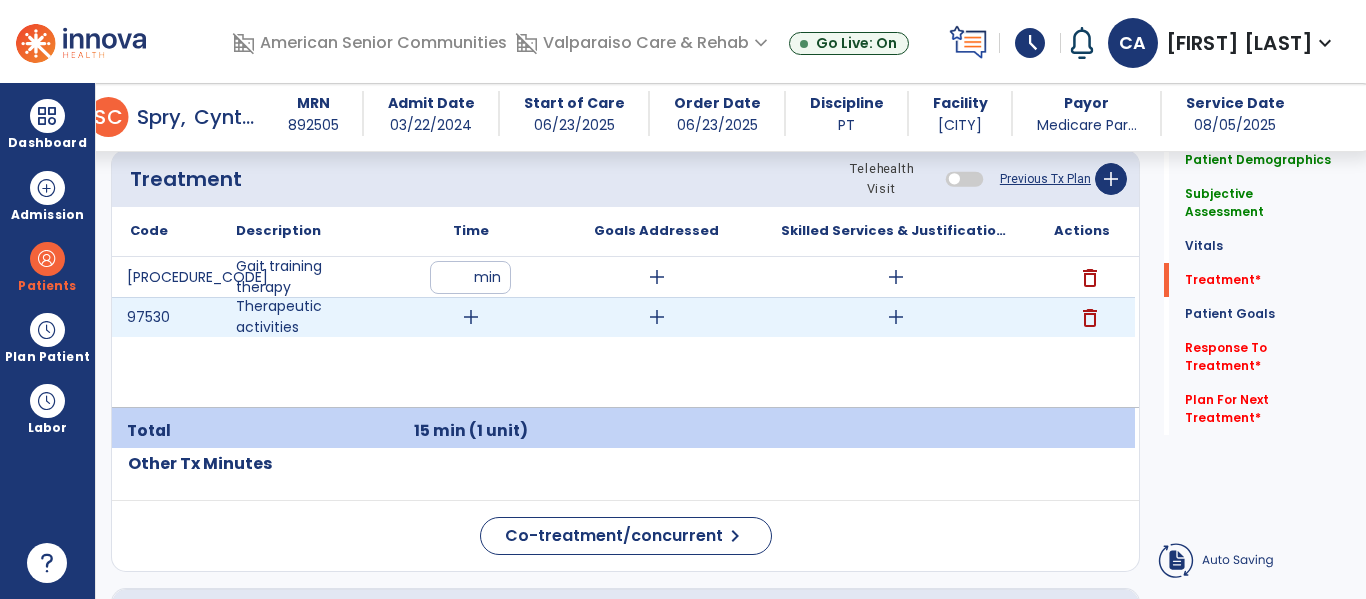 click on "add" at bounding box center [471, 317] 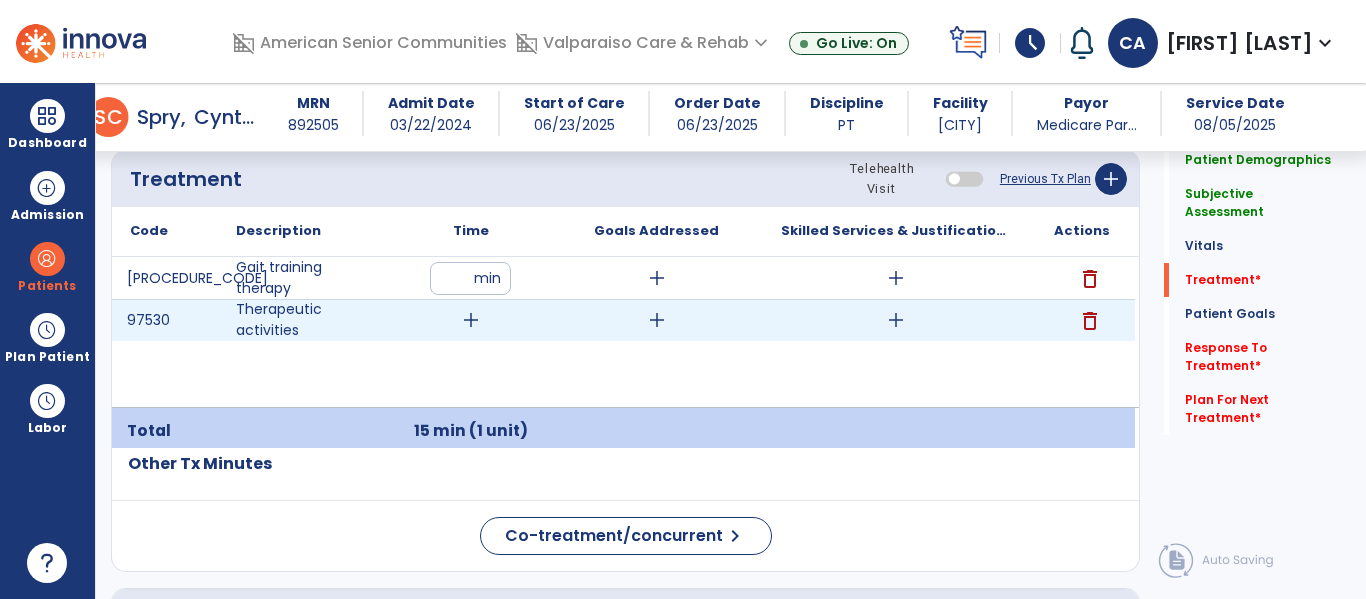 click on "add" at bounding box center [471, 320] 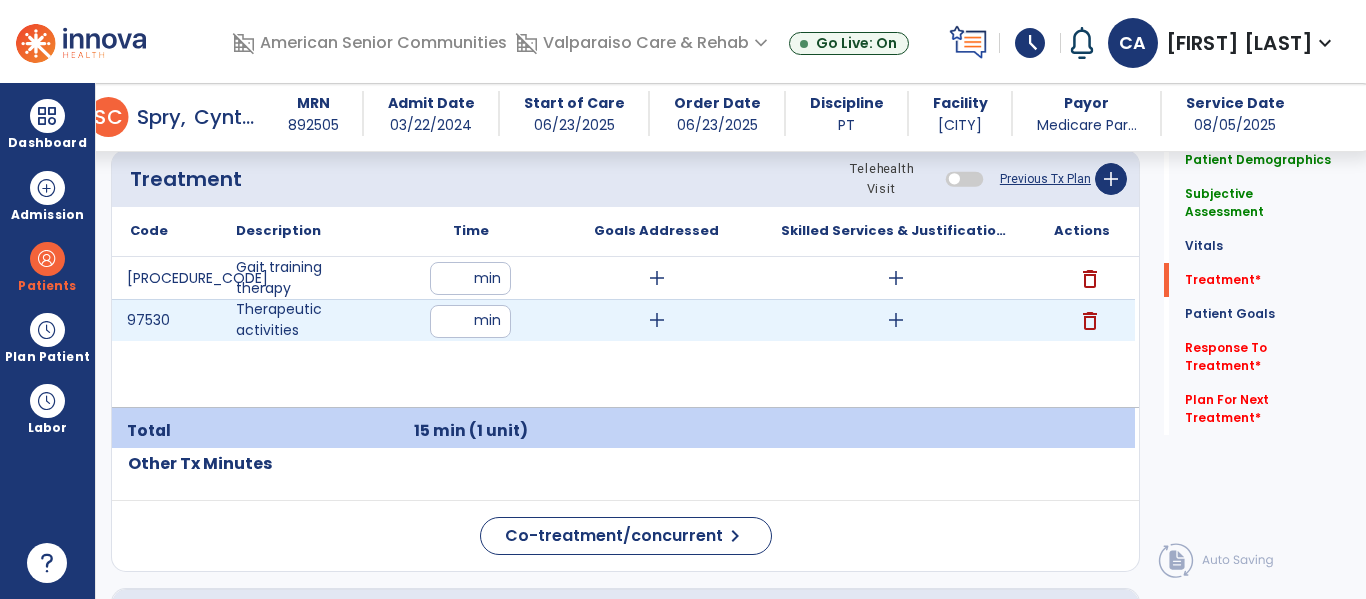 type on "*" 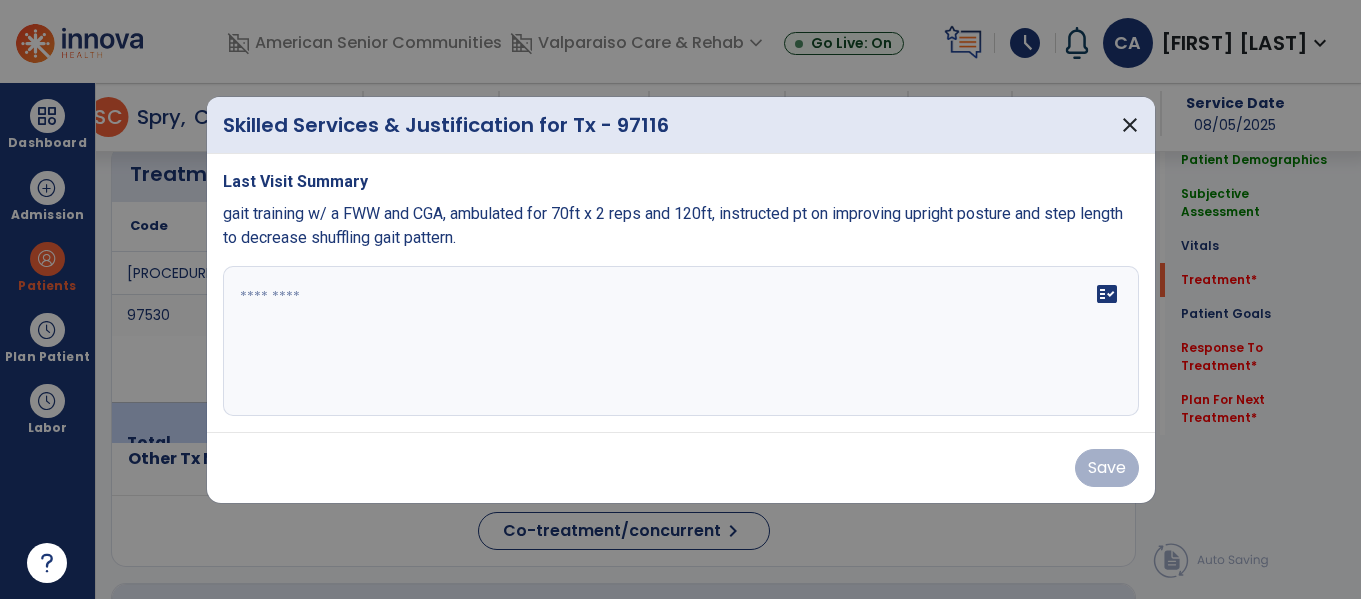 scroll, scrollTop: 1209, scrollLeft: 0, axis: vertical 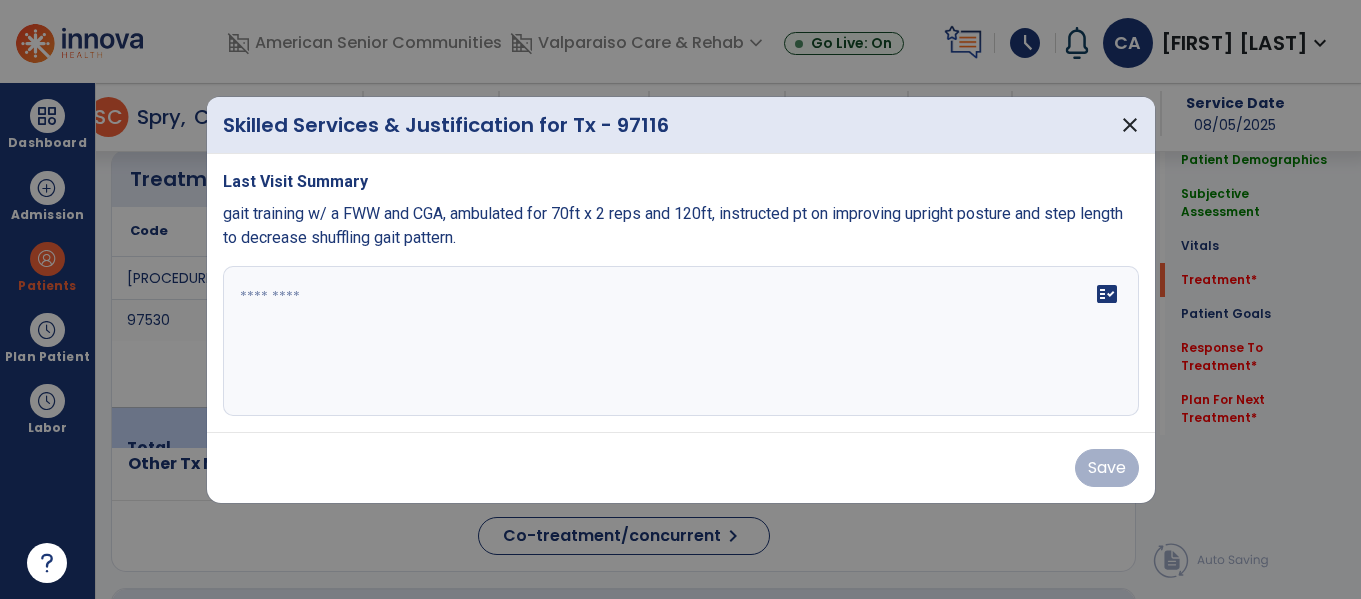 click on "fact_check" at bounding box center [681, 341] 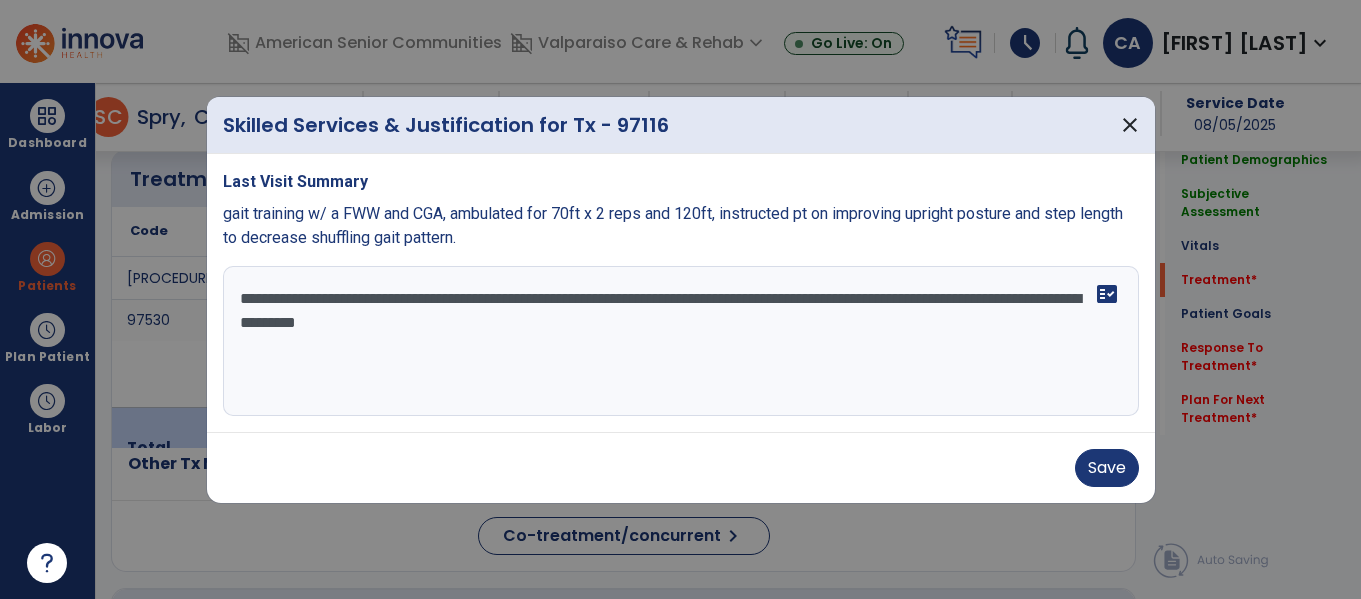 type on "**********" 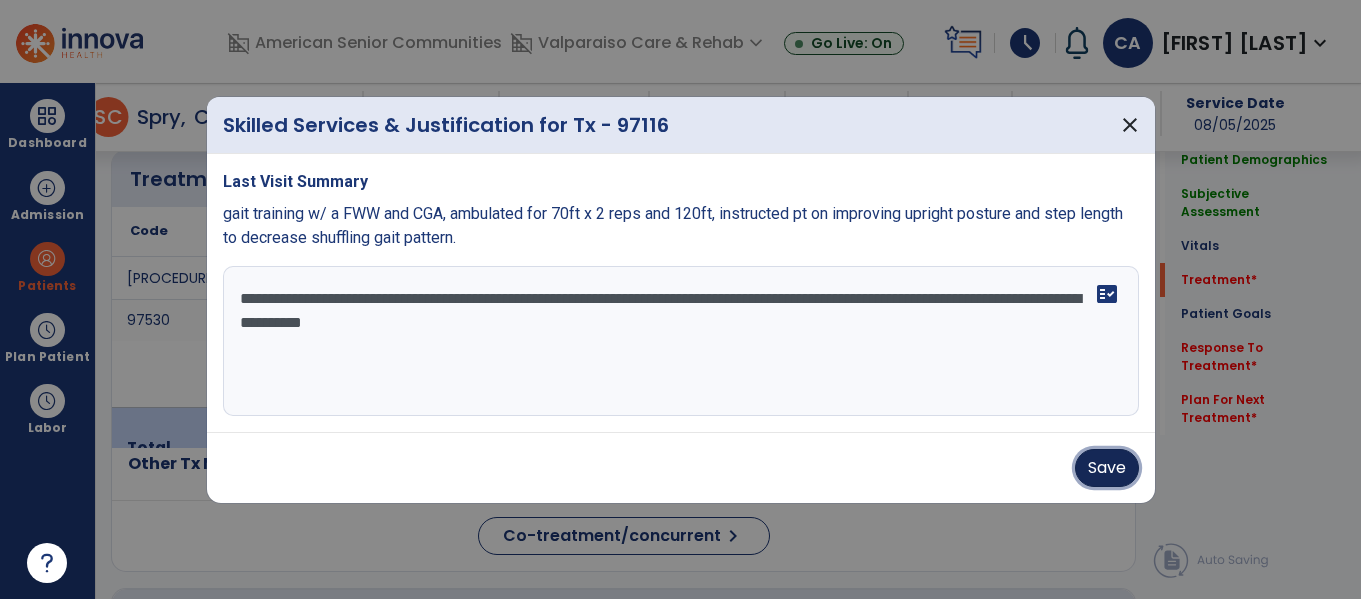 click on "Save" at bounding box center (1107, 468) 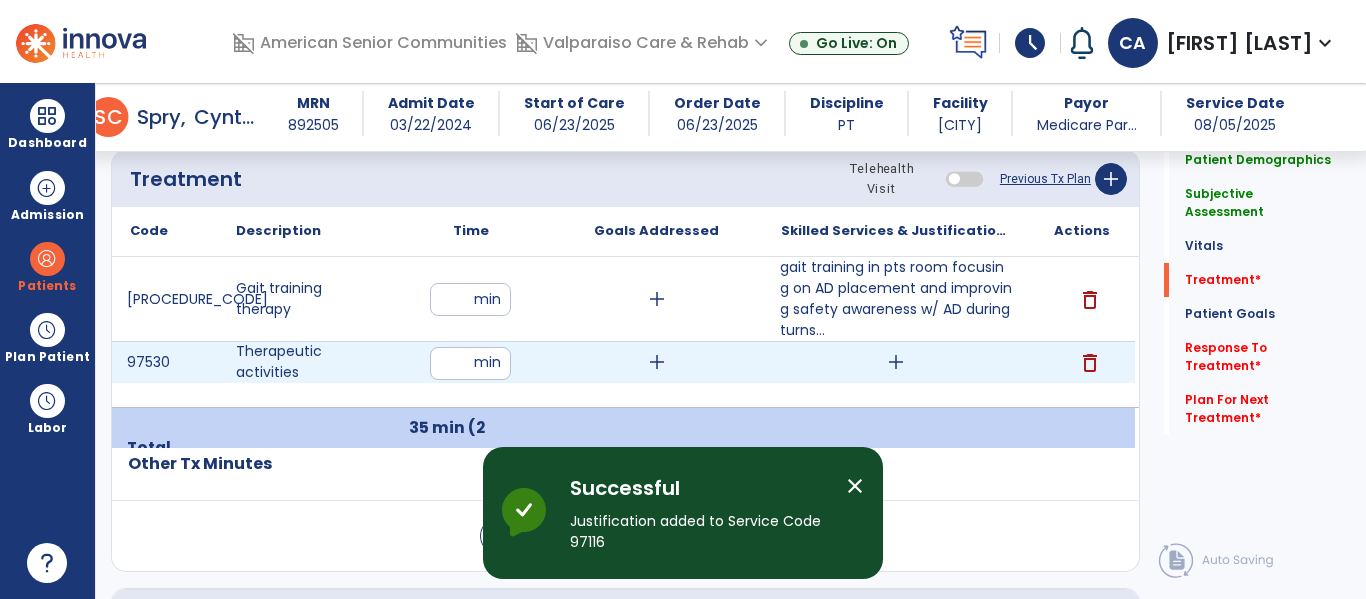 click on "add" at bounding box center (896, 362) 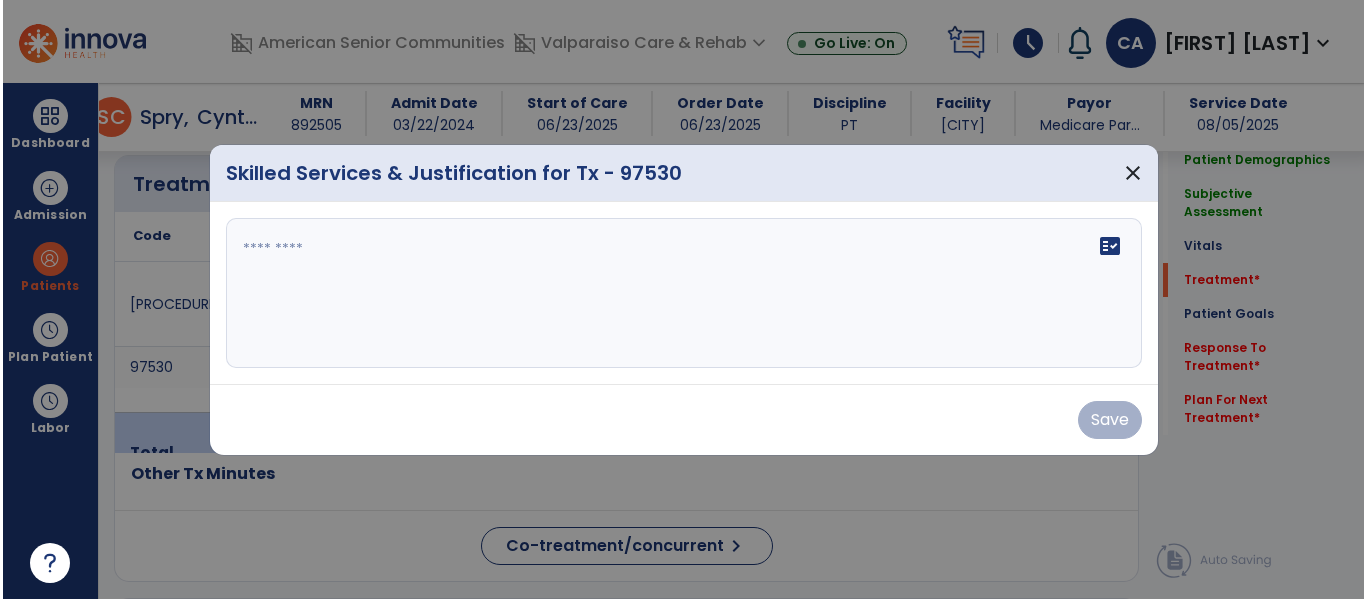 scroll, scrollTop: 1209, scrollLeft: 0, axis: vertical 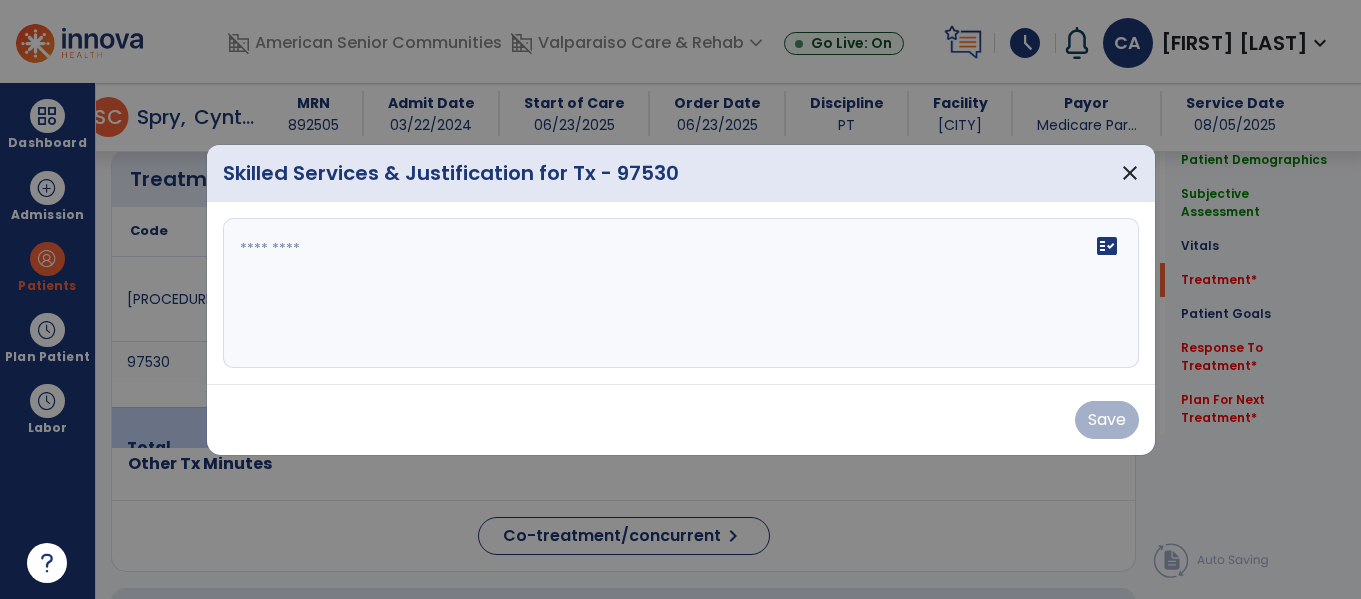 click on "fact_check" at bounding box center [681, 293] 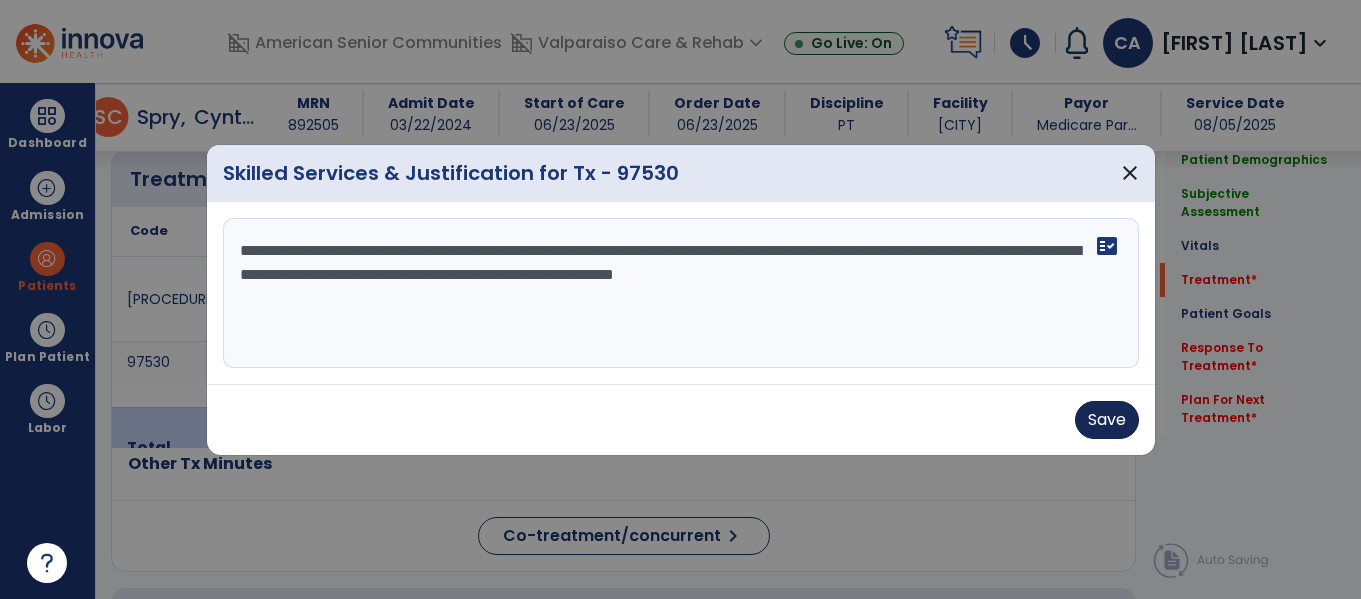 type on "**********" 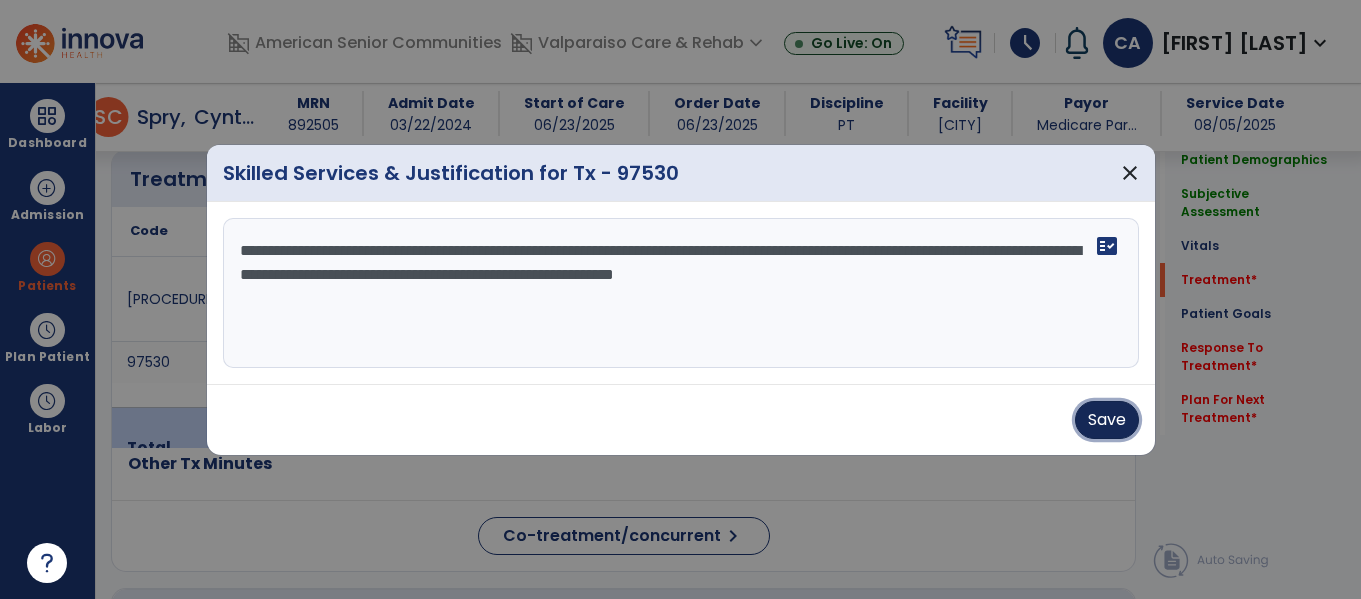 click on "Save" at bounding box center (1107, 420) 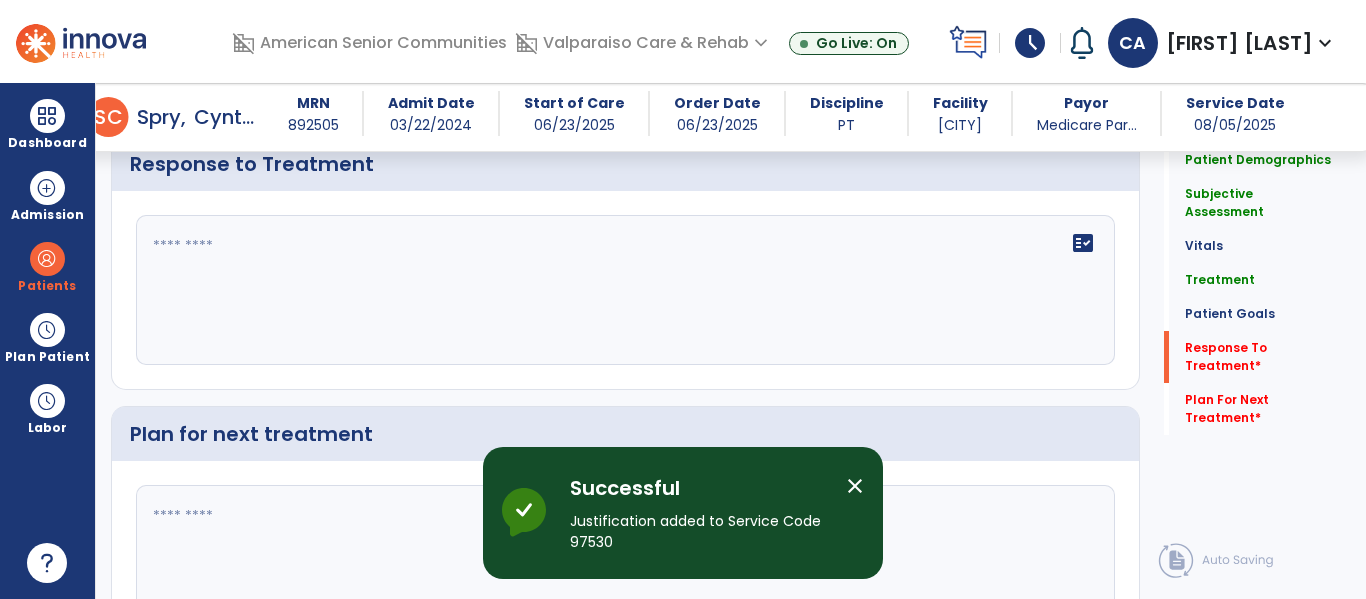 scroll, scrollTop: 3575, scrollLeft: 0, axis: vertical 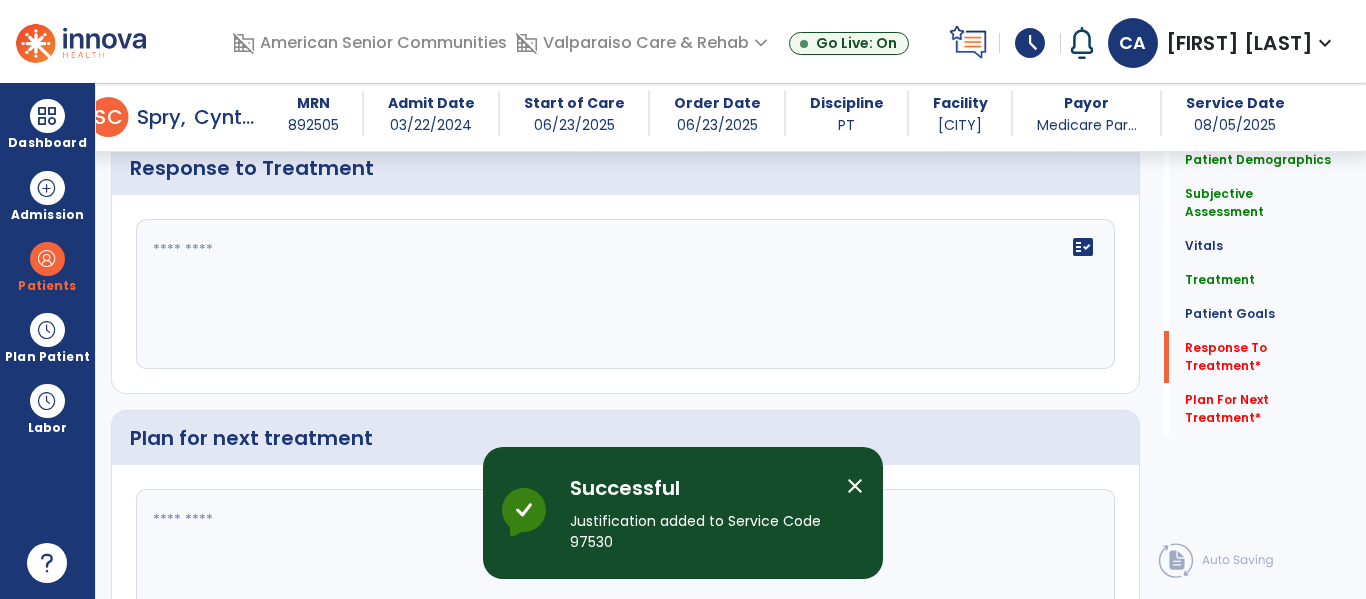 click on "fact_check" 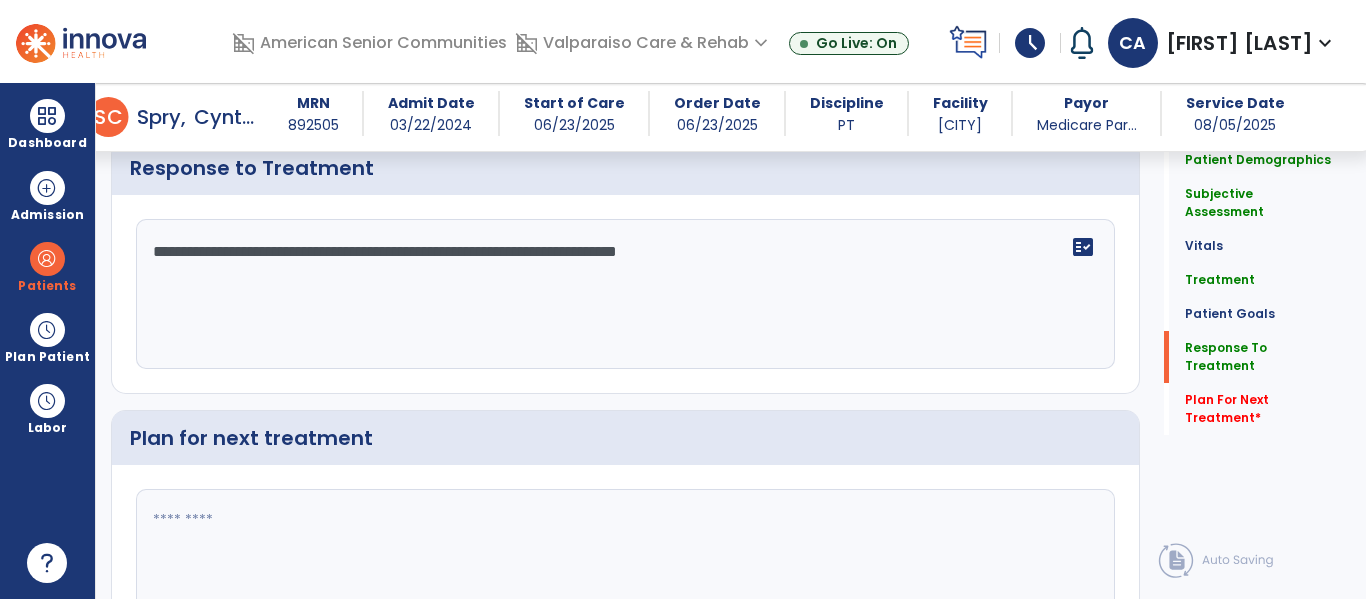 scroll, scrollTop: 3706, scrollLeft: 0, axis: vertical 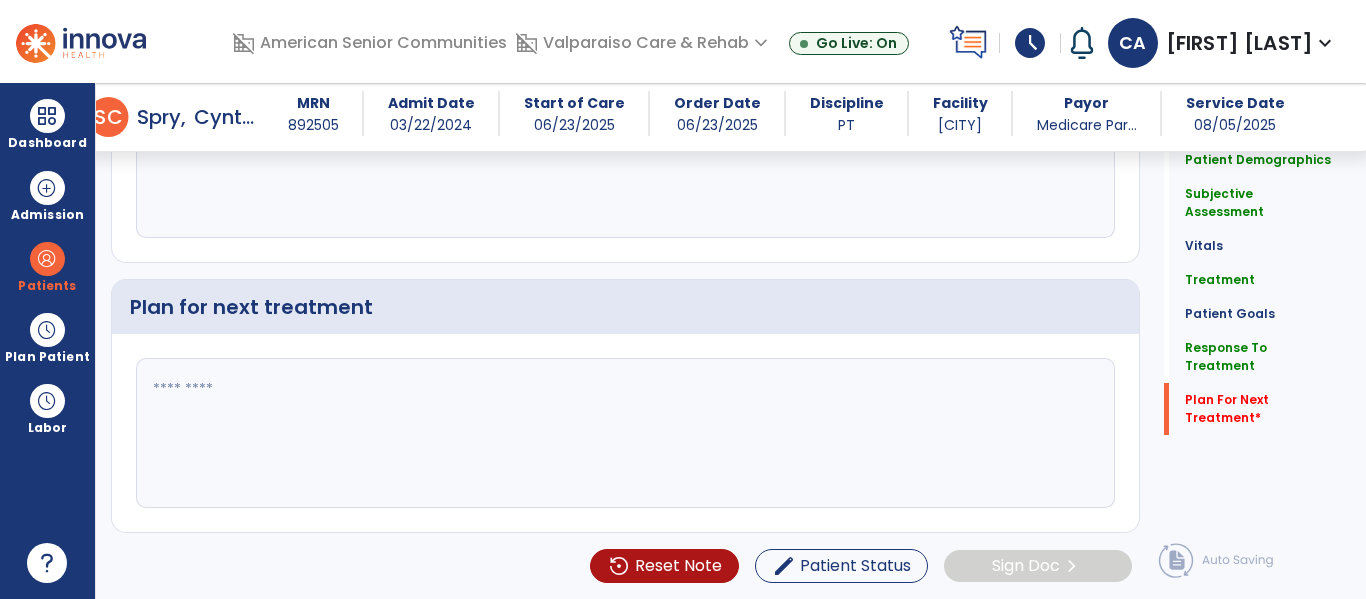 type on "**********" 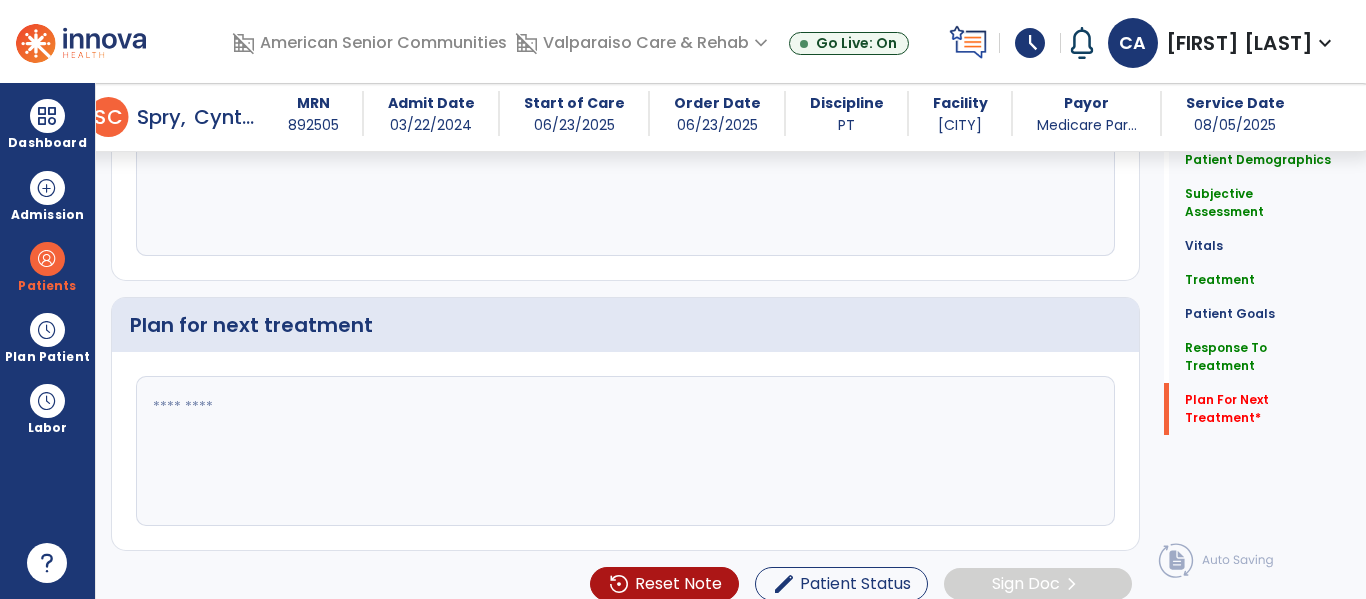 scroll, scrollTop: 3706, scrollLeft: 0, axis: vertical 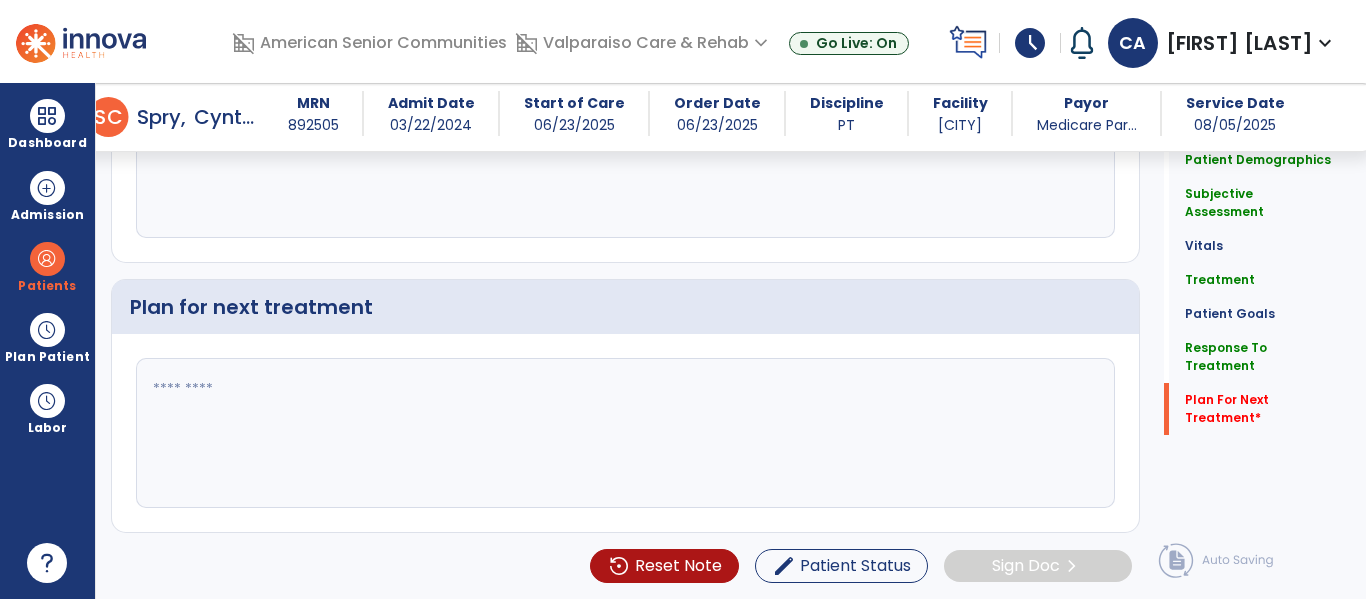 click 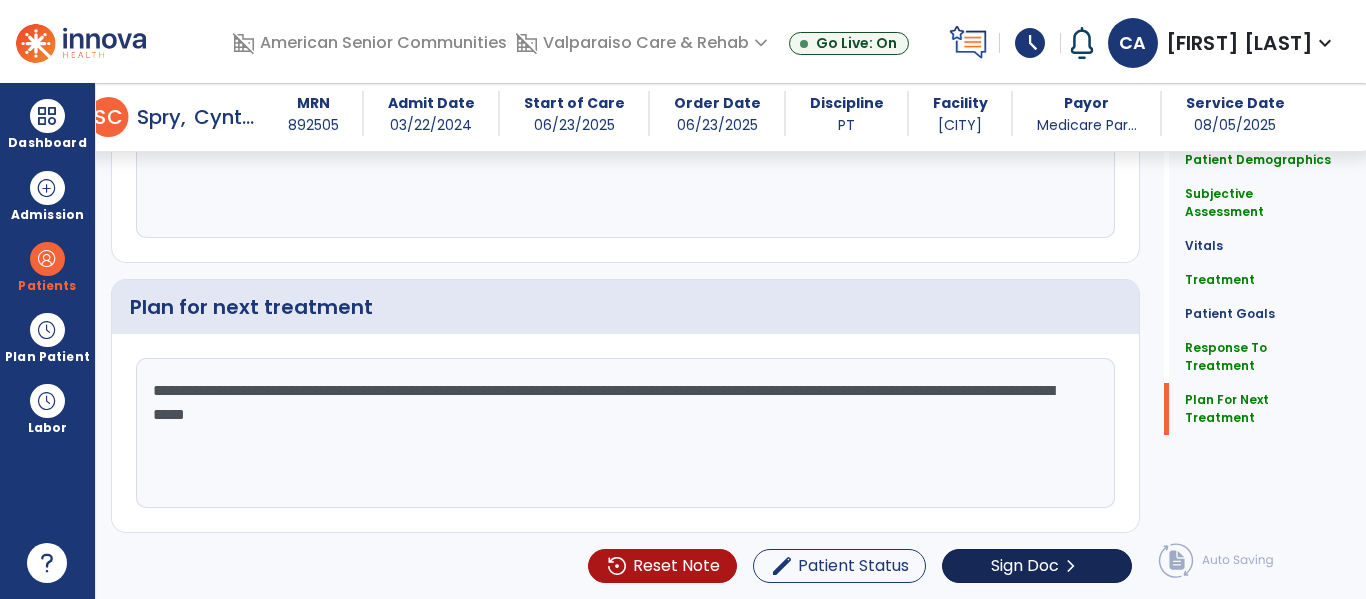 type on "**********" 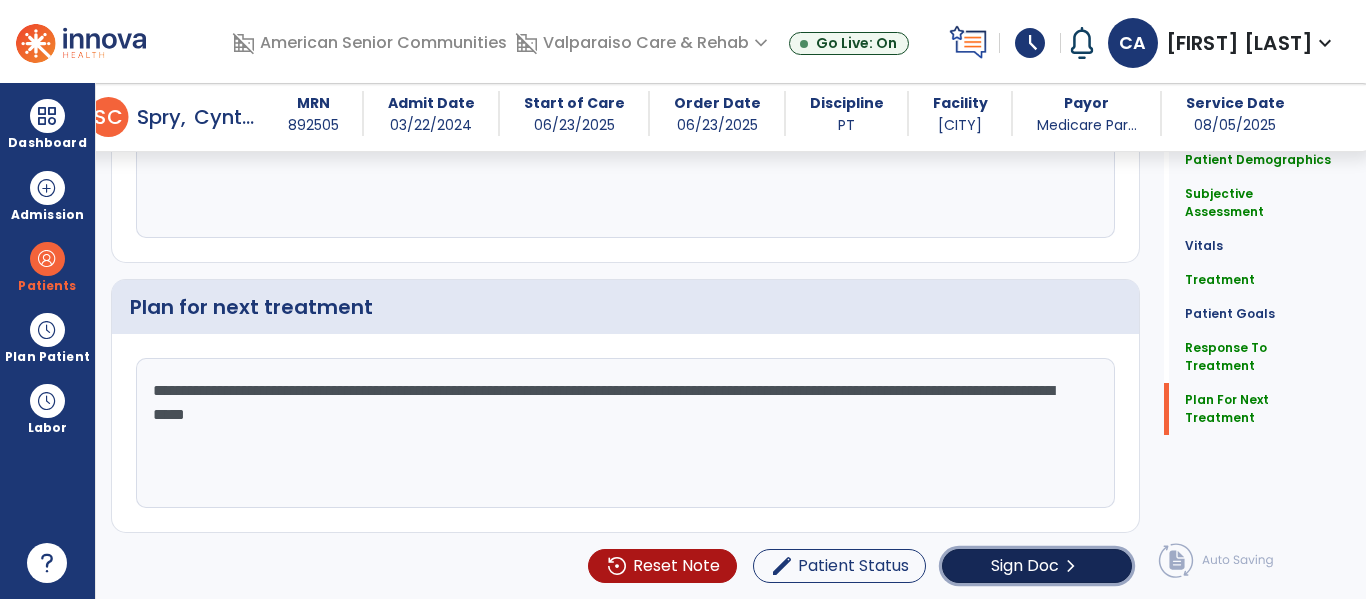 click on "Sign Doc  chevron_right" 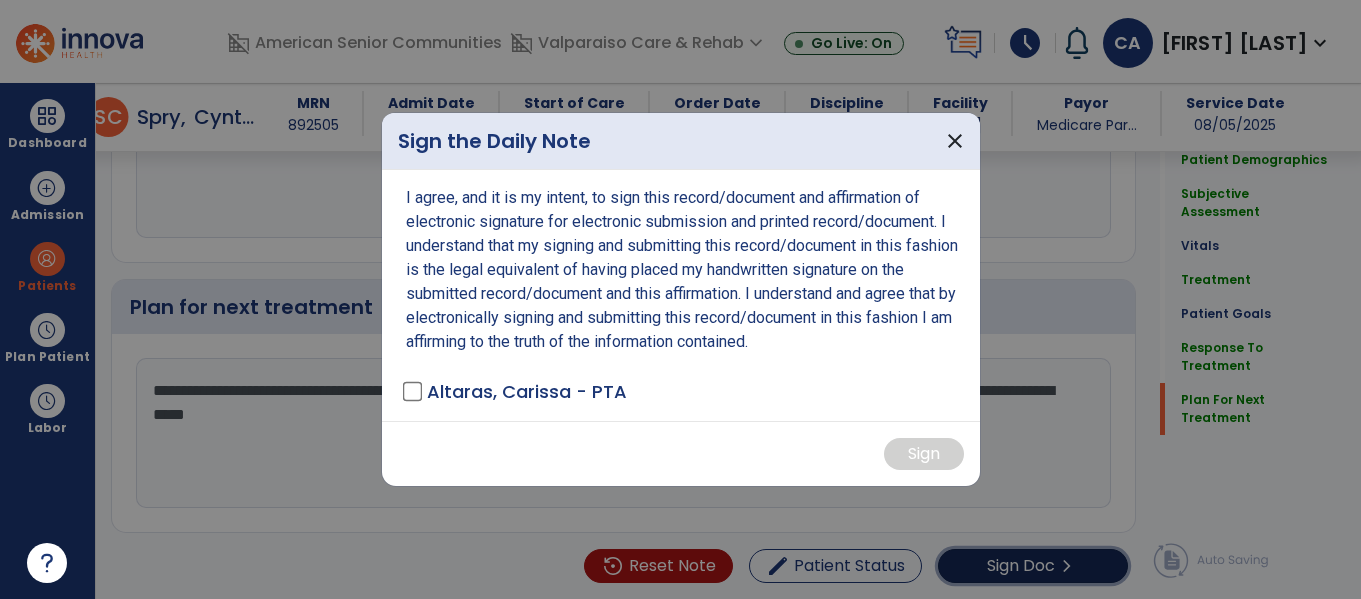 scroll, scrollTop: 3706, scrollLeft: 0, axis: vertical 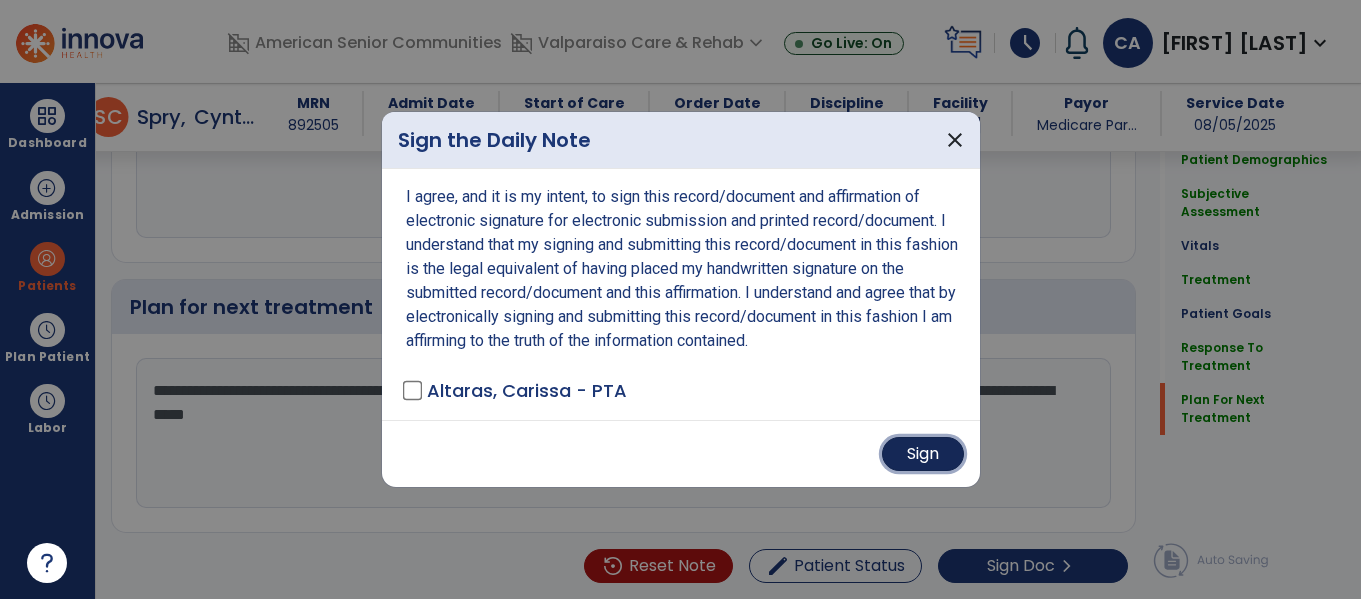 click on "Sign" at bounding box center [923, 454] 